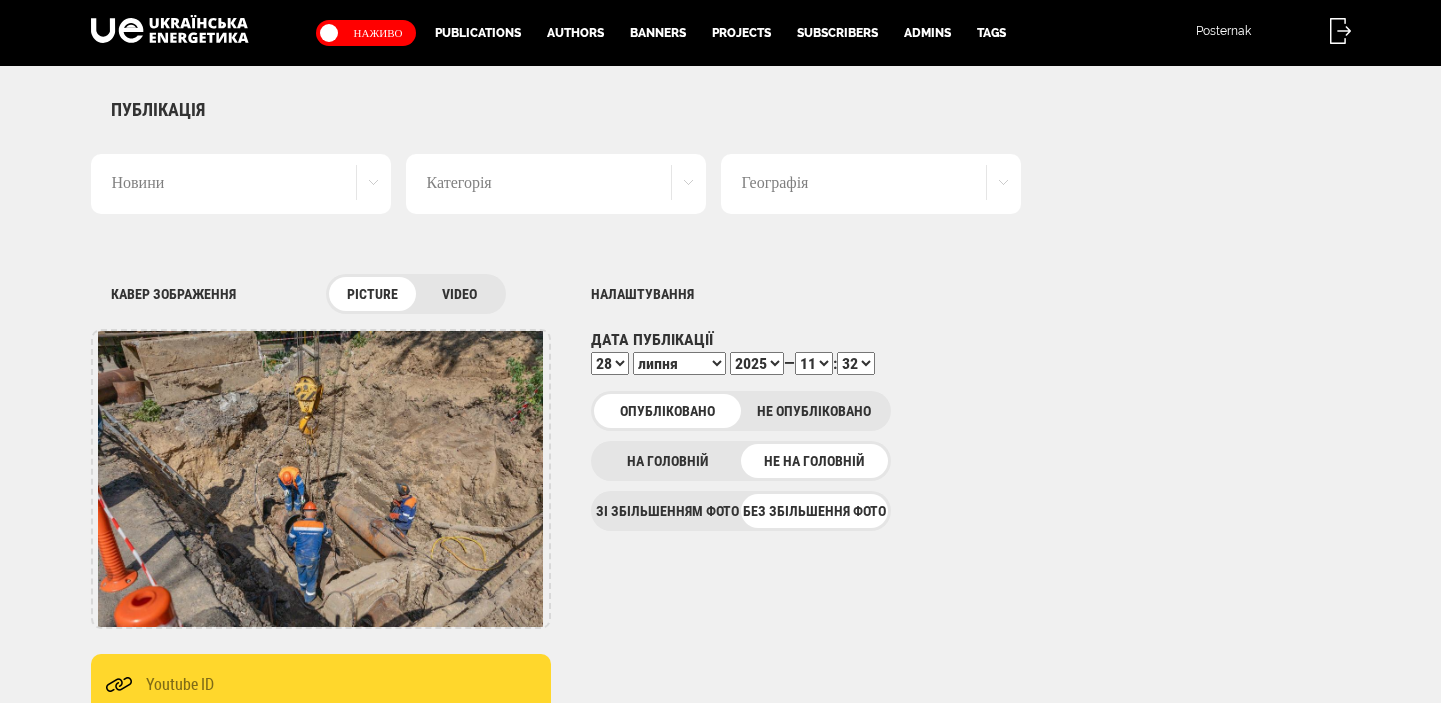 scroll, scrollTop: 0, scrollLeft: 0, axis: both 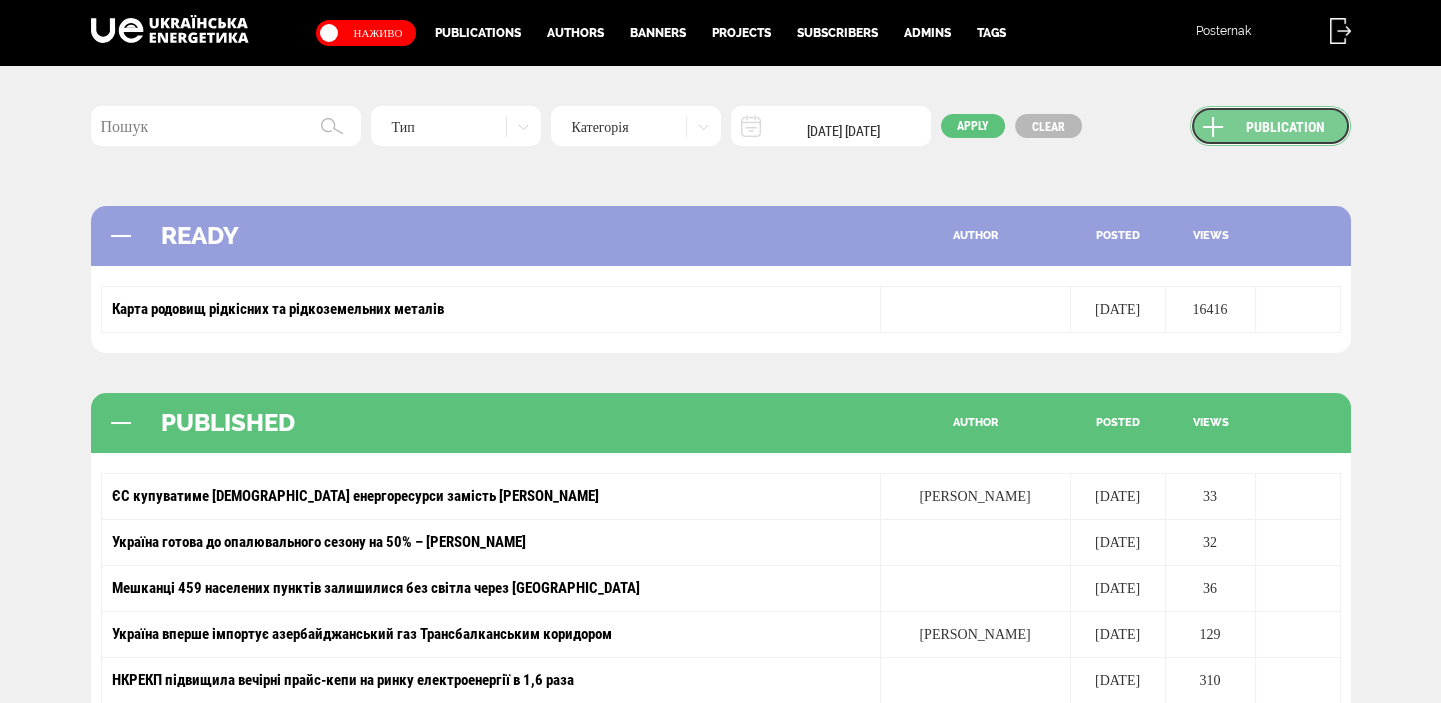click on "Publication" at bounding box center [1270, 126] 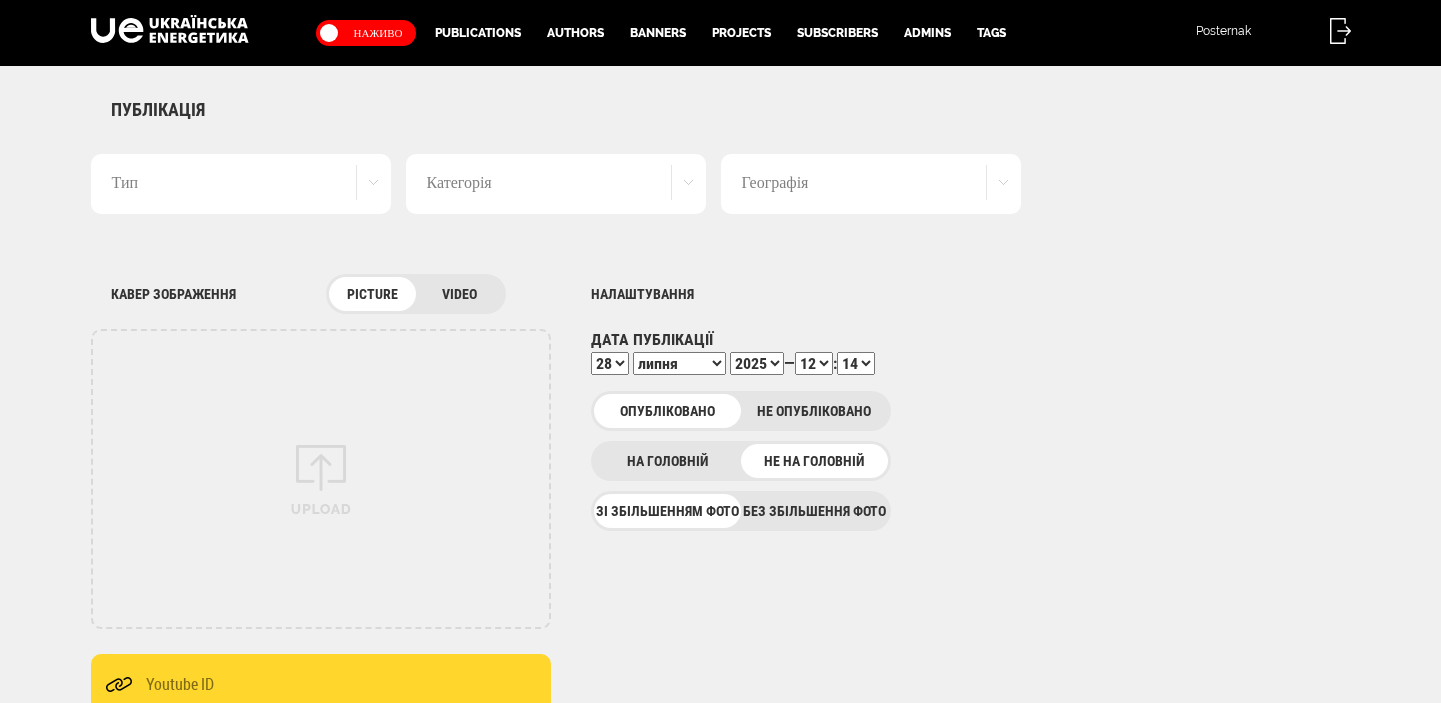 scroll, scrollTop: 0, scrollLeft: 0, axis: both 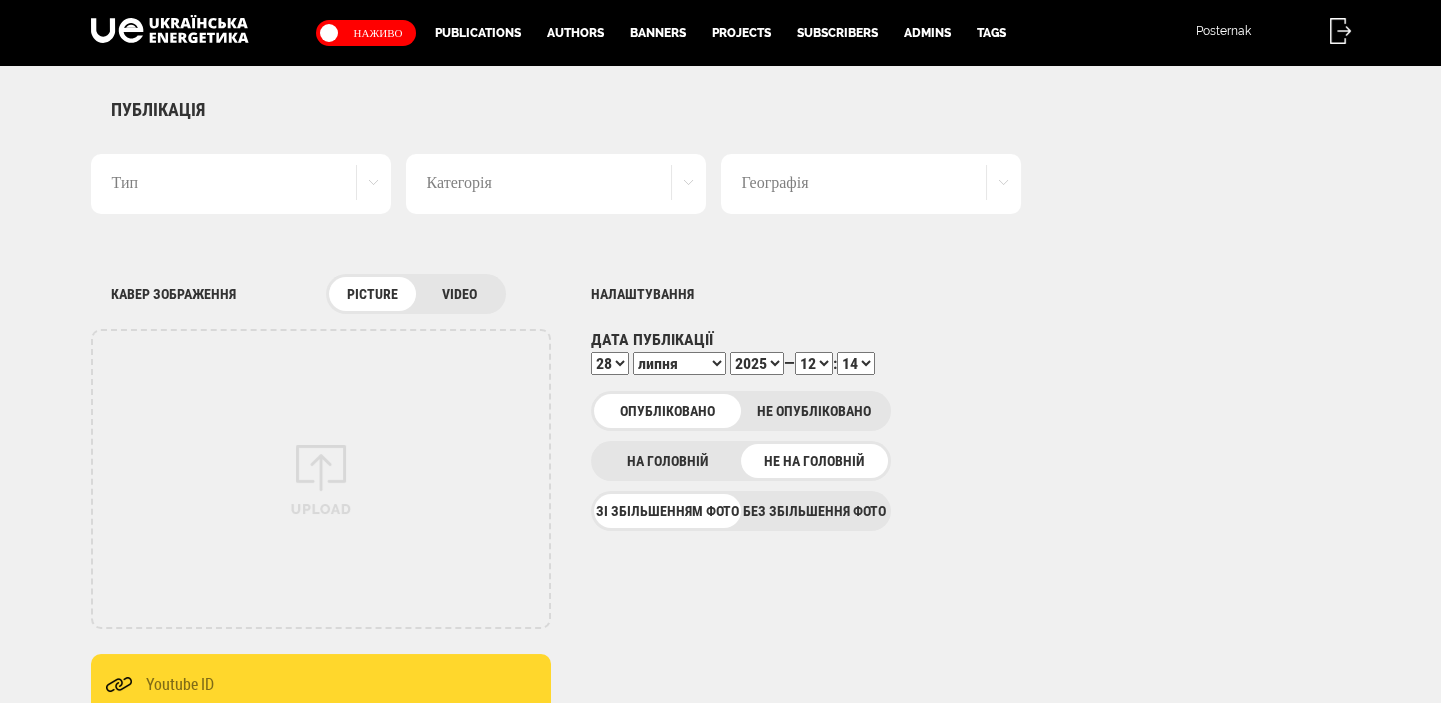 click on "Без збільшення фото" at bounding box center (814, 511) 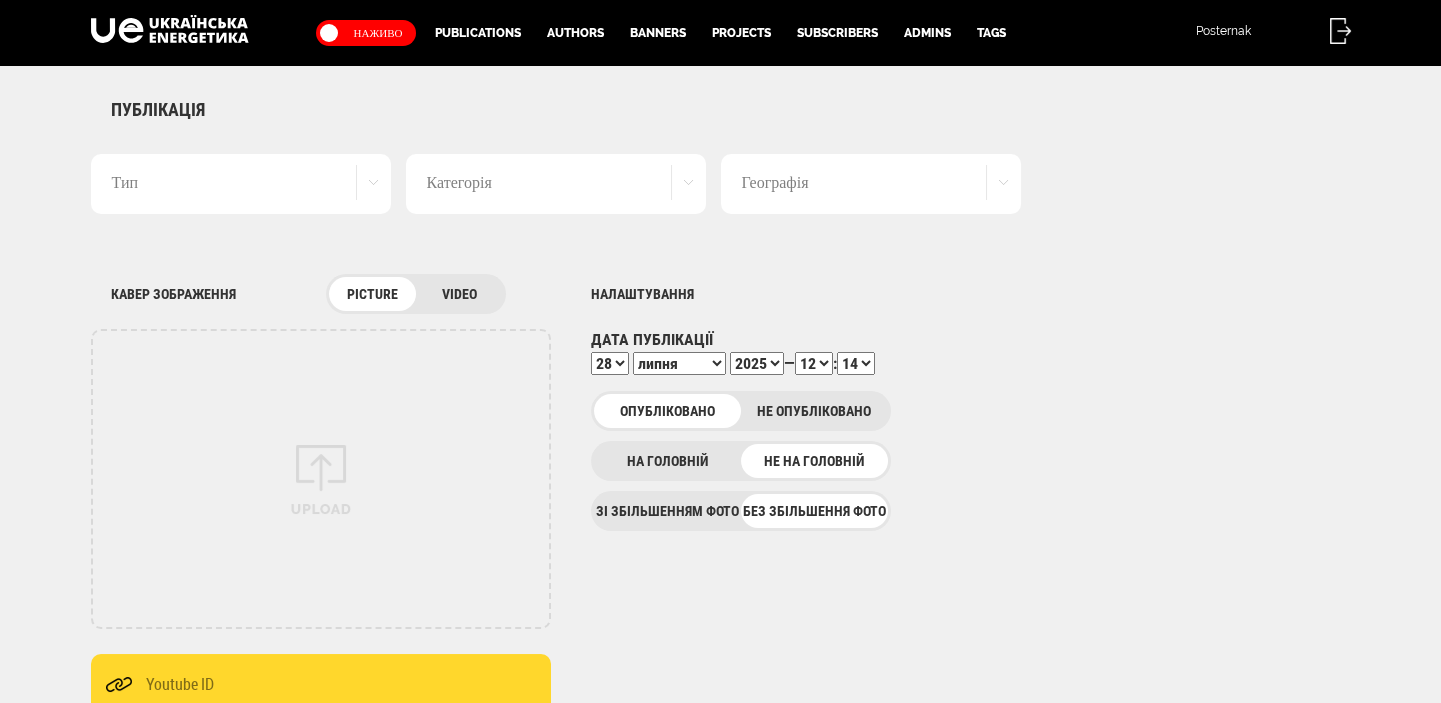 click on "Тип" at bounding box center (241, 184) 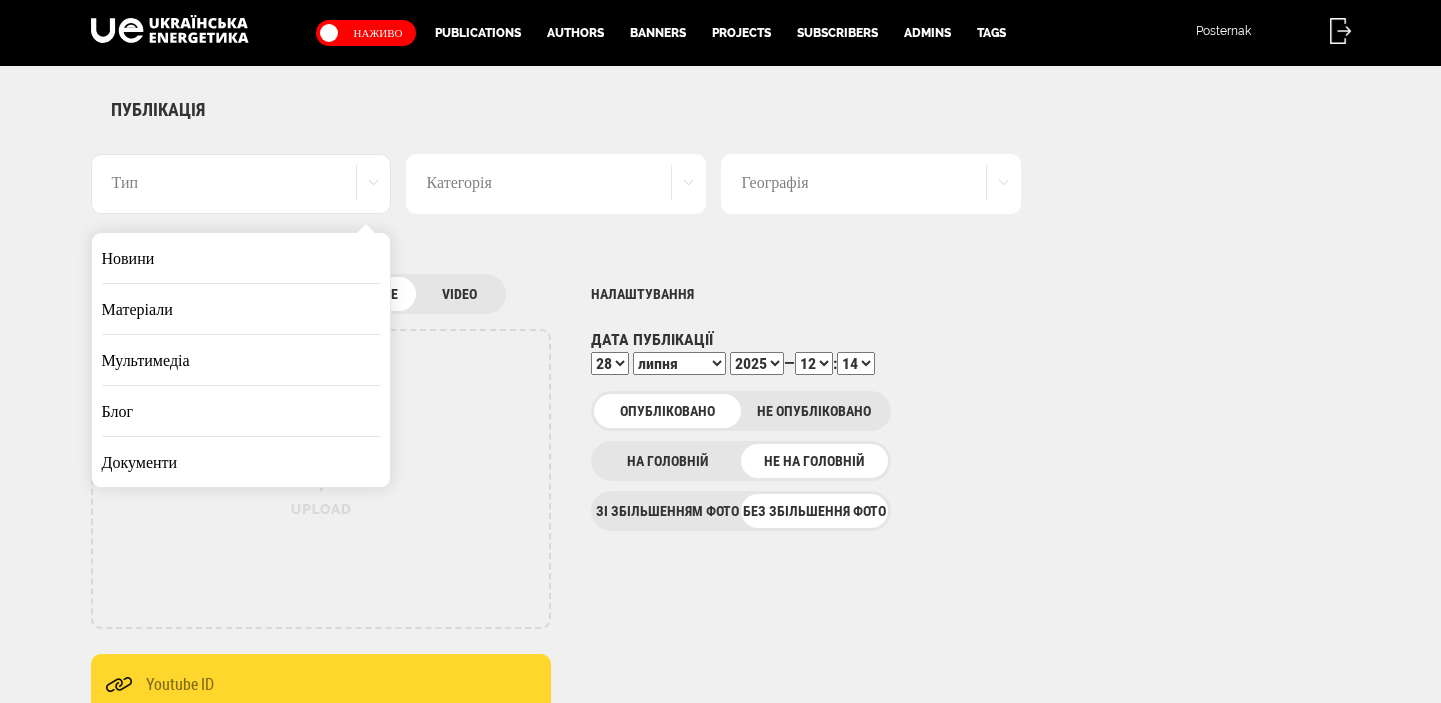click on "Новини" at bounding box center [241, 258] 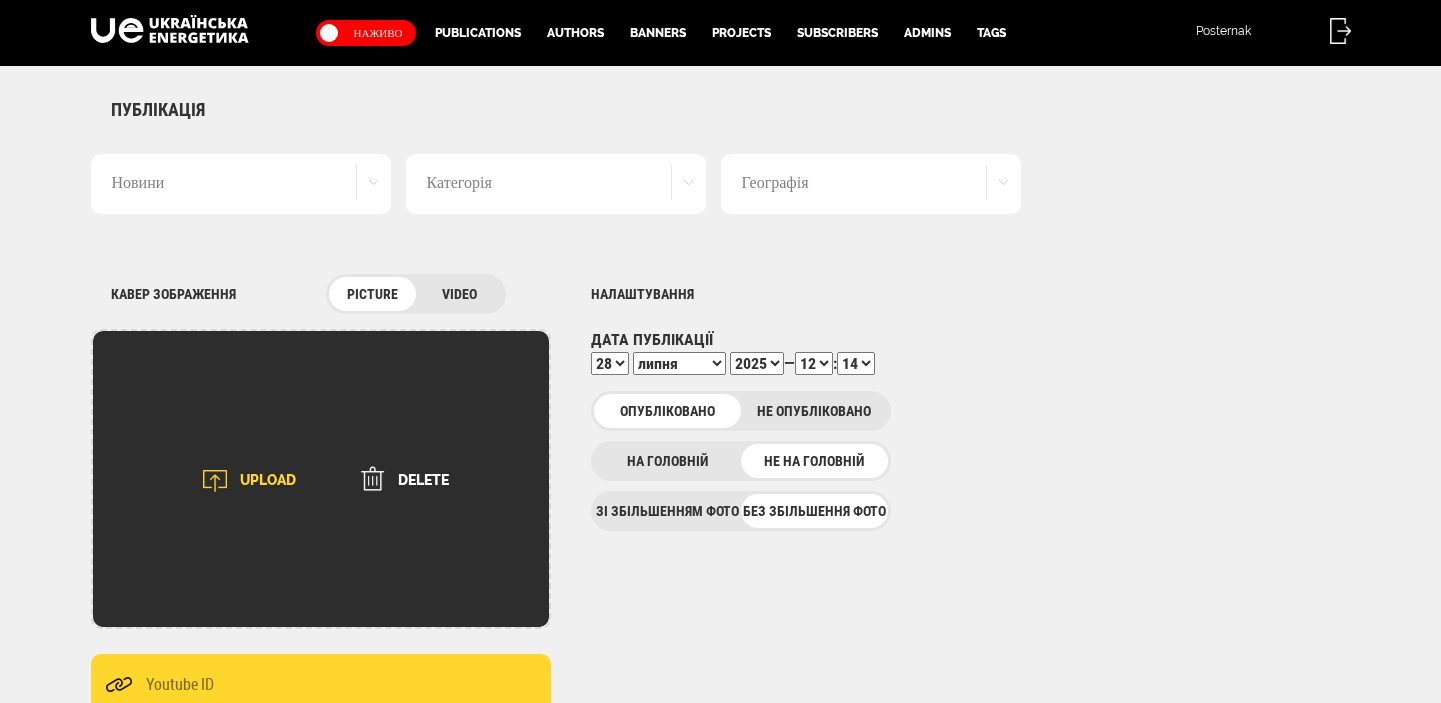 click at bounding box center [215, 481] 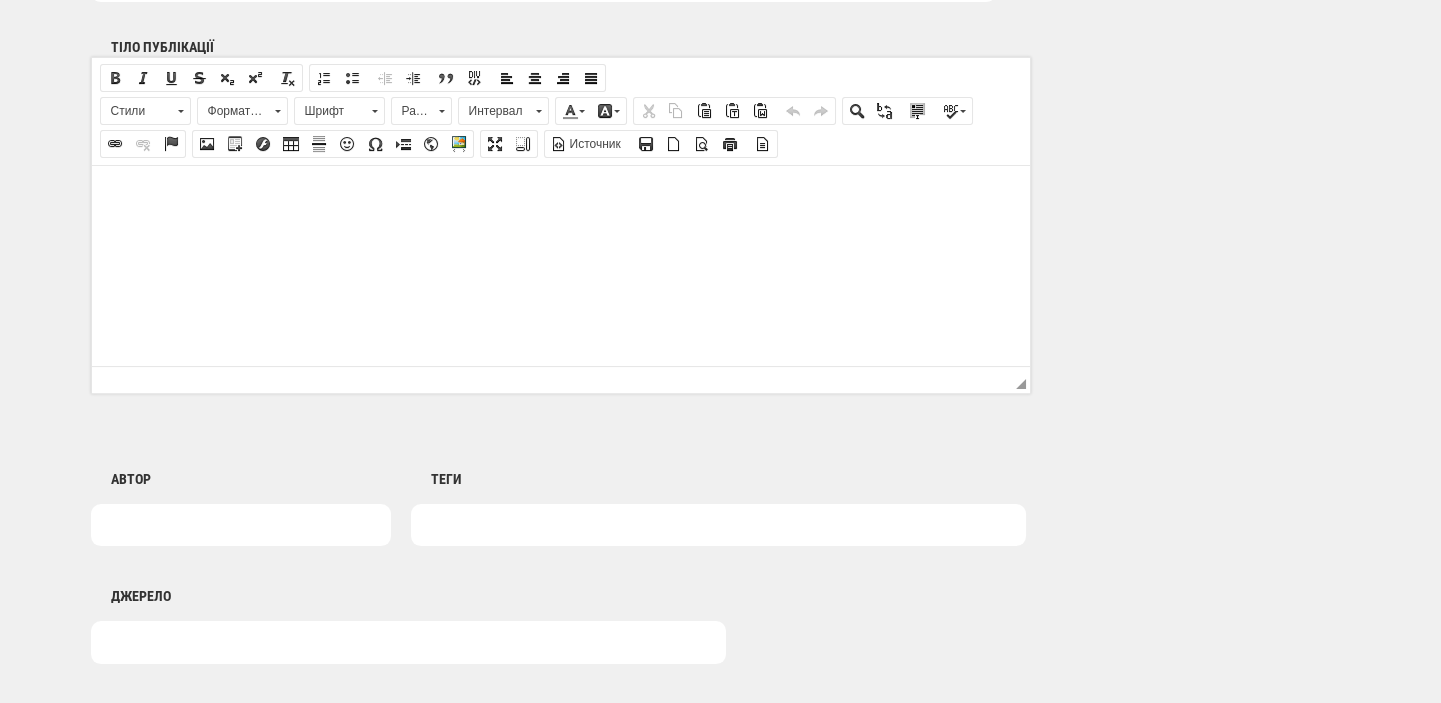 scroll, scrollTop: 1272, scrollLeft: 0, axis: vertical 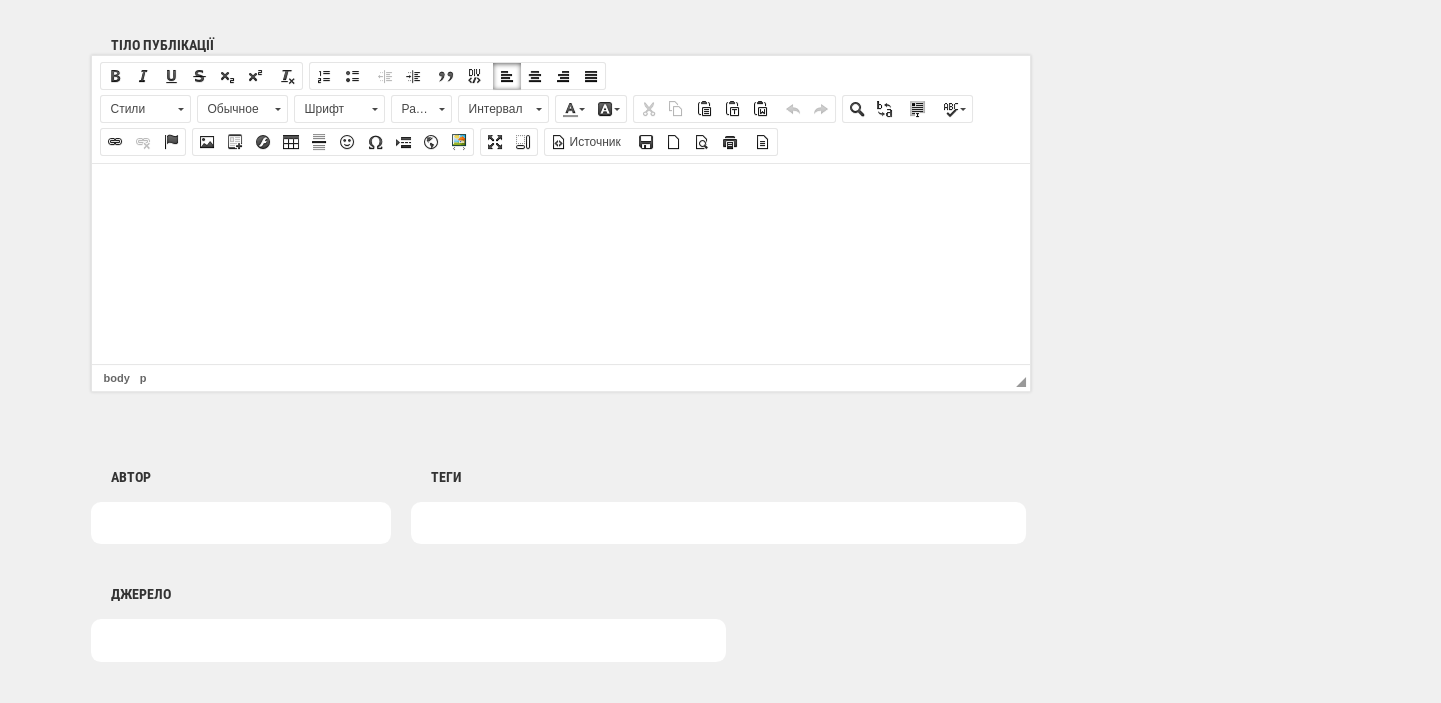 click at bounding box center (560, 193) 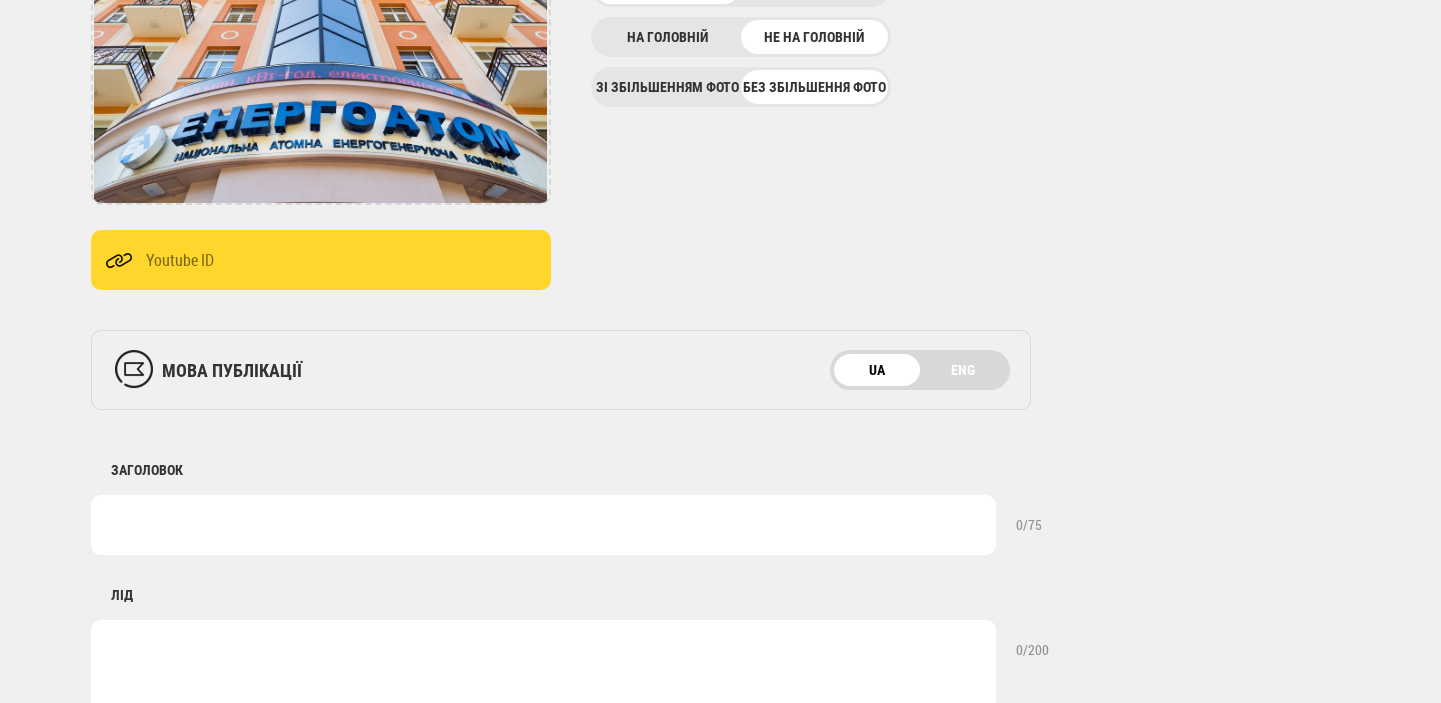 scroll, scrollTop: 636, scrollLeft: 0, axis: vertical 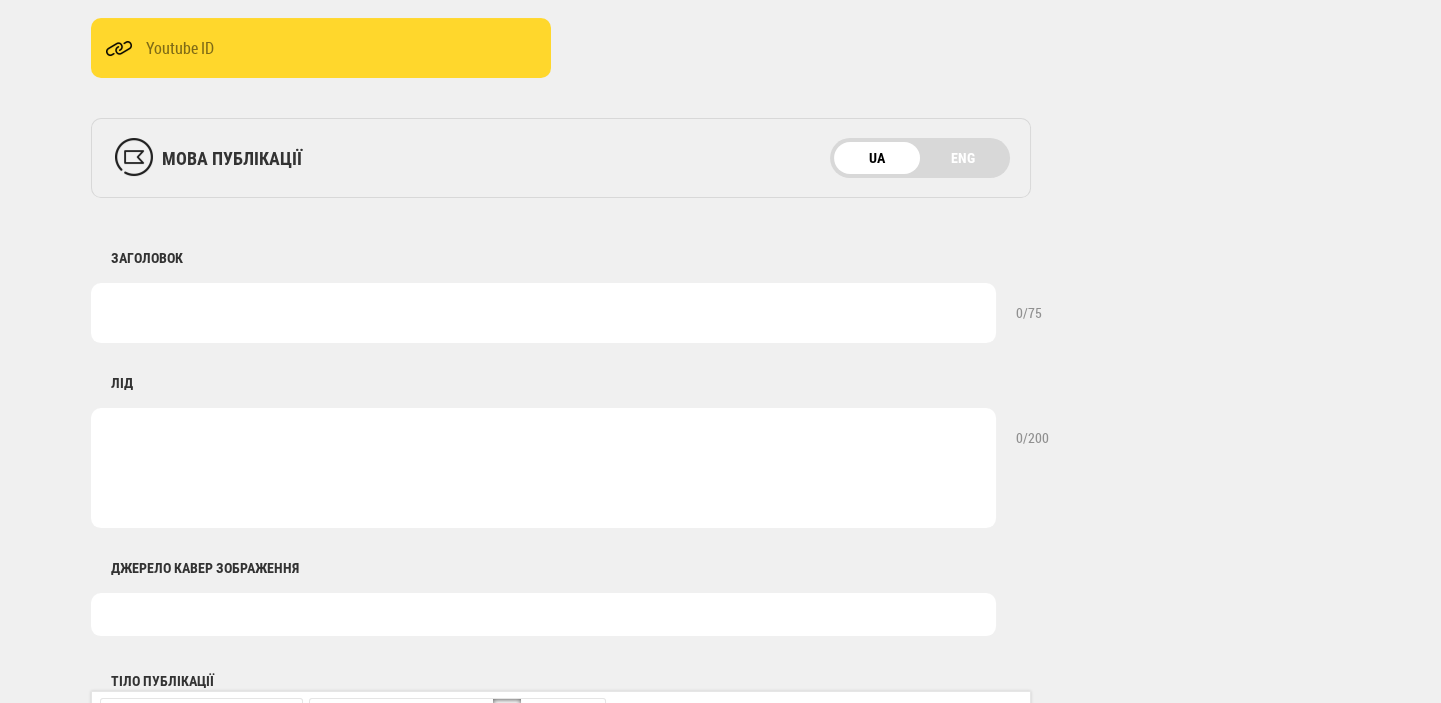 click at bounding box center [543, 614] 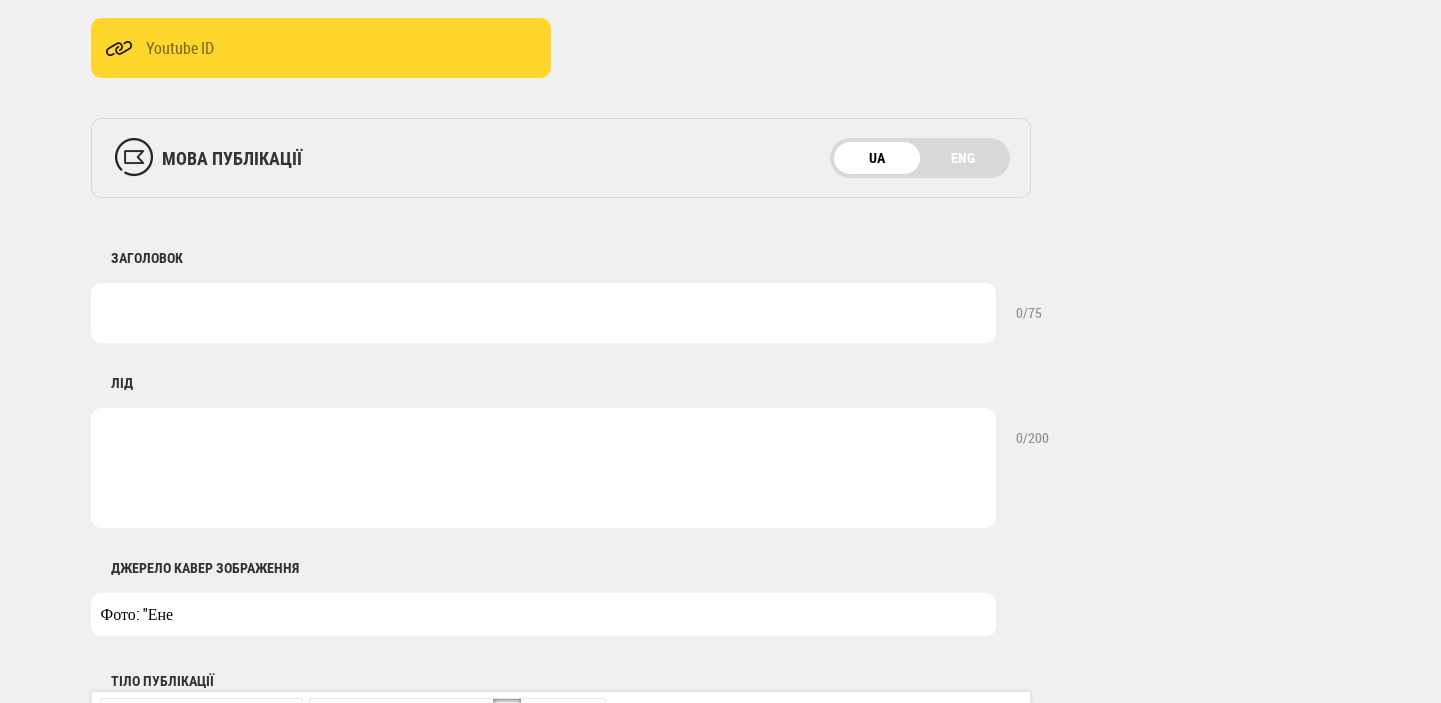 type on "Фото: "Енергоатом"" 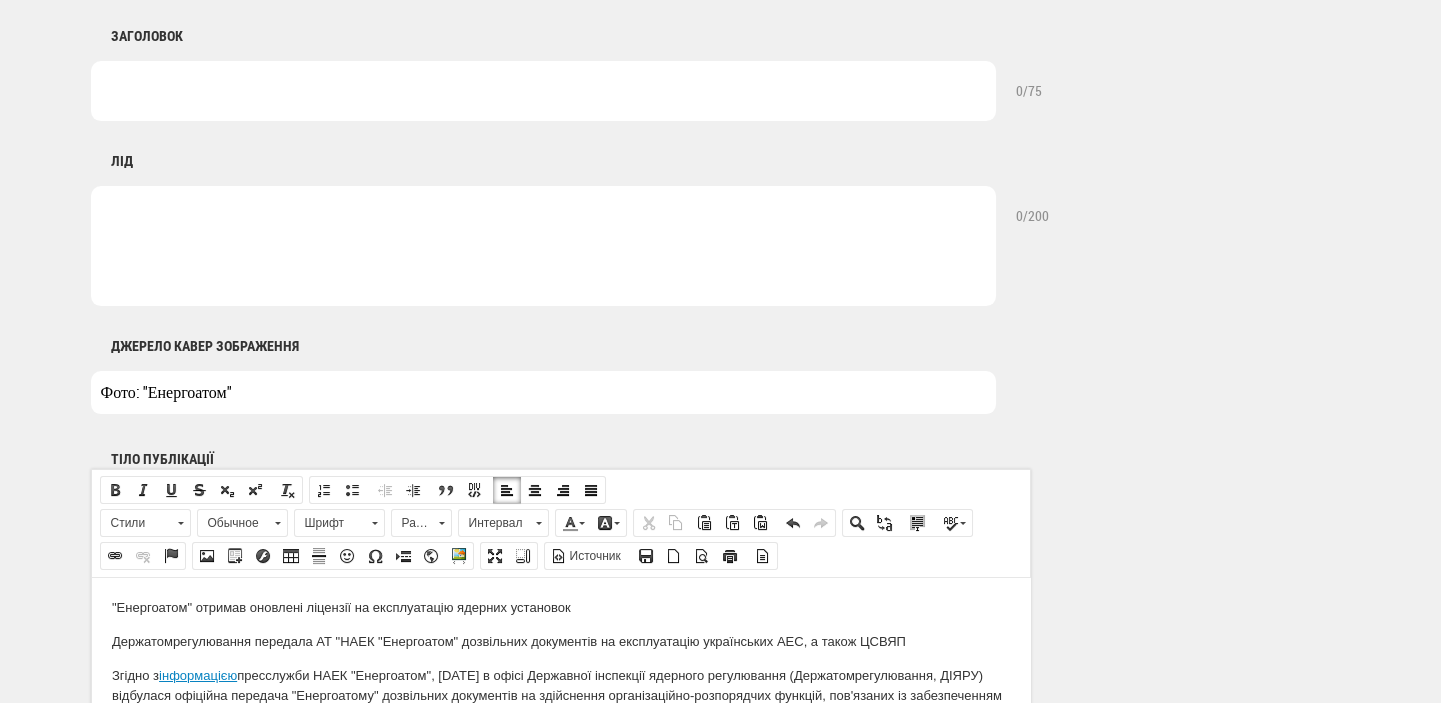 scroll, scrollTop: 1060, scrollLeft: 0, axis: vertical 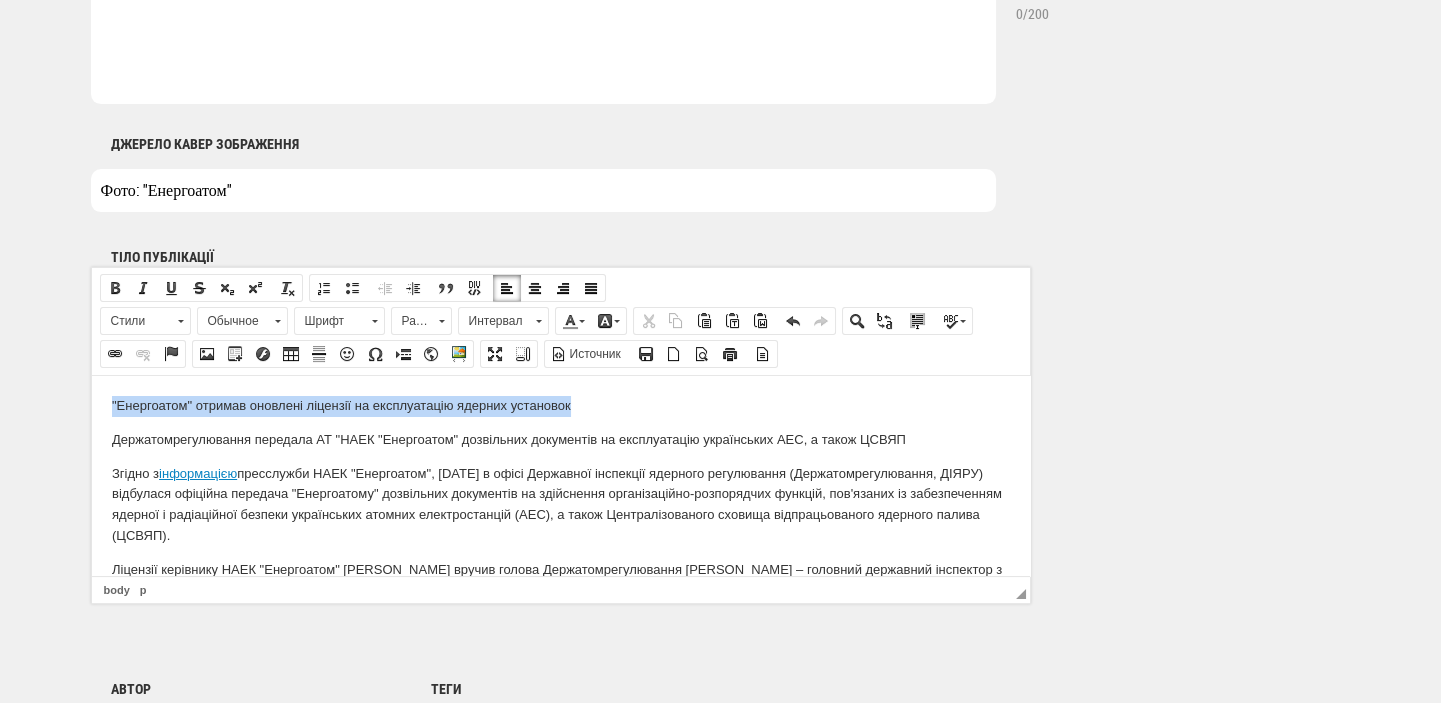 drag, startPoint x: 598, startPoint y: 402, endPoint x: 105, endPoint y: 402, distance: 493 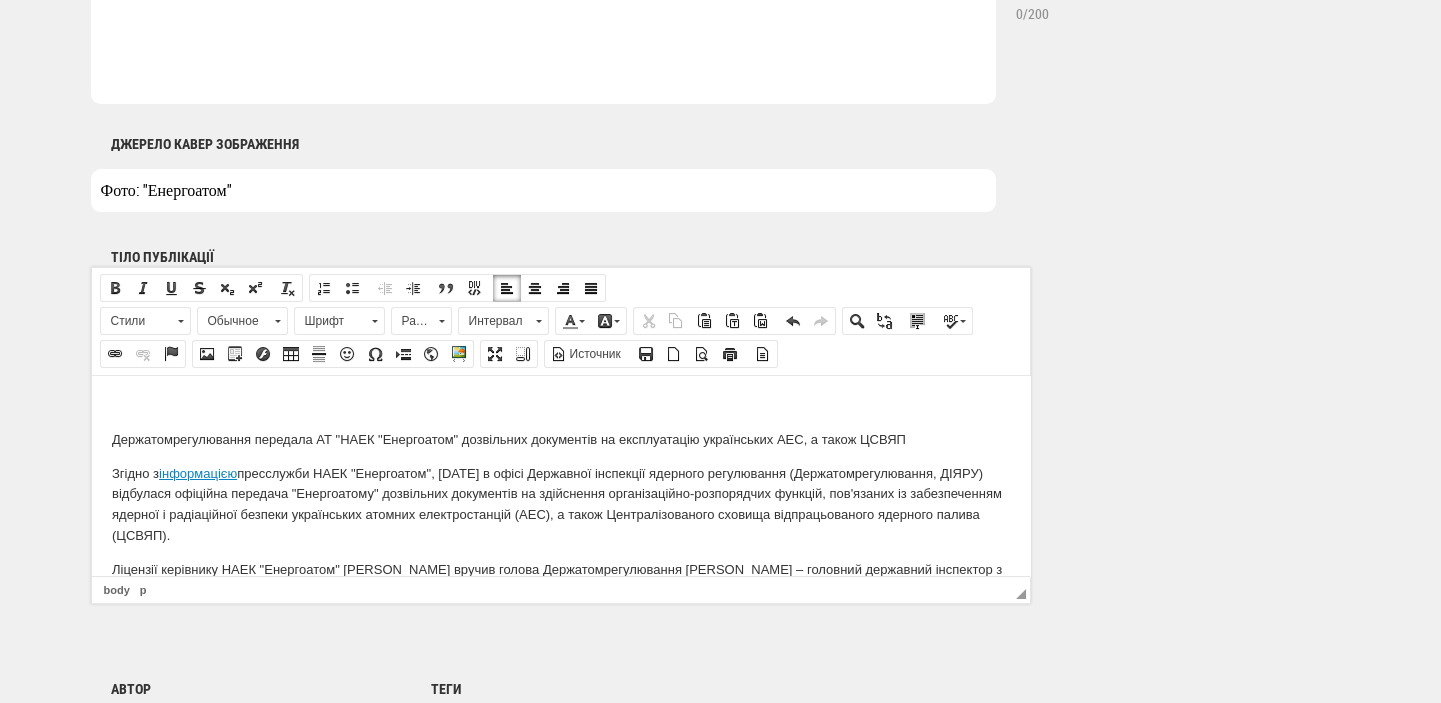 scroll, scrollTop: 636, scrollLeft: 0, axis: vertical 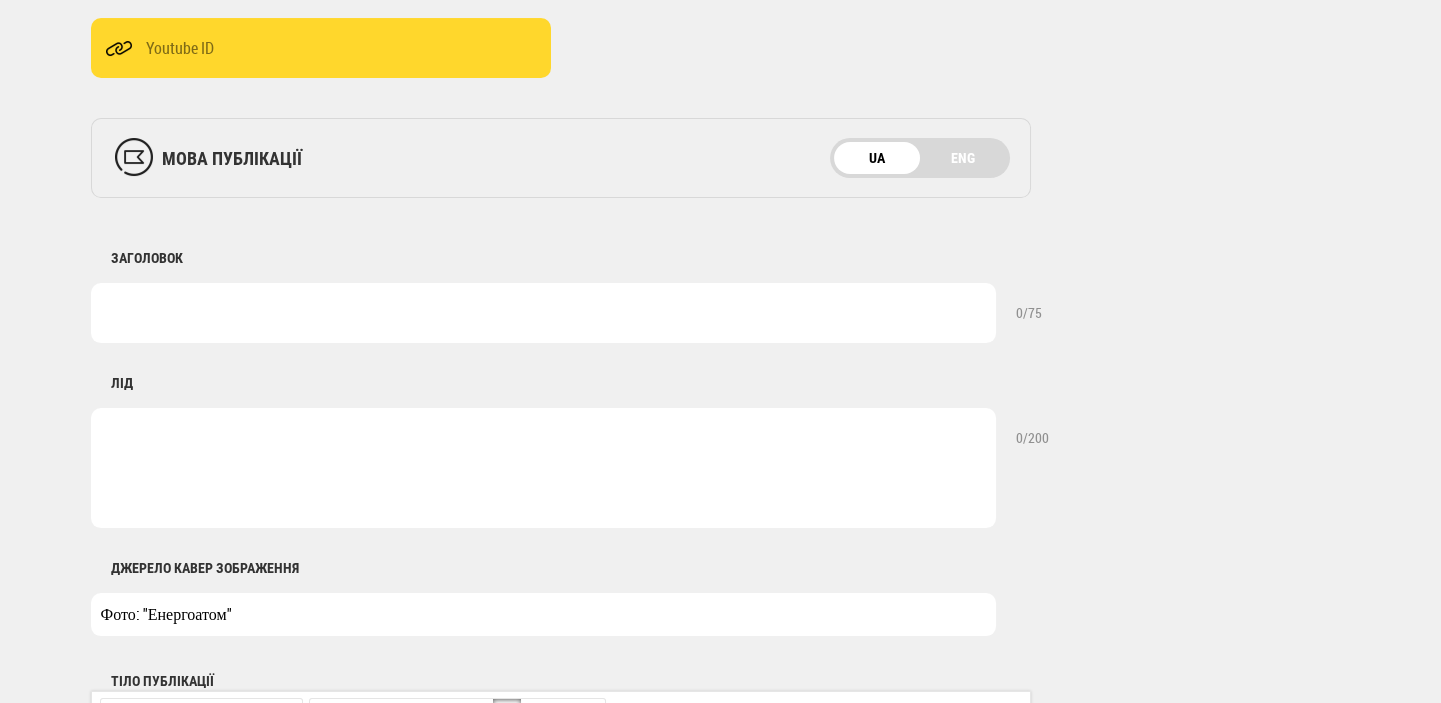 click at bounding box center [543, 313] 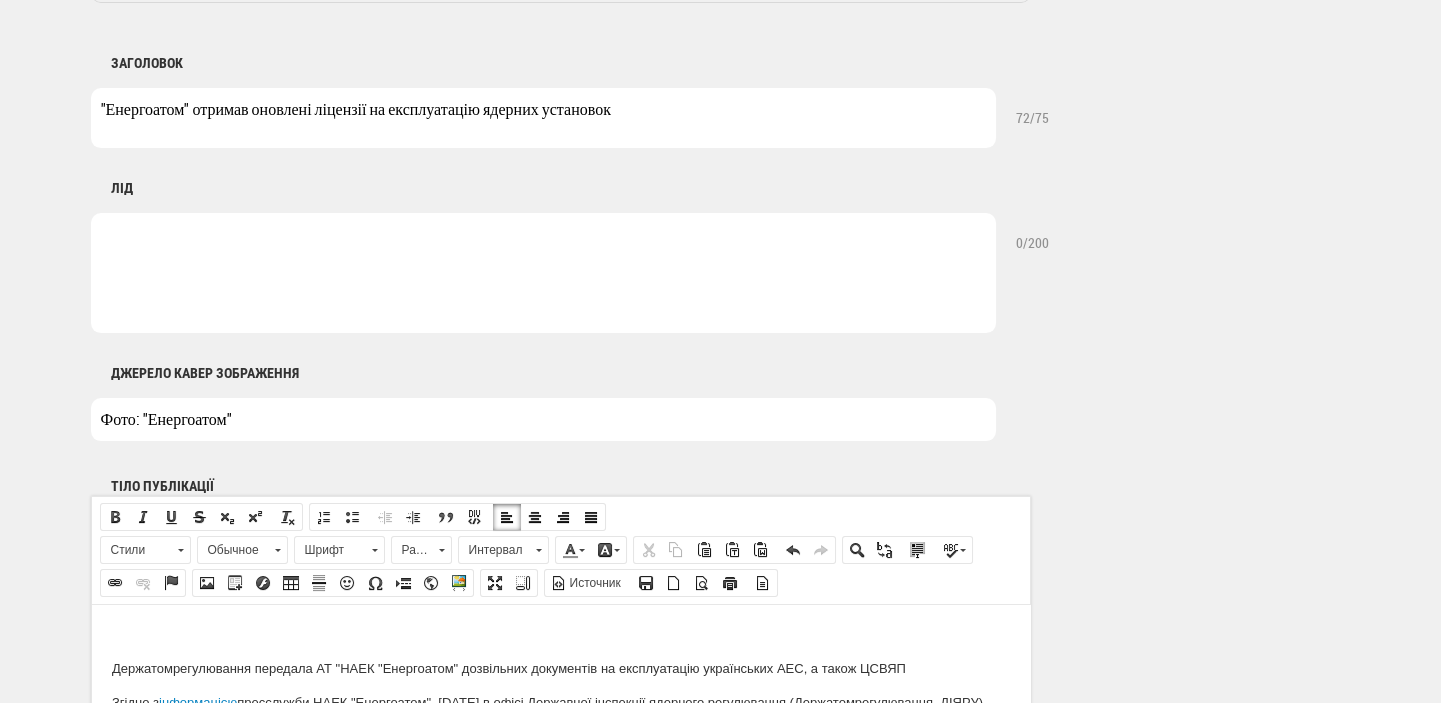 scroll, scrollTop: 1060, scrollLeft: 0, axis: vertical 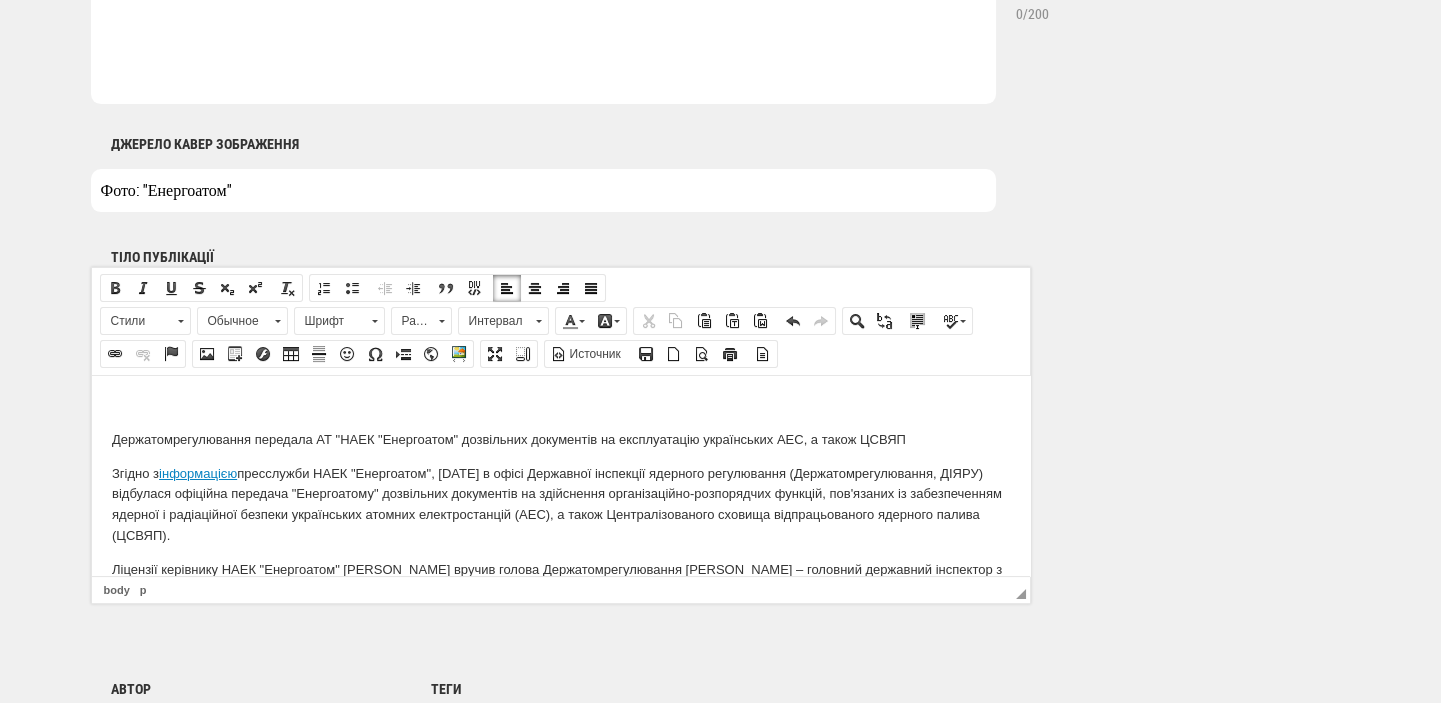 type on ""Енергоатом" отримав оновлені ліцензії на експлуатацію ядерних установок" 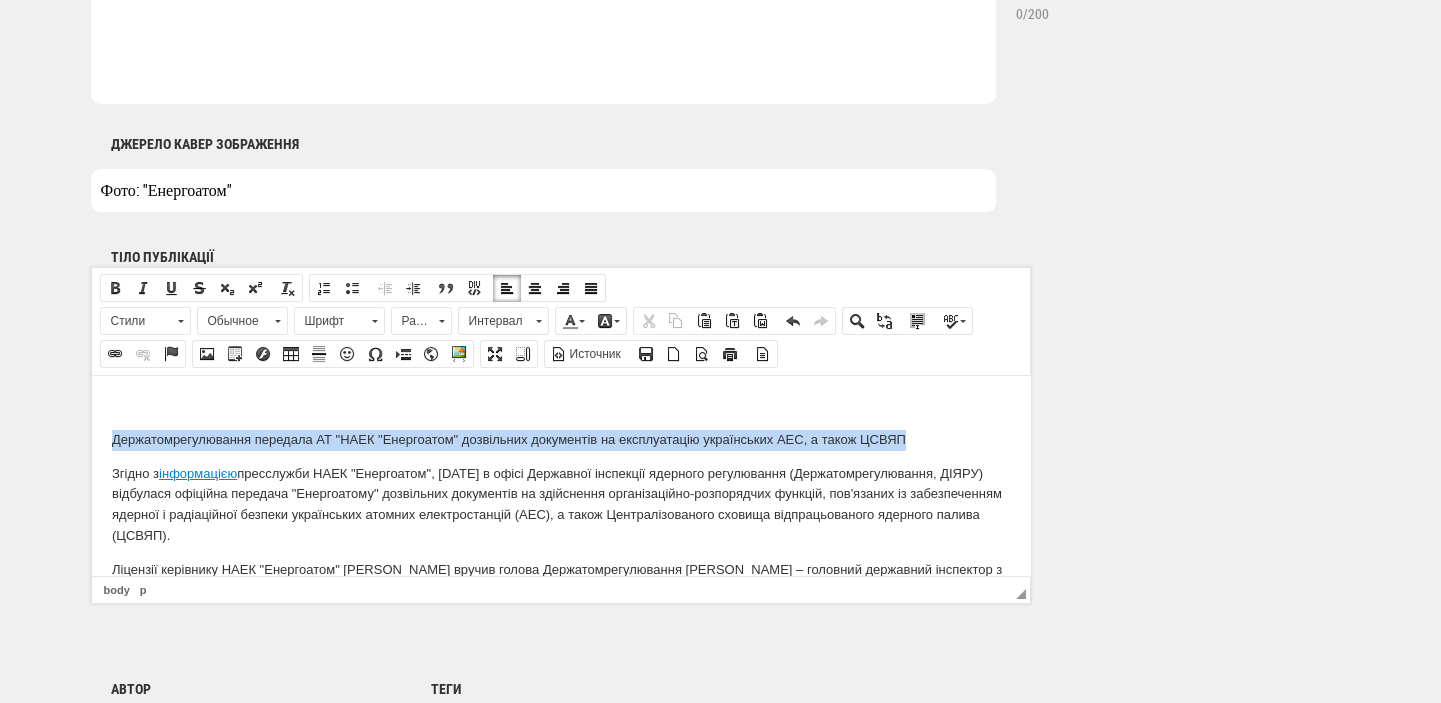 drag, startPoint x: 921, startPoint y: 439, endPoint x: 181, endPoint y: 854, distance: 848.425 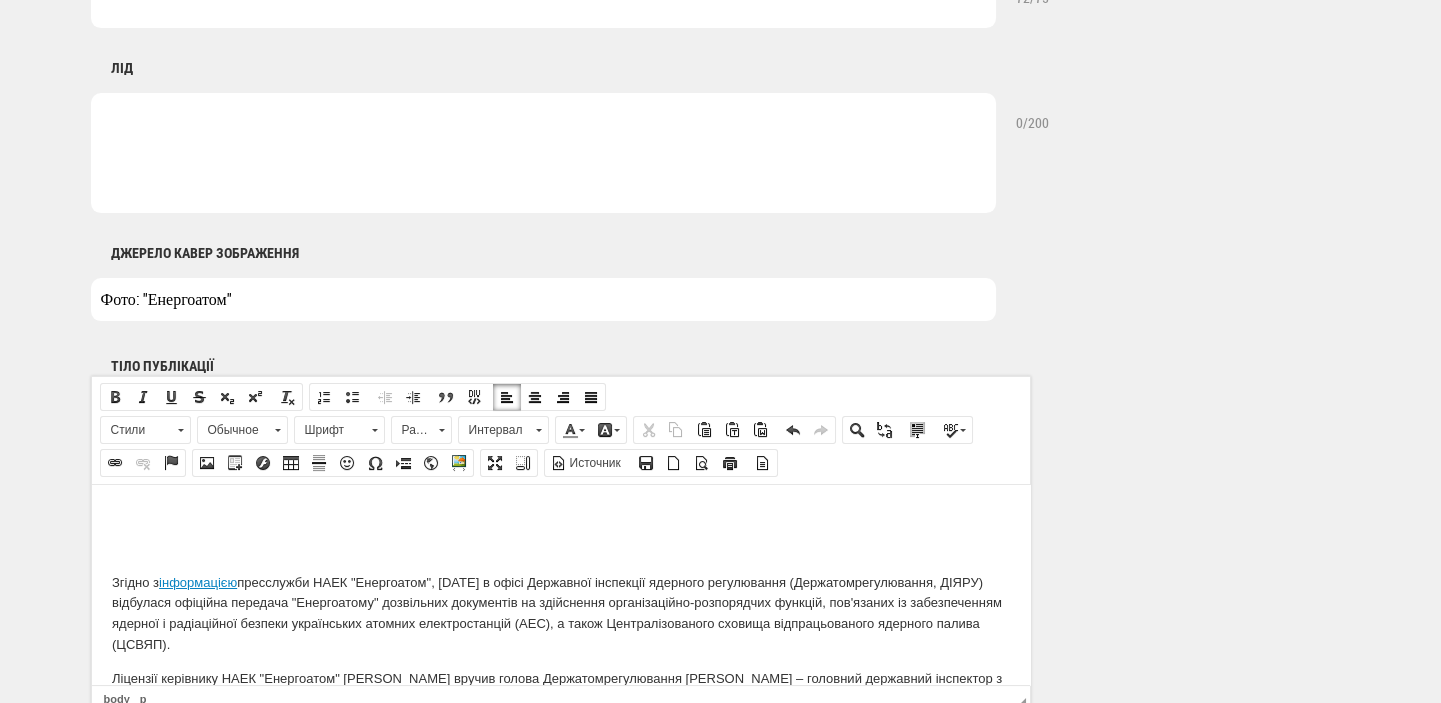 scroll, scrollTop: 636, scrollLeft: 0, axis: vertical 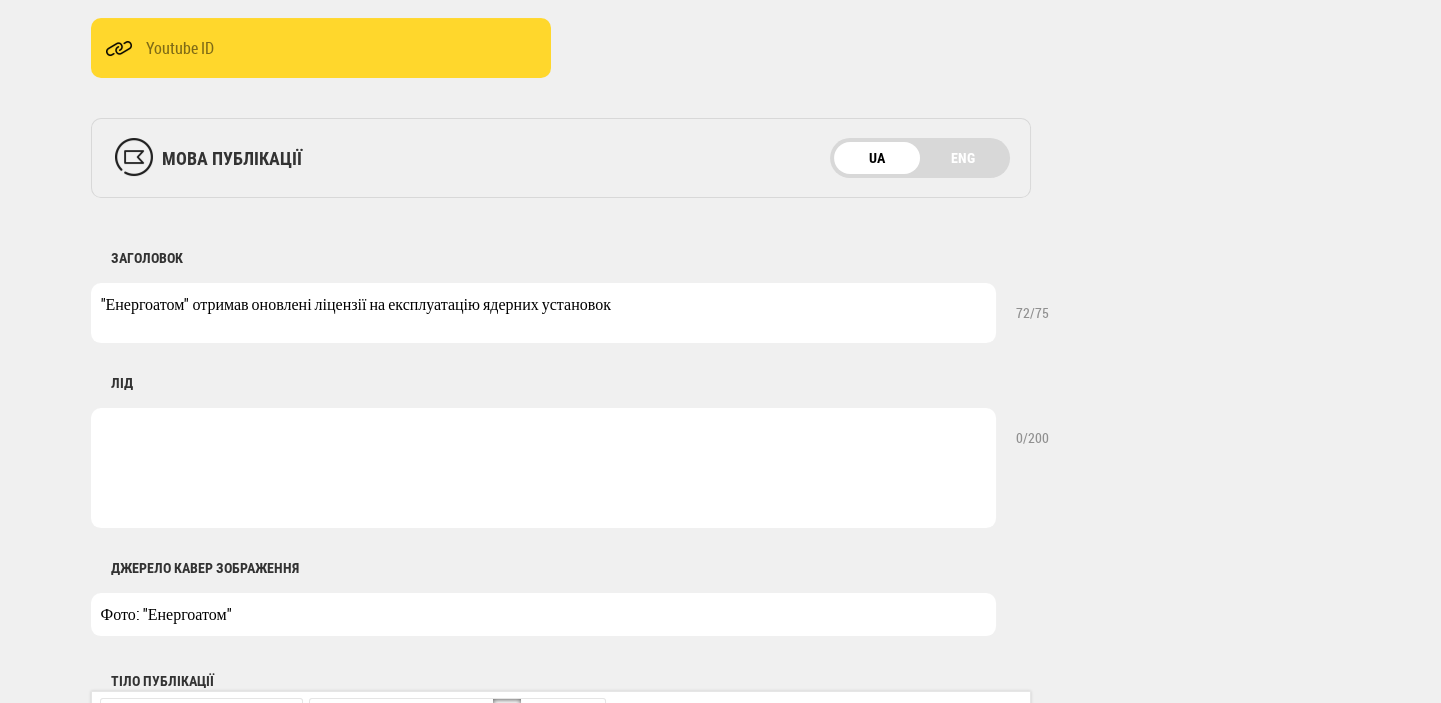 click at bounding box center [543, 468] 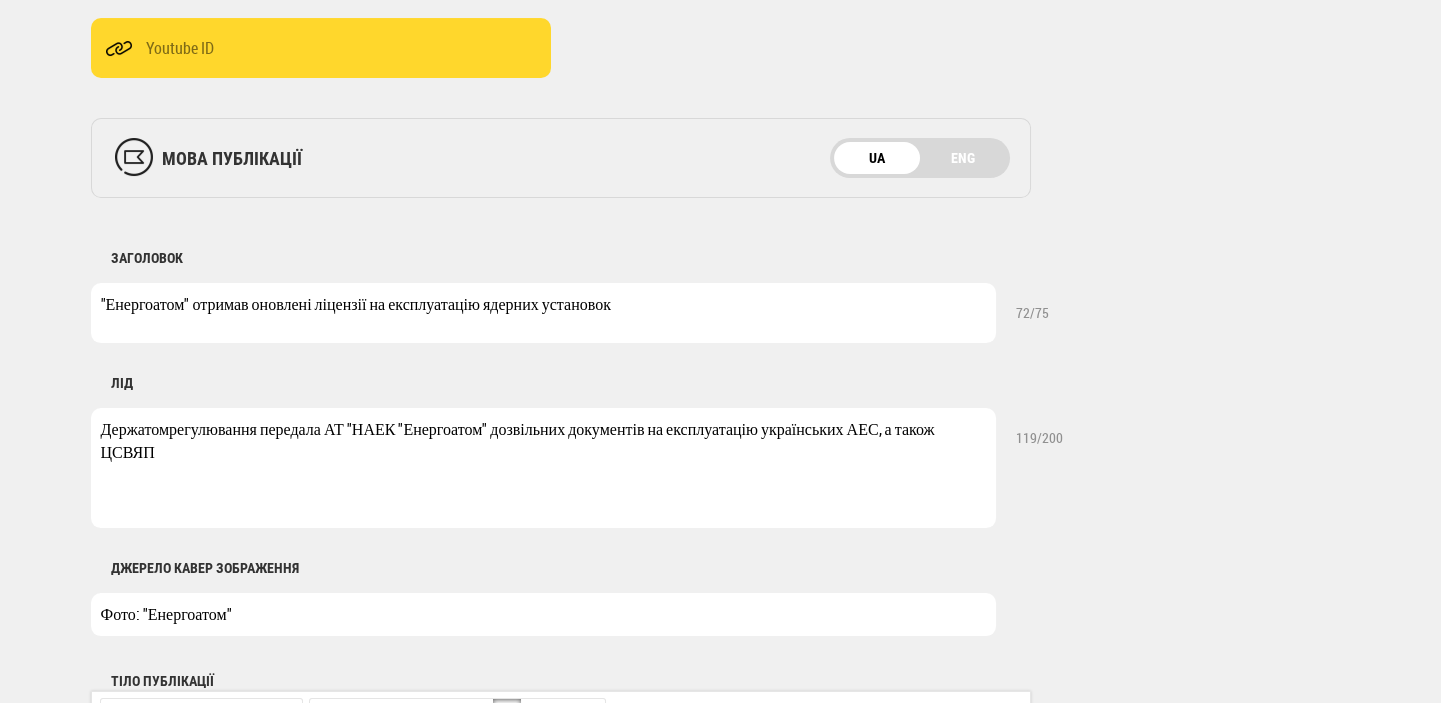 drag, startPoint x: 550, startPoint y: 429, endPoint x: 565, endPoint y: 429, distance: 15 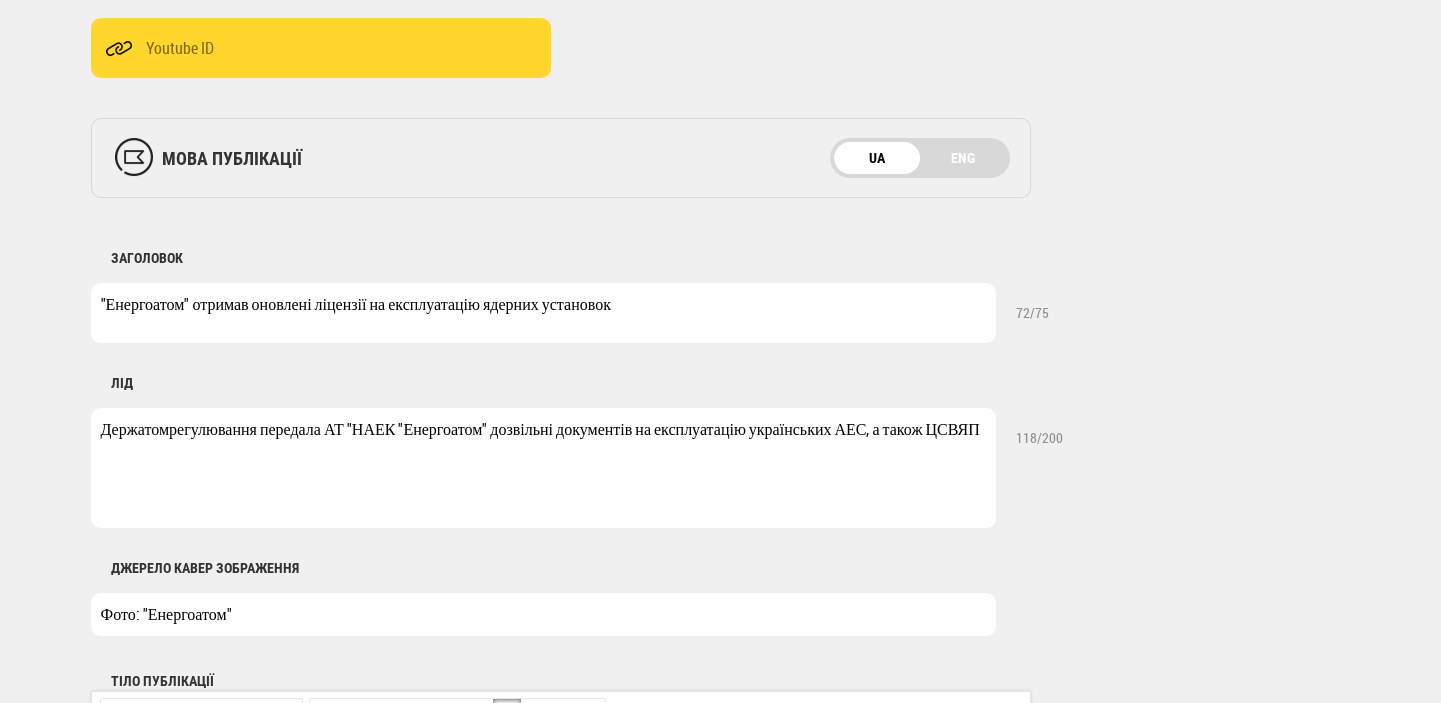 drag, startPoint x: 620, startPoint y: 435, endPoint x: 634, endPoint y: 432, distance: 14.3178215 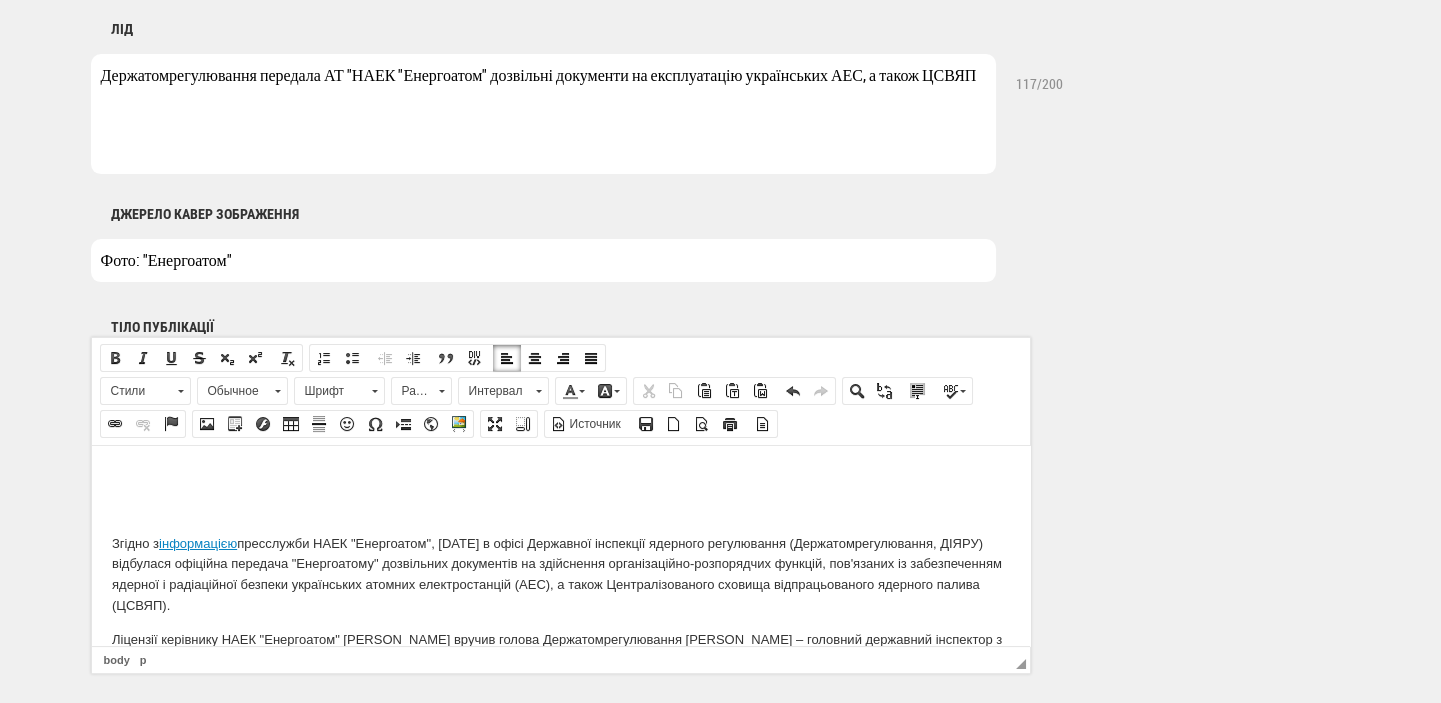 scroll, scrollTop: 1060, scrollLeft: 0, axis: vertical 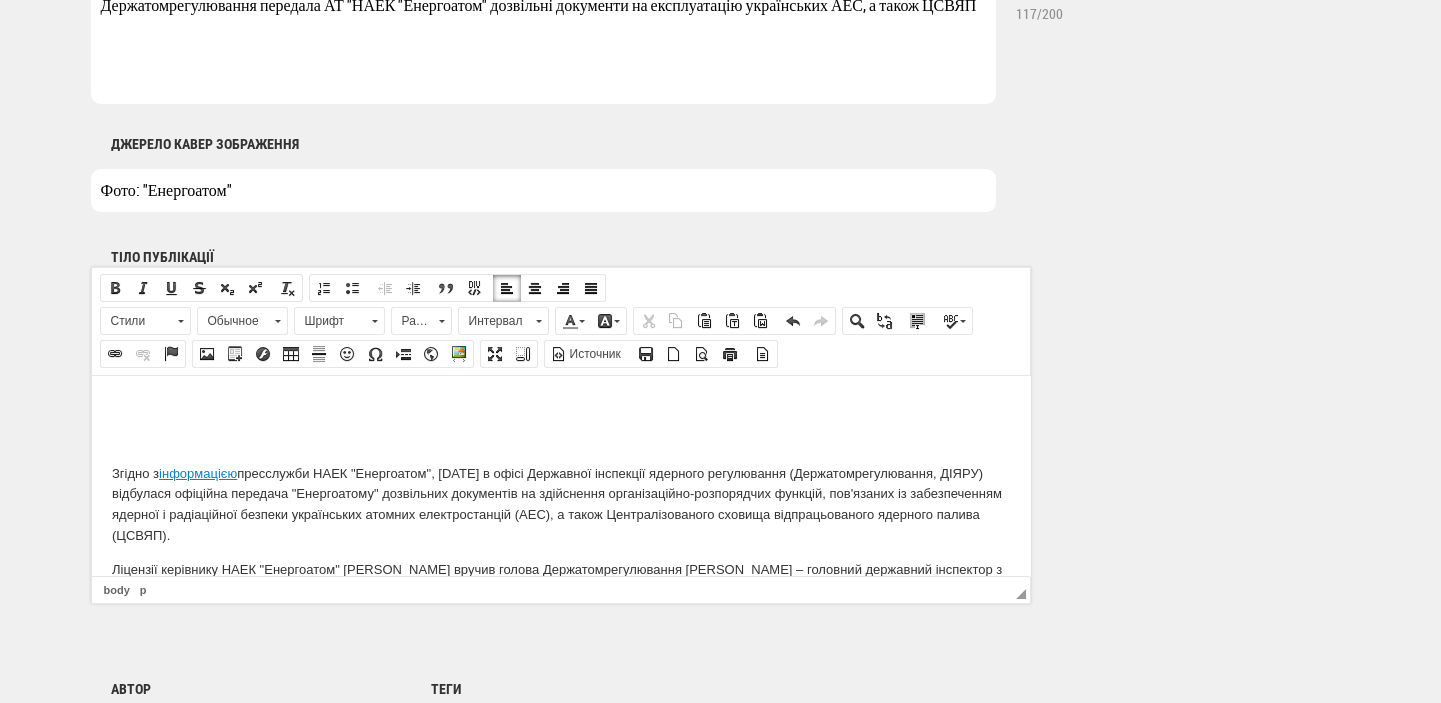 type on "Держатомрегулювання передала АТ "НАЕК "Енергоатом" дозвільні документи на експлуатацію українських АЕС, а також ЦСВЯП" 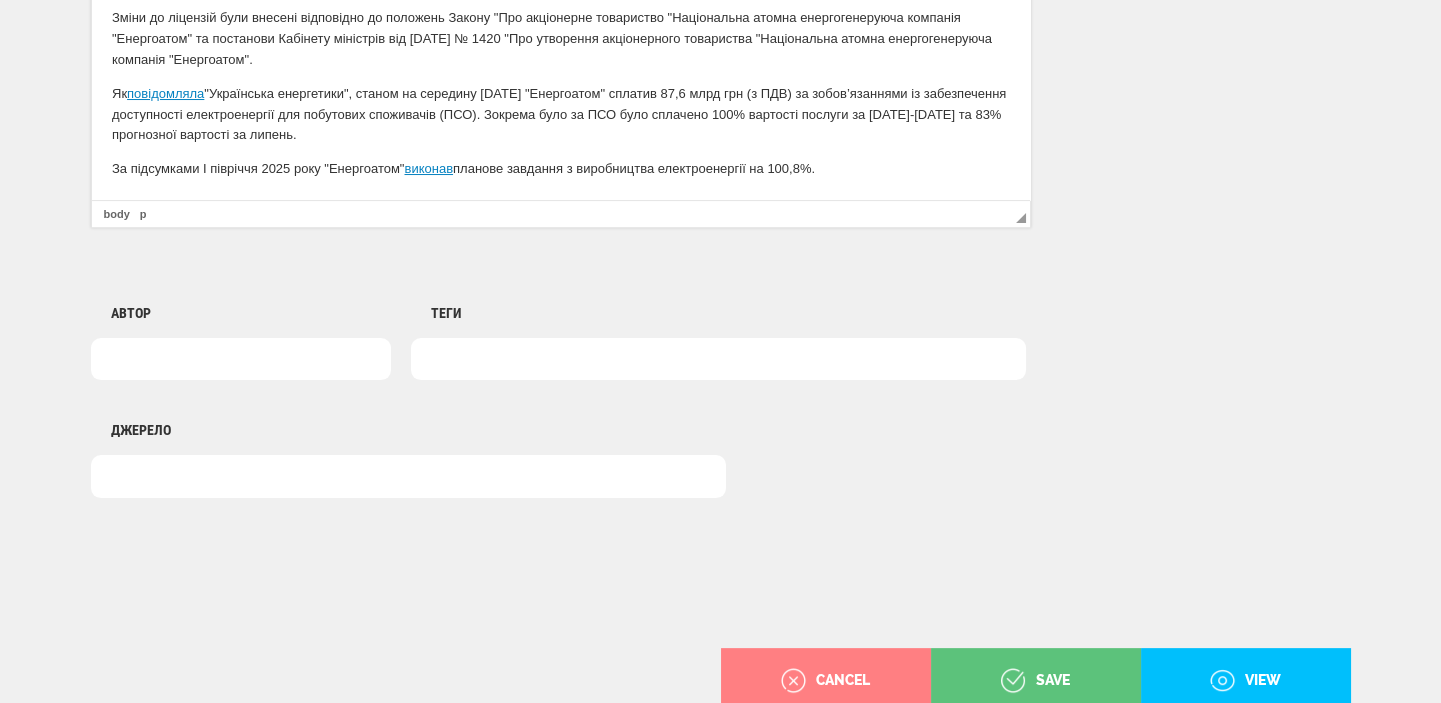 scroll, scrollTop: 1484, scrollLeft: 0, axis: vertical 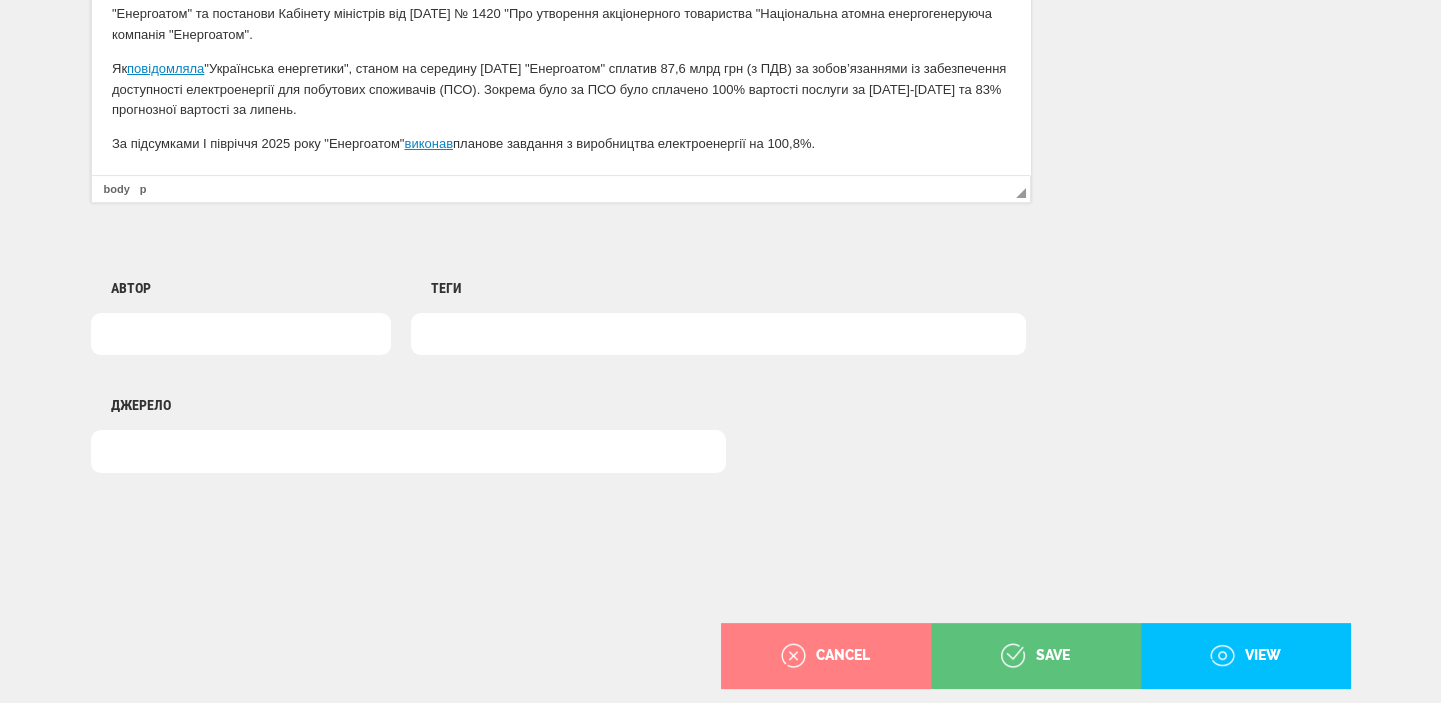 click at bounding box center [718, 334] 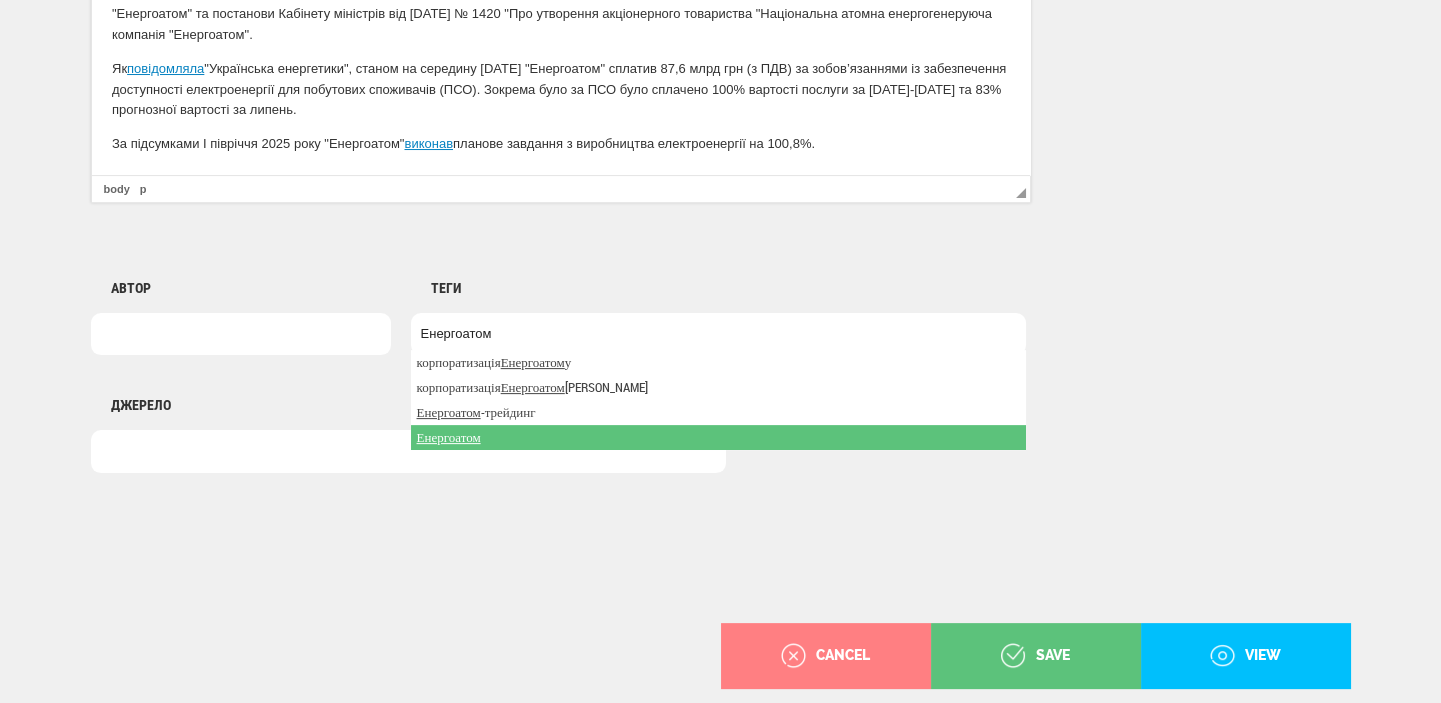 type on "Енергоатом" 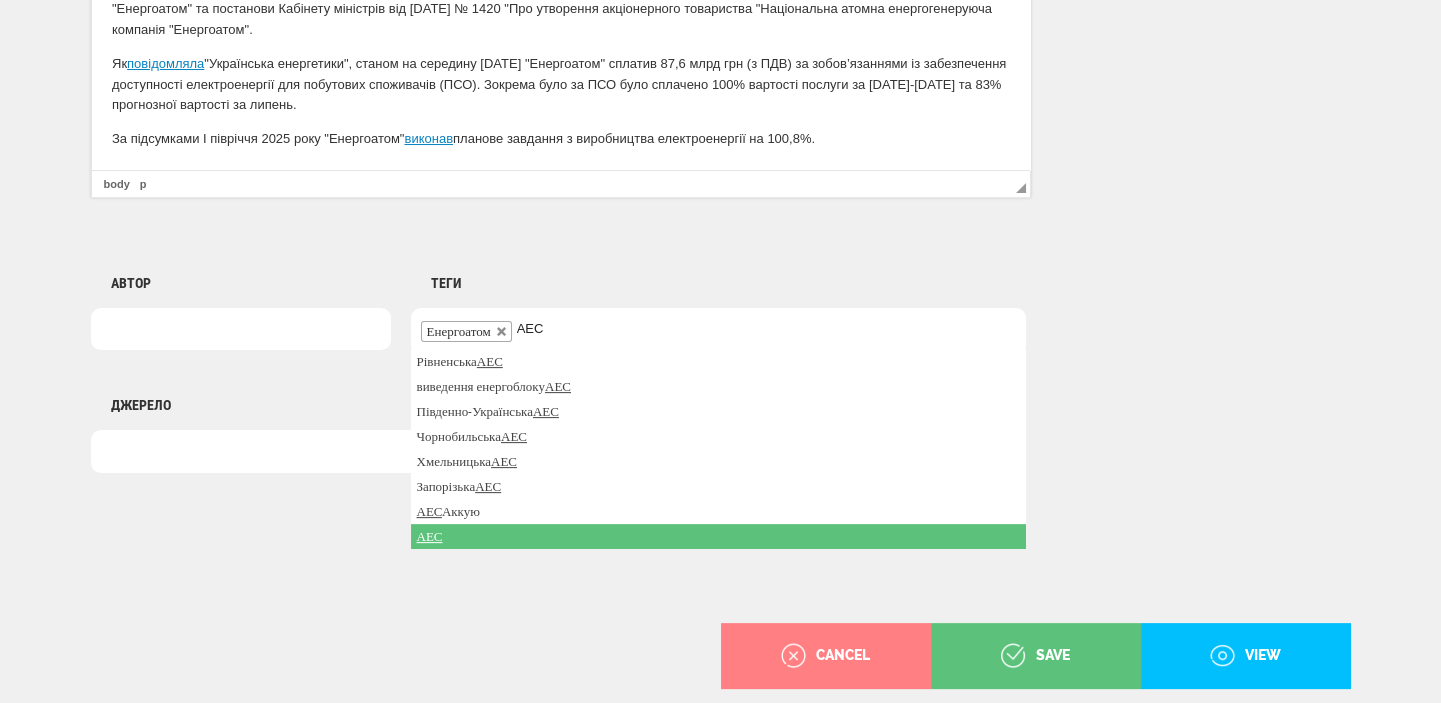 type on "АЕС" 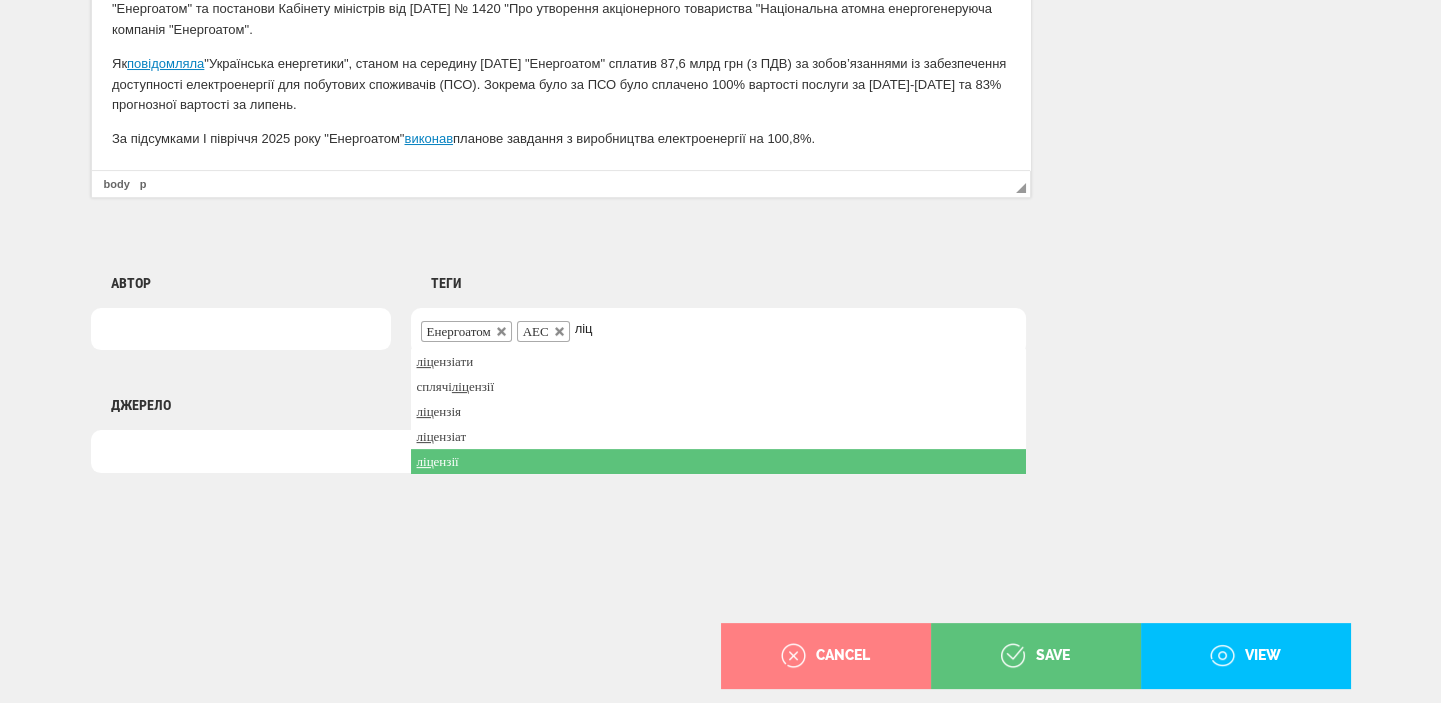 type on "ліц" 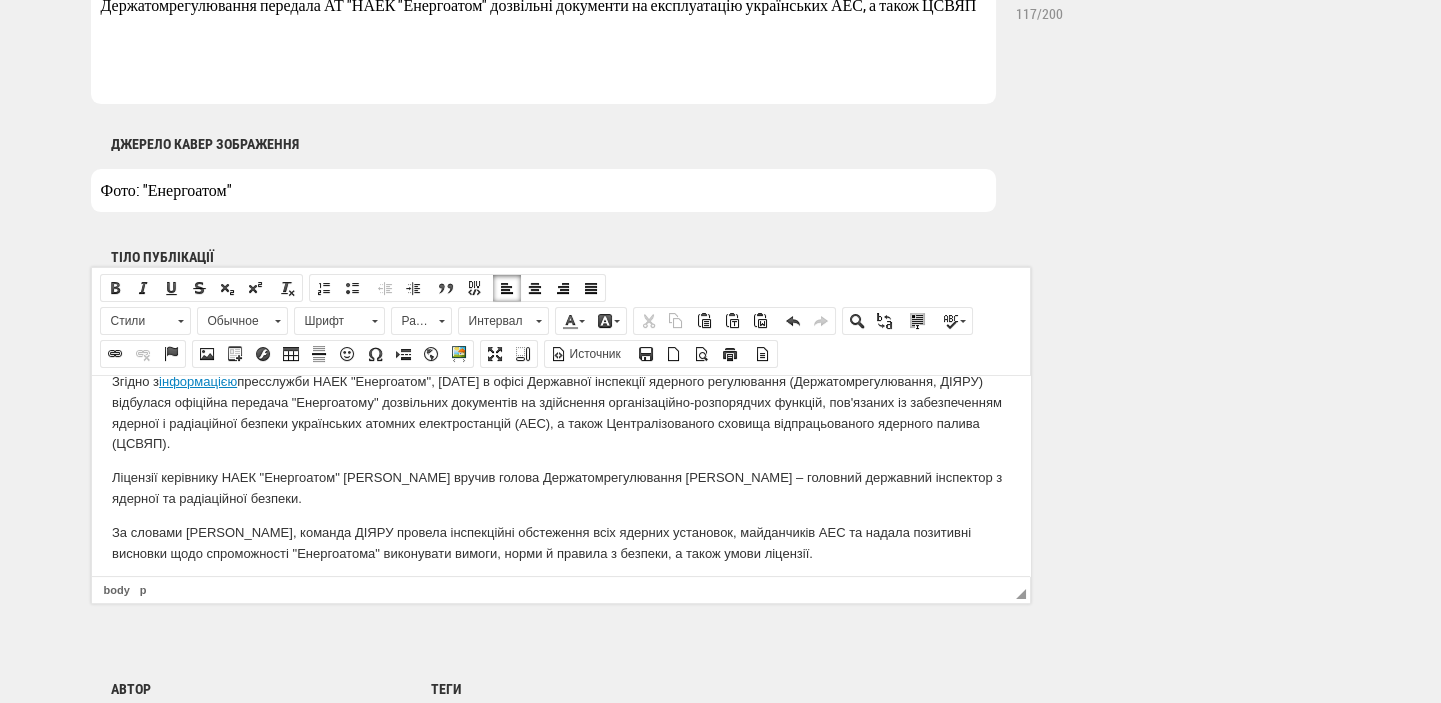 scroll, scrollTop: 0, scrollLeft: 0, axis: both 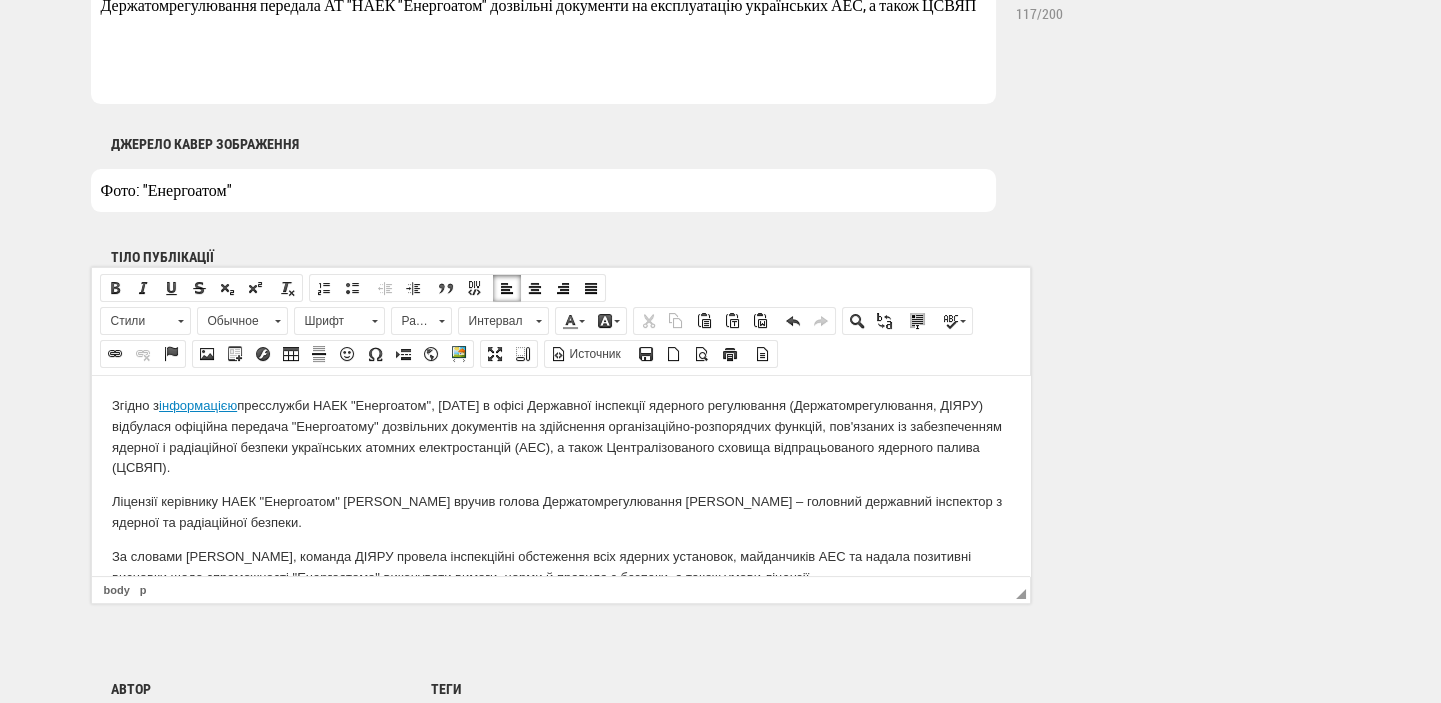 type on "Ц" 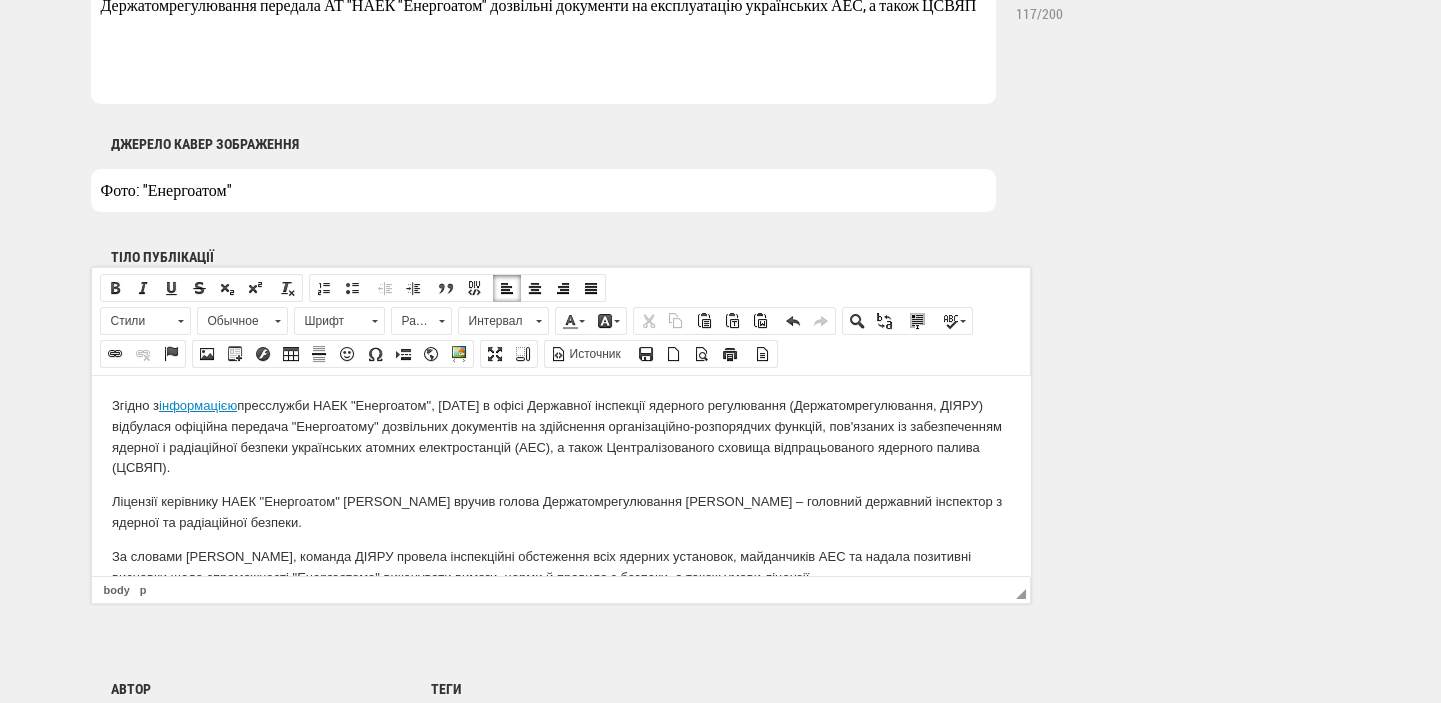 drag, startPoint x: 221, startPoint y: 463, endPoint x: 264, endPoint y: 464, distance: 43.011627 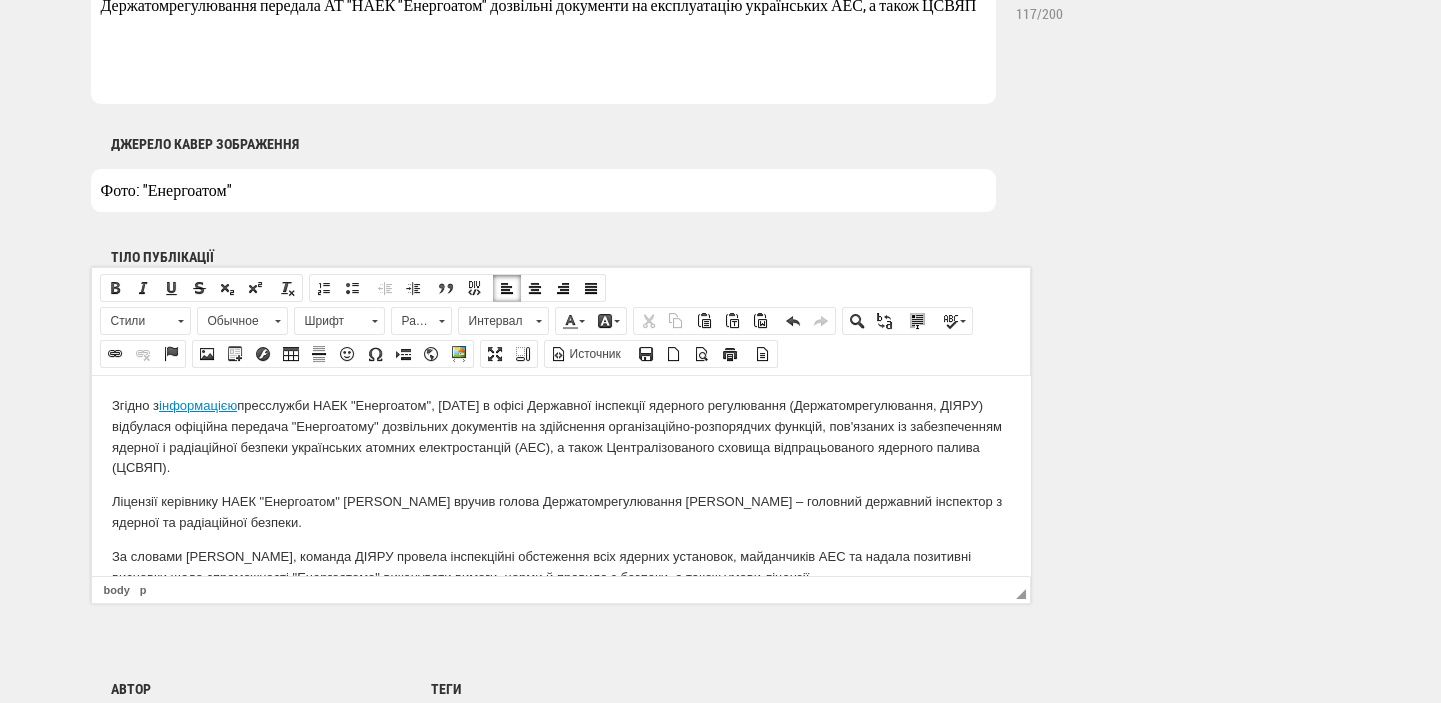 click on "Згідно з  інформацією  пресслужби НАЕК "Енергоатом", 25 липня в офісі Державної інспекції ядерного регулювання (Держатомрегулювання, ДІЯРУ) відбулася офіційна передача "Енергоатому" дозвільних документів на здійснення організаційно-розпорядчих функцій, пов'язаних із забезпеченням ядерної і радіаційної безпеки українських атомних електростанцій (АЕС), а також Централізованого сховища відпрацьованого ядерного палива (ЦСВЯП)." at bounding box center [560, 436] 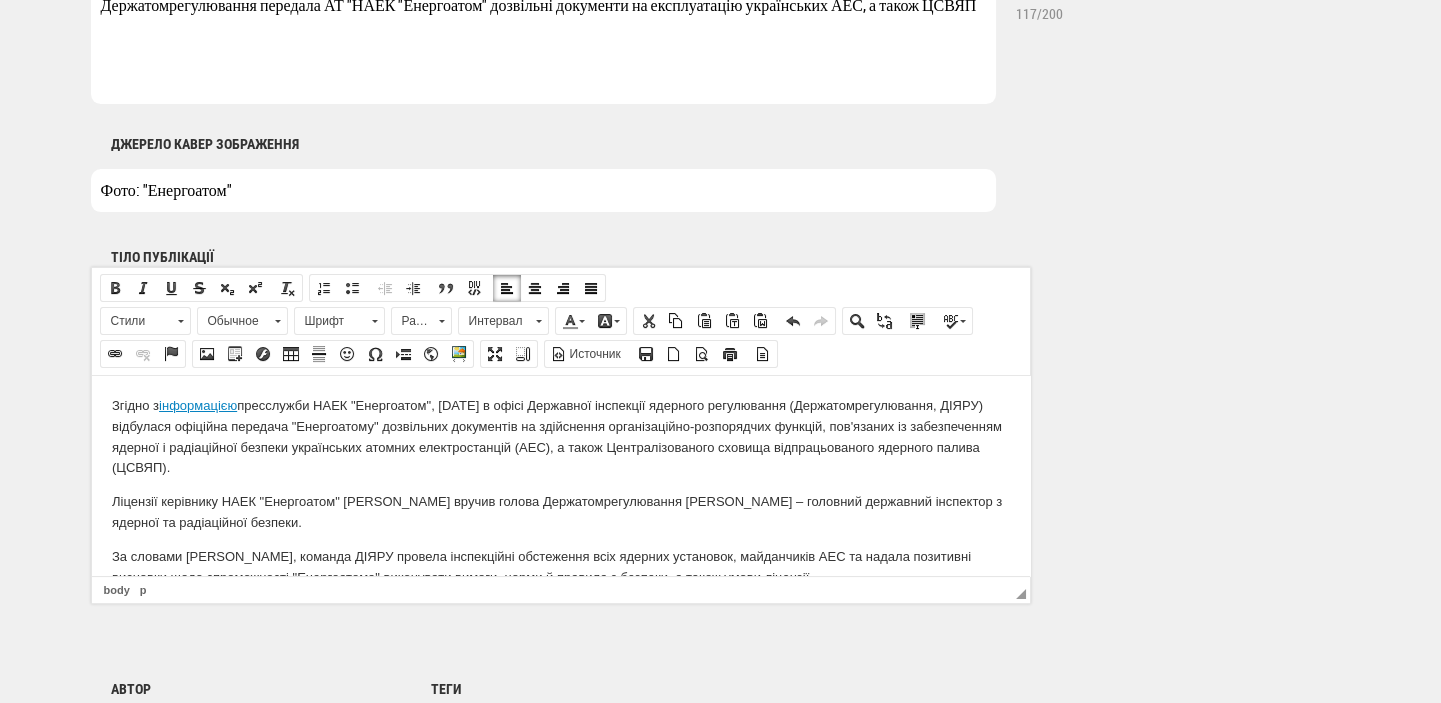 copy on "ЦСВЯП" 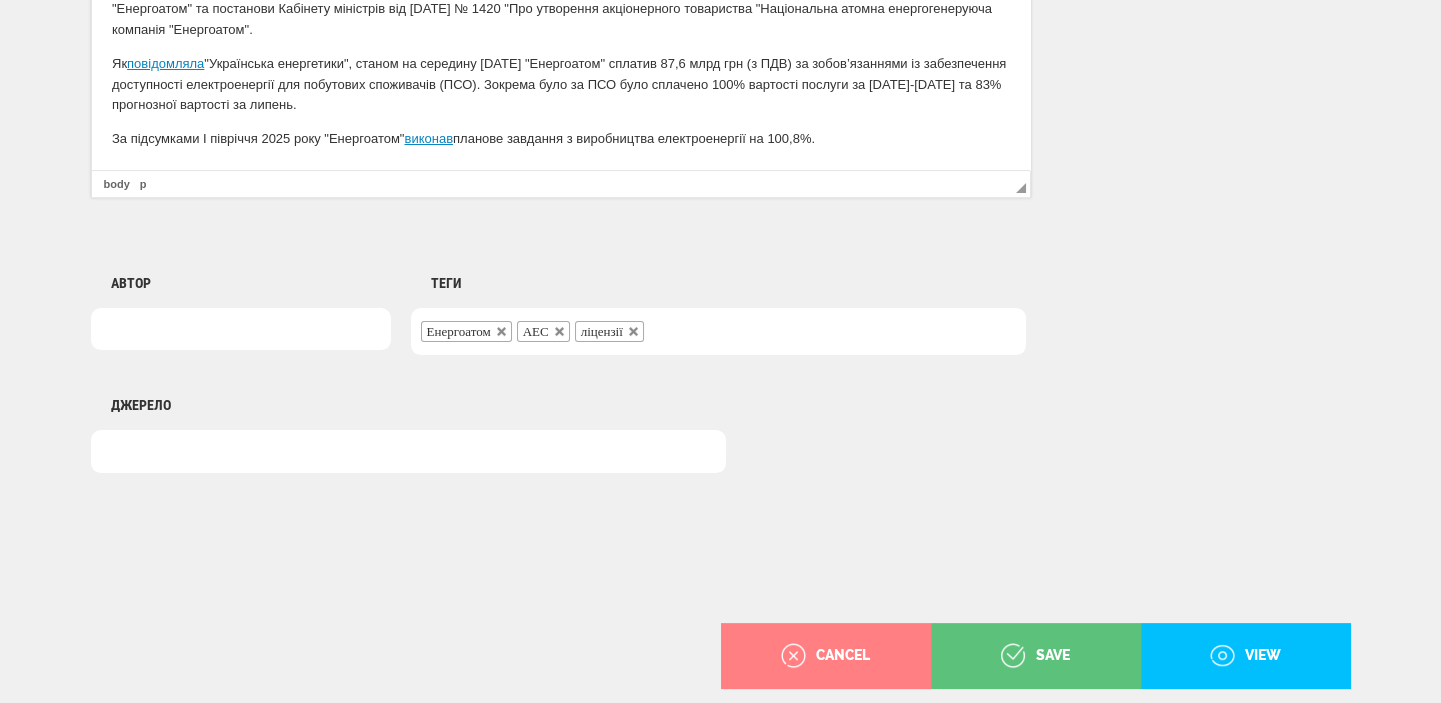 scroll, scrollTop: 1498, scrollLeft: 0, axis: vertical 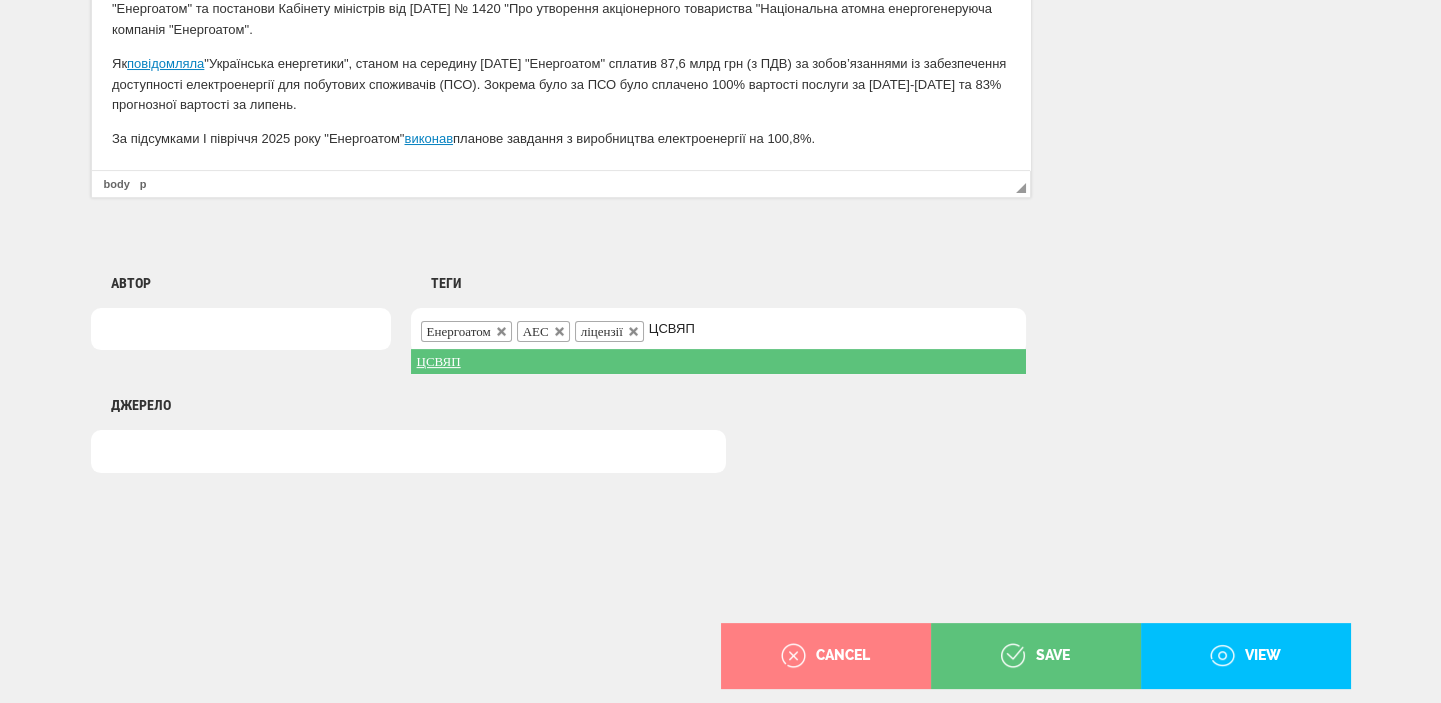 type on "ЦСВЯП" 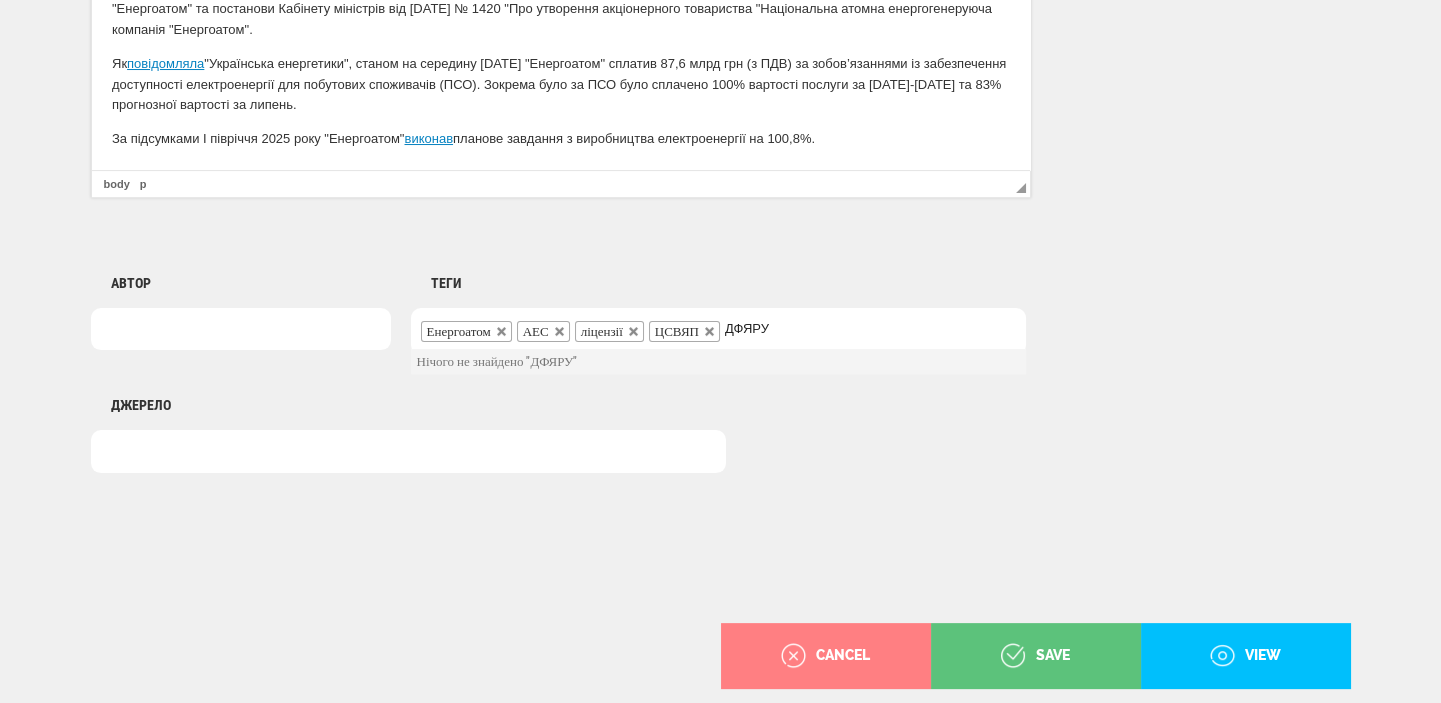 click on "ДФЯРУ" at bounding box center (759, 329) 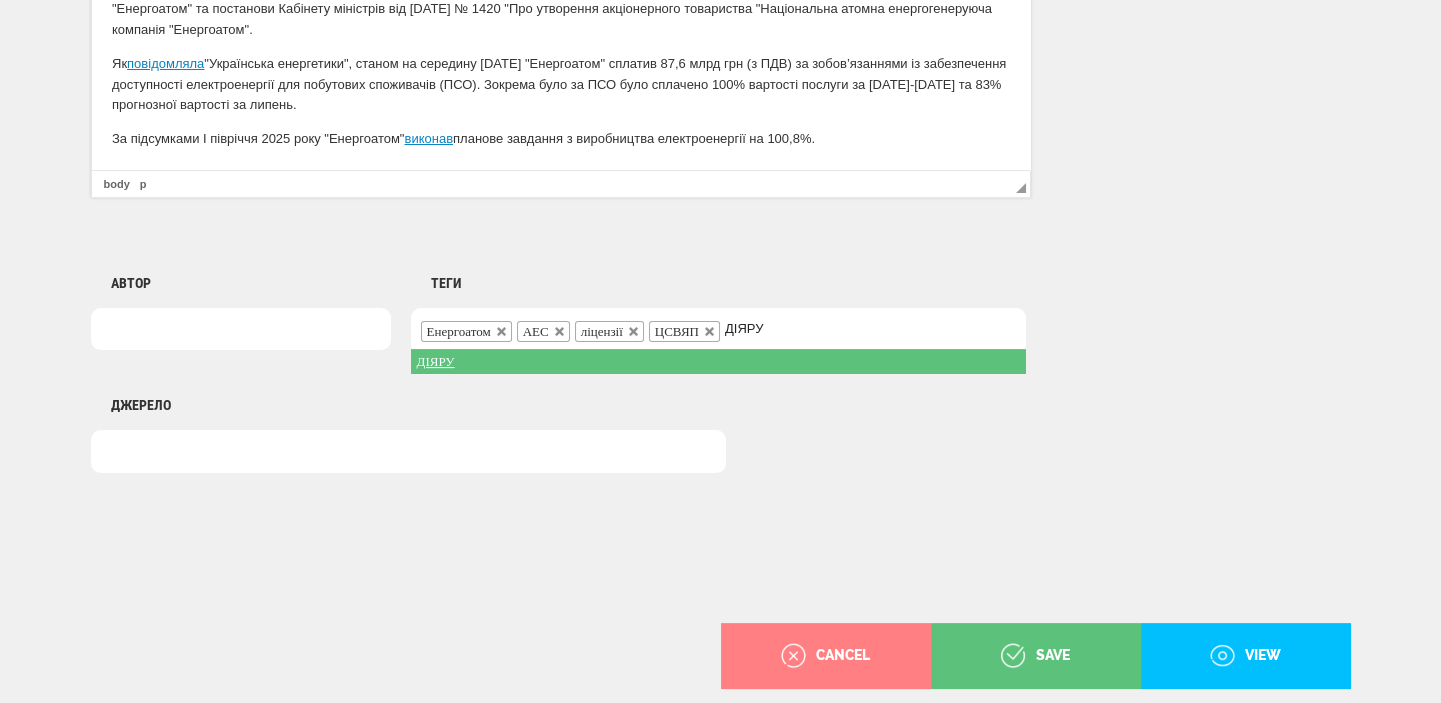 type on "ДІЯРУ" 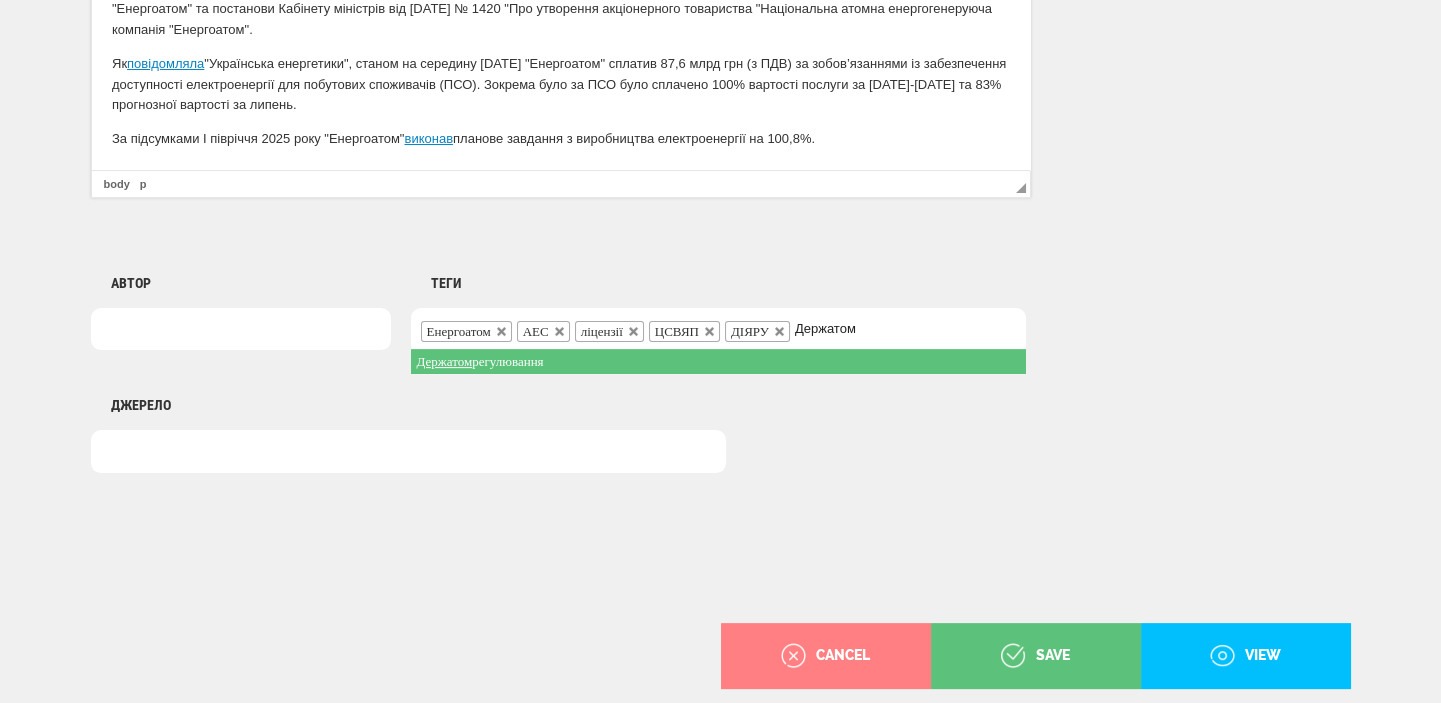type on "Держатом" 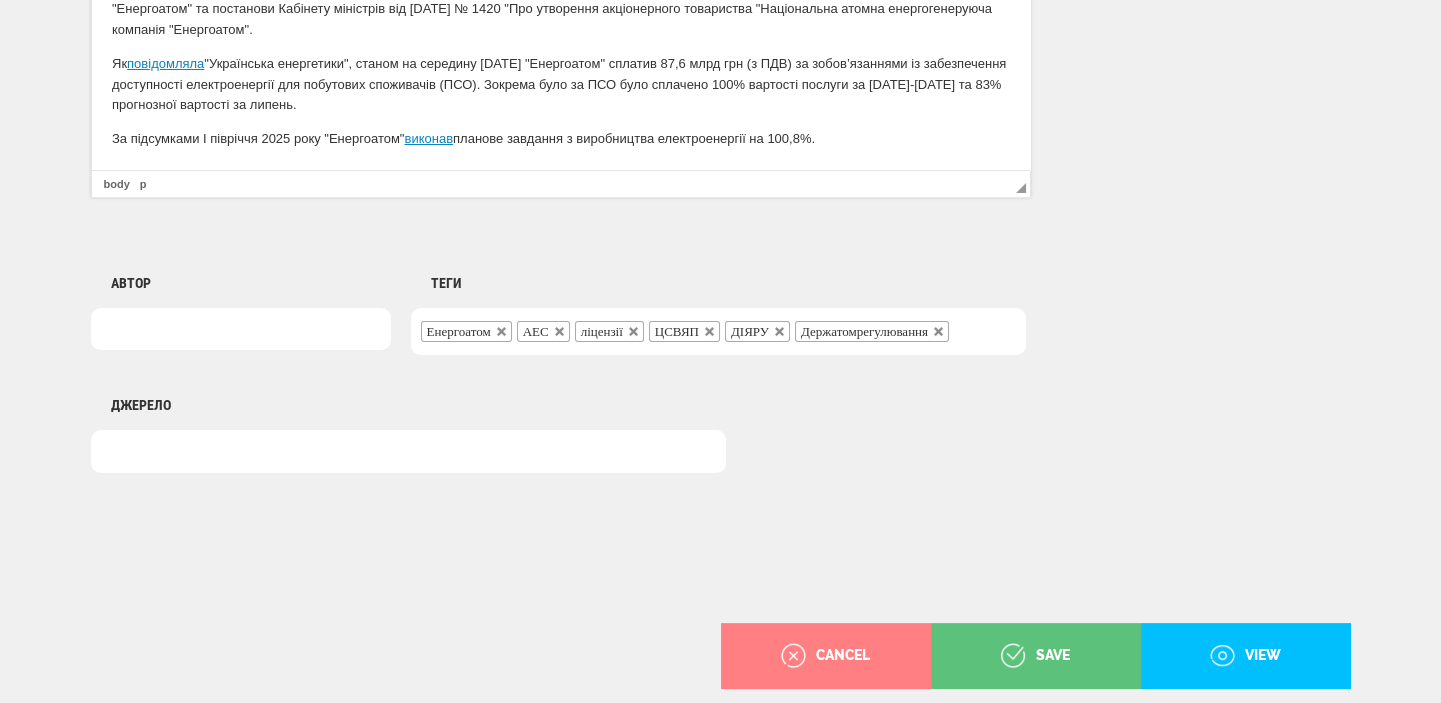 drag, startPoint x: 580, startPoint y: 355, endPoint x: 464, endPoint y: 380, distance: 118.66339 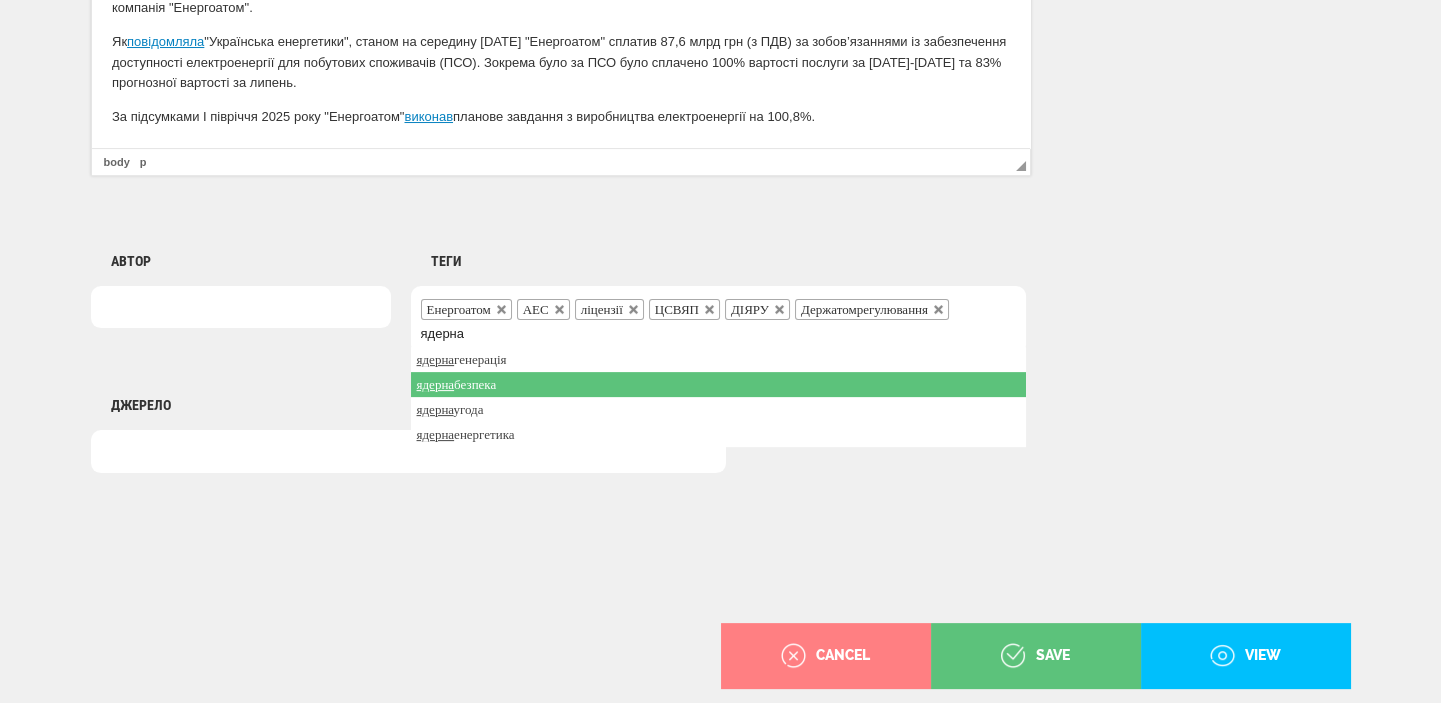 type on "ядерна" 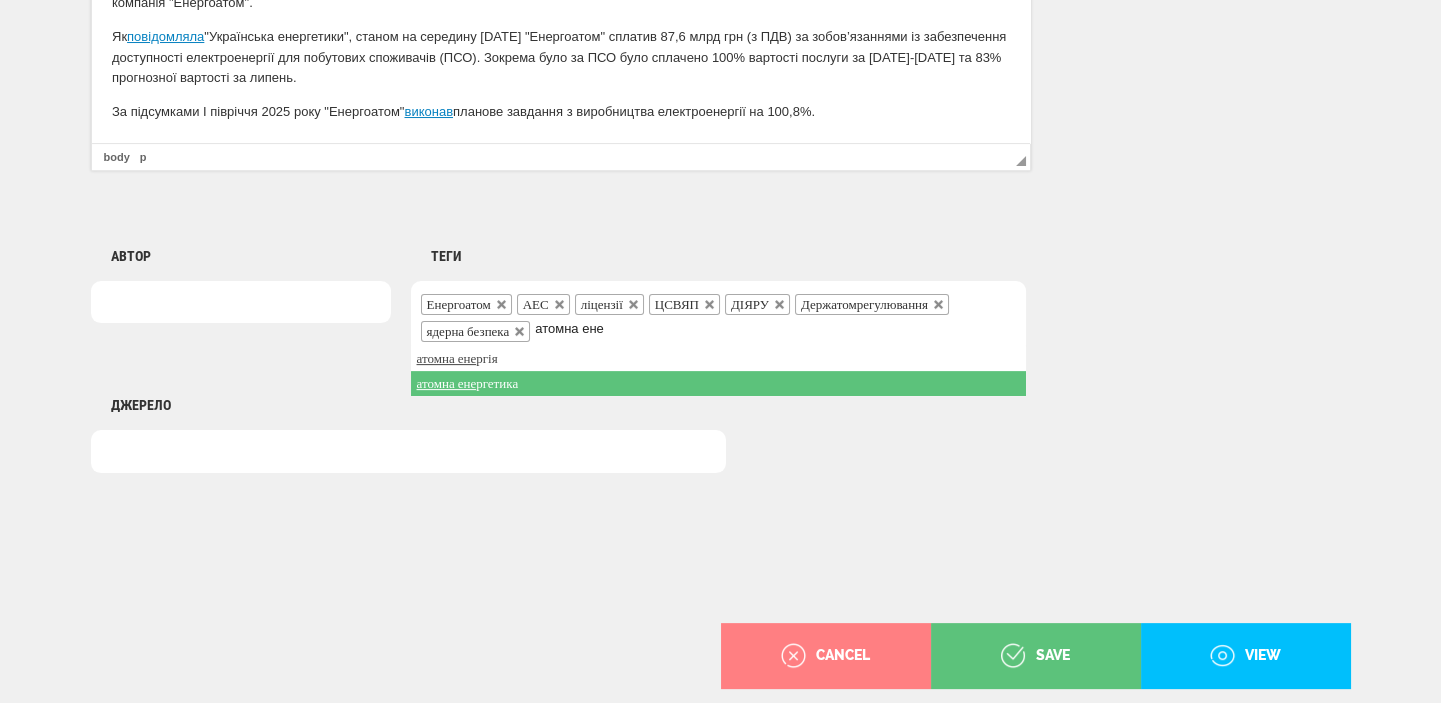 type on "атомна ене" 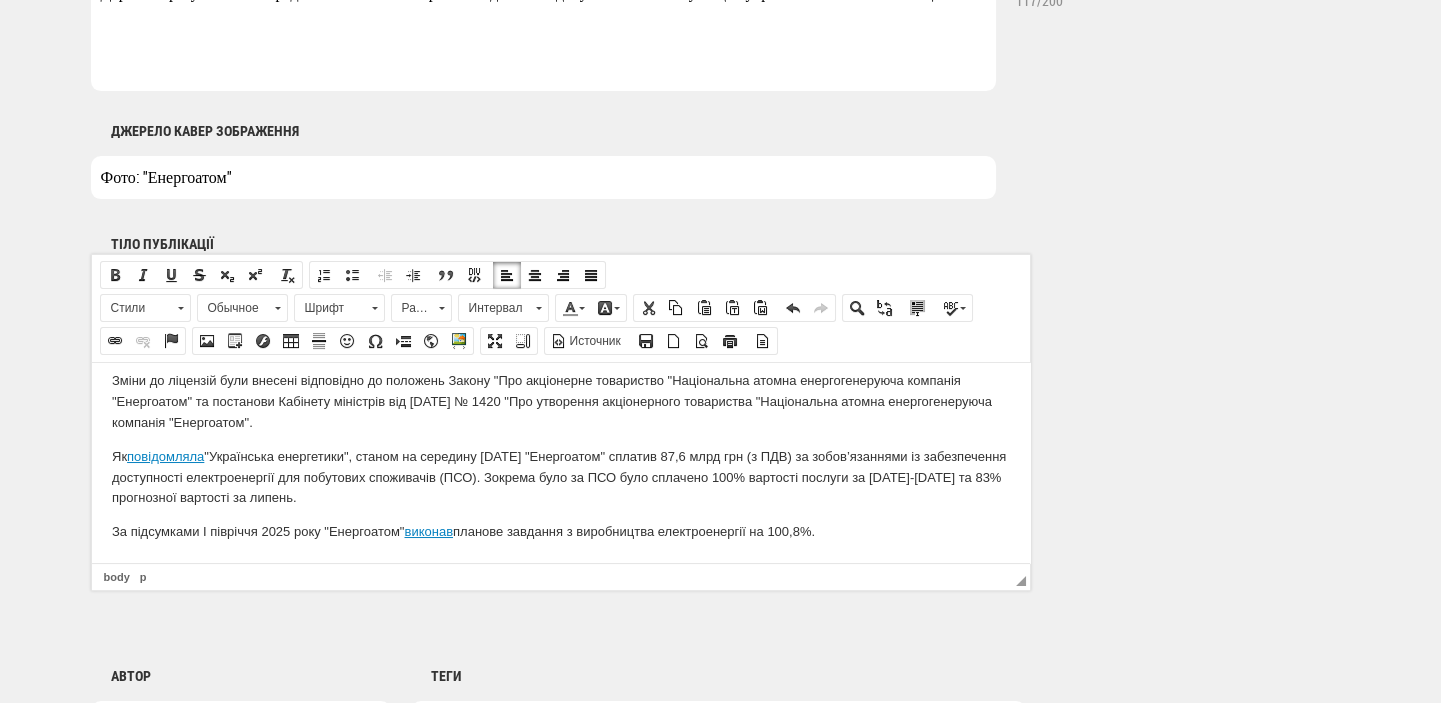 scroll, scrollTop: 1498, scrollLeft: 0, axis: vertical 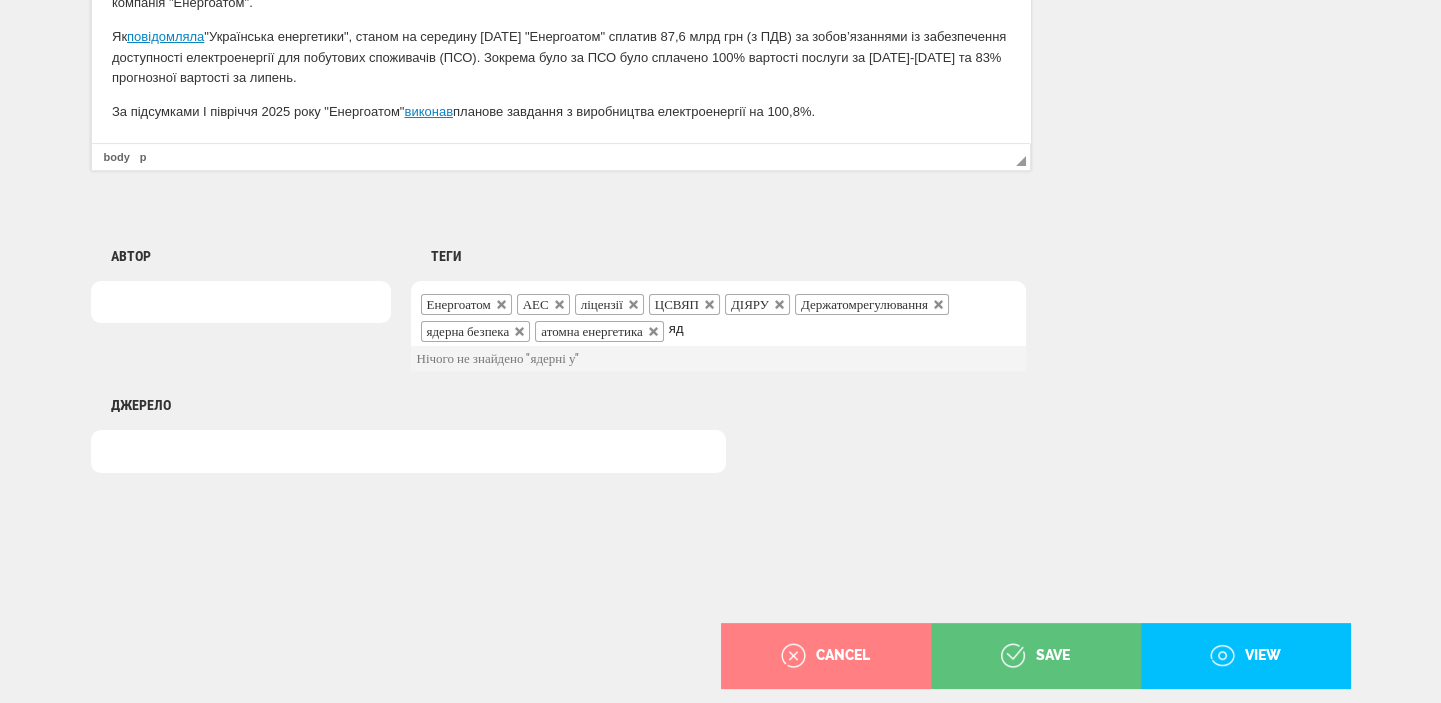type on "я" 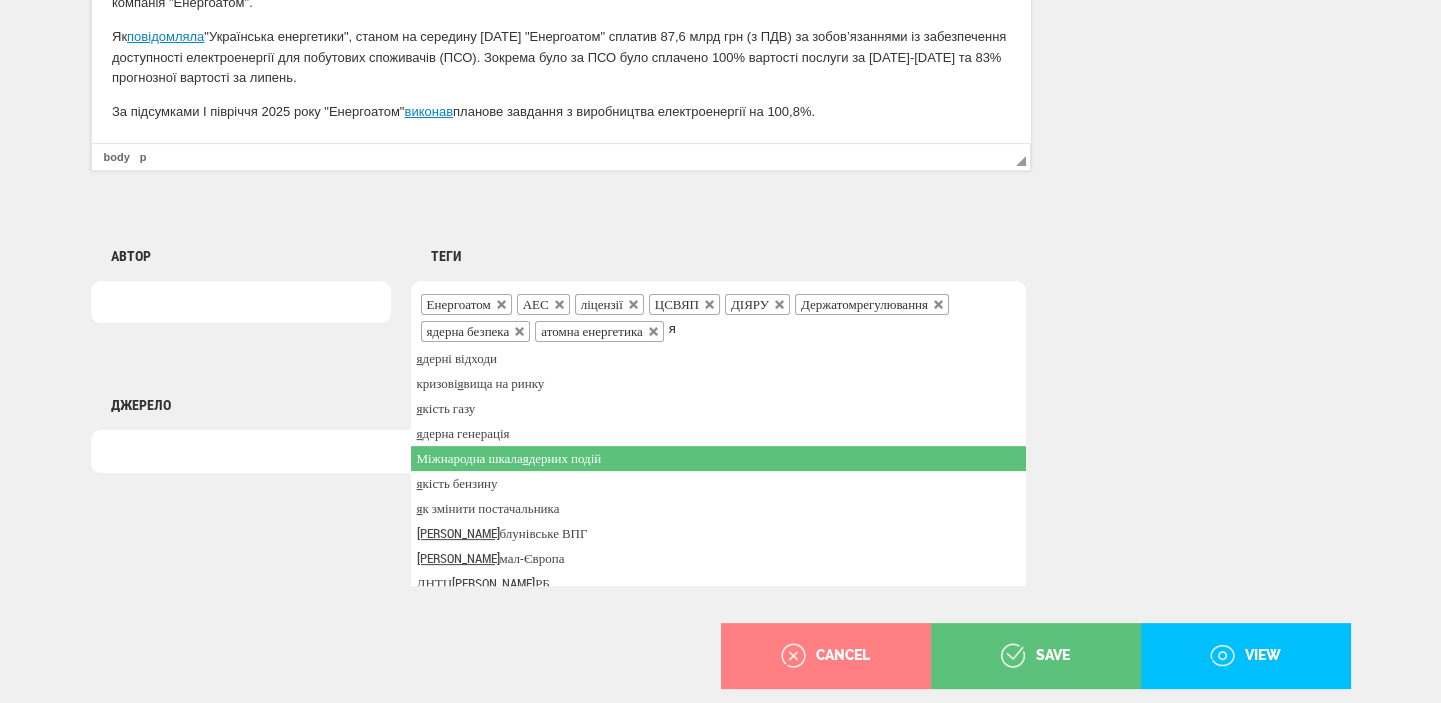 type 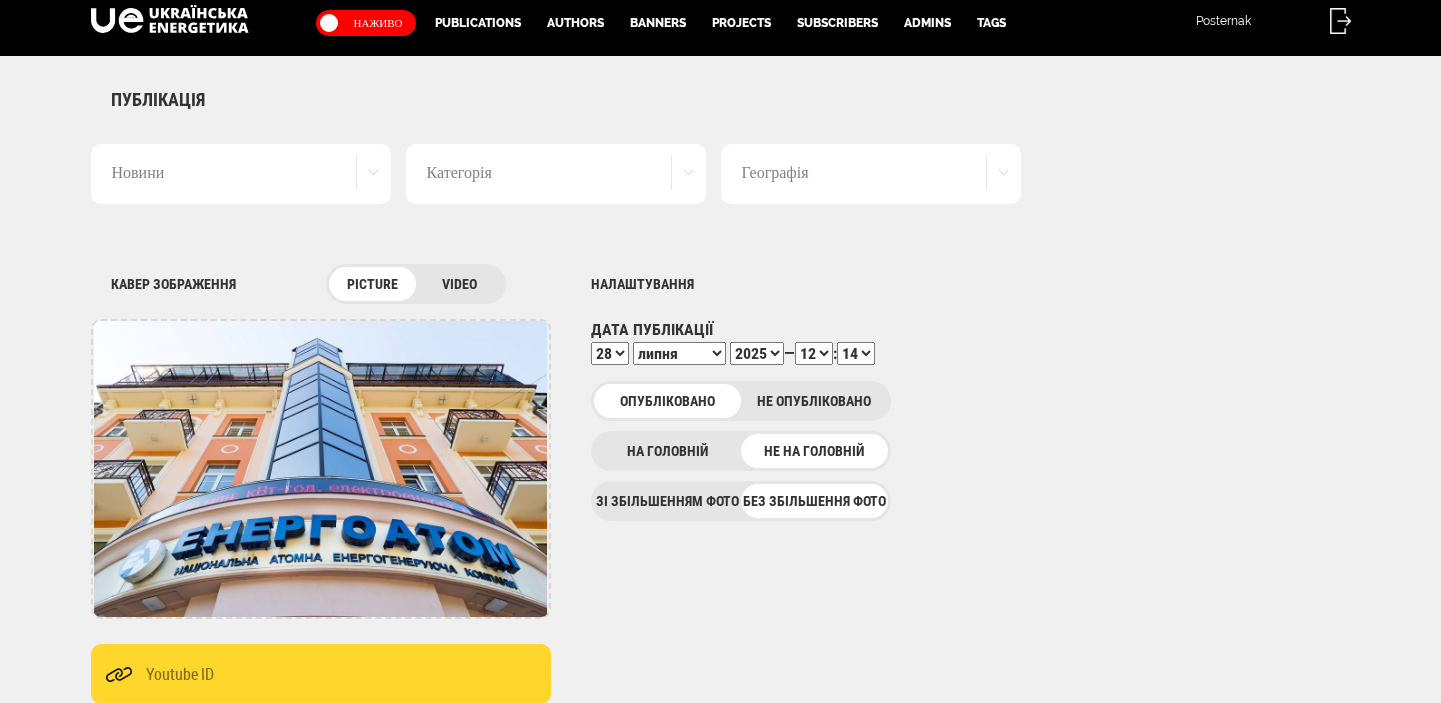 scroll, scrollTop: 0, scrollLeft: 0, axis: both 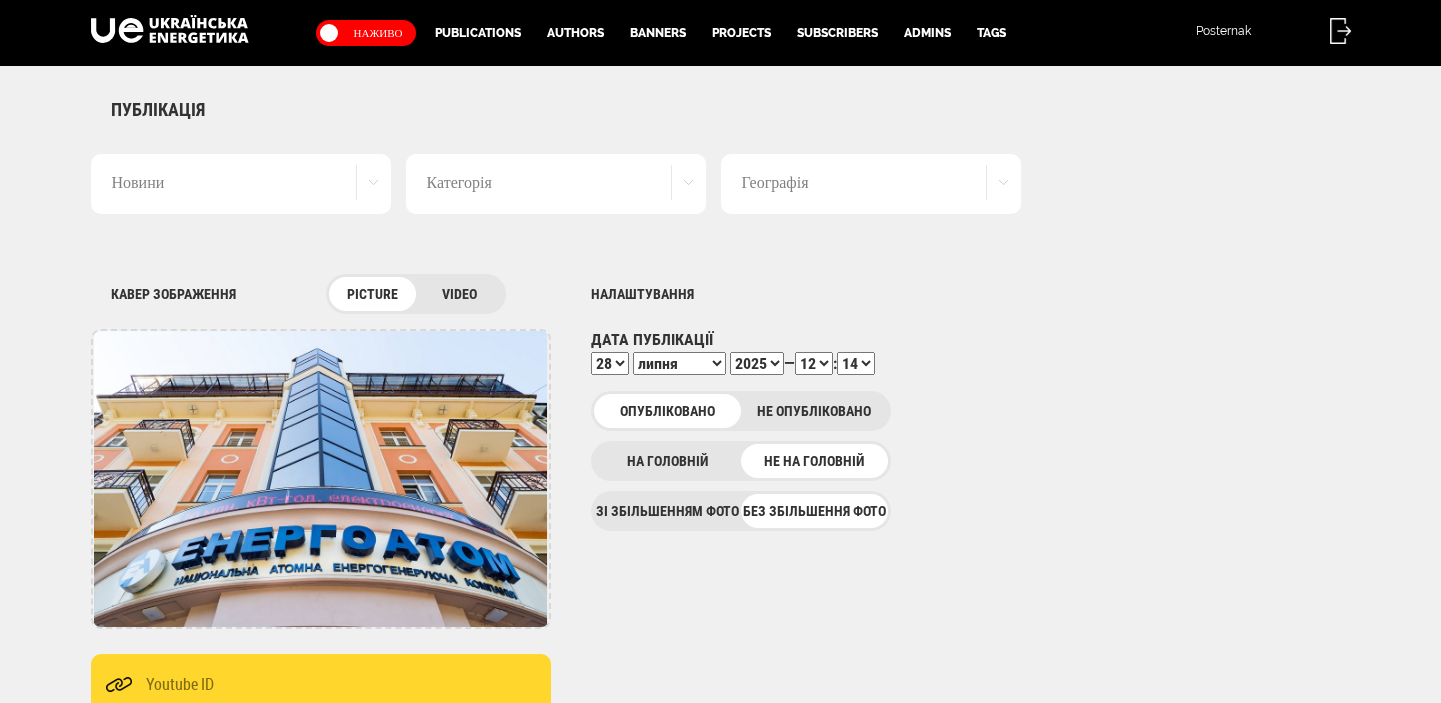 click on "00
01
02
03
04
05
06
07
08
09
10
11
12
13
14
15
16
17
18
19
20
21
22
23
24
25
26
27
28
29
30
31
32
33
34
35
36
37
38
39
40
41
42
43
44
45
46
47
48
49
50
51
52
53
54
55
56
57
58
59" at bounding box center [856, 363] 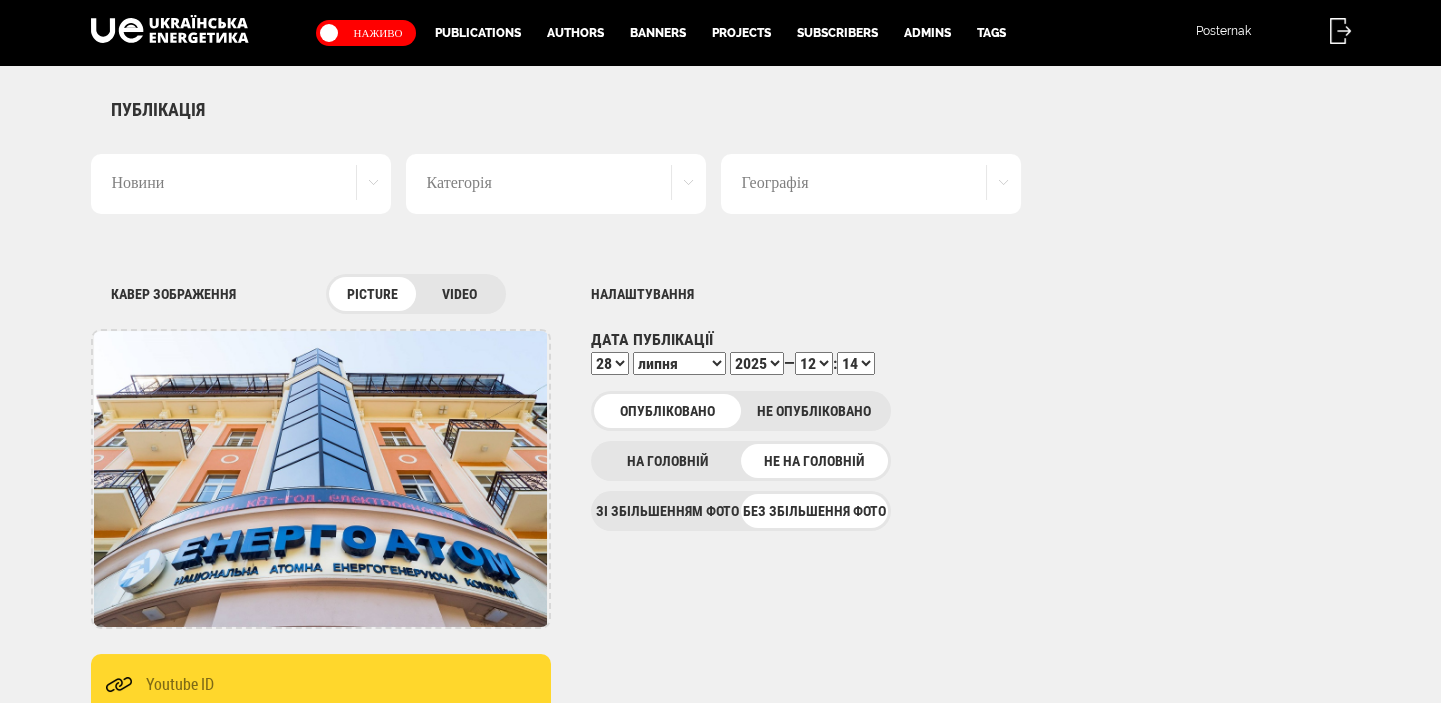 select on "17" 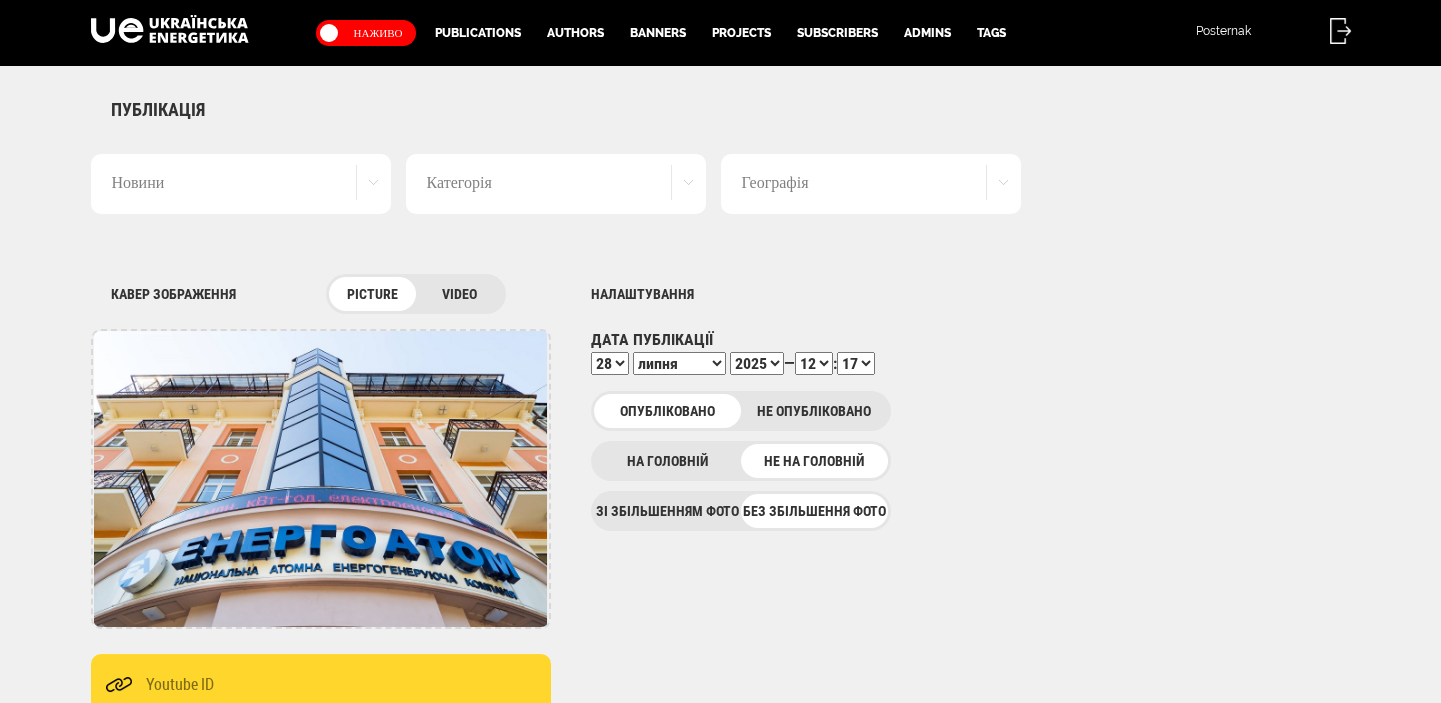click on "00
01
02
03
04
05
06
07
08
09
10
11
12
13
14
15
16
17
18
19
20
21
22
23
24
25
26
27
28
29
30
31
32
33
34
35
36
37
38
39
40
41
42
43
44
45
46
47
48
49
50
51
52
53
54
55
56
57
58
59" at bounding box center (856, 363) 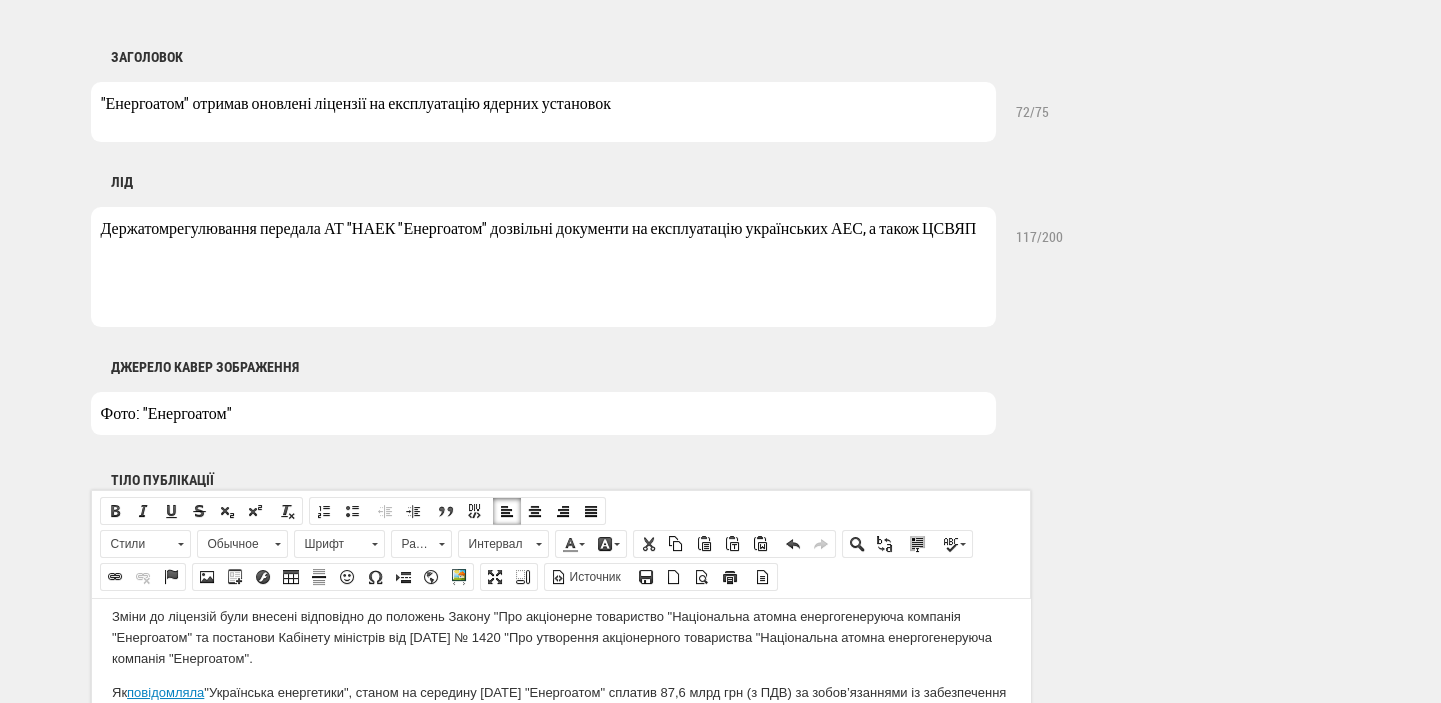 scroll, scrollTop: 1525, scrollLeft: 0, axis: vertical 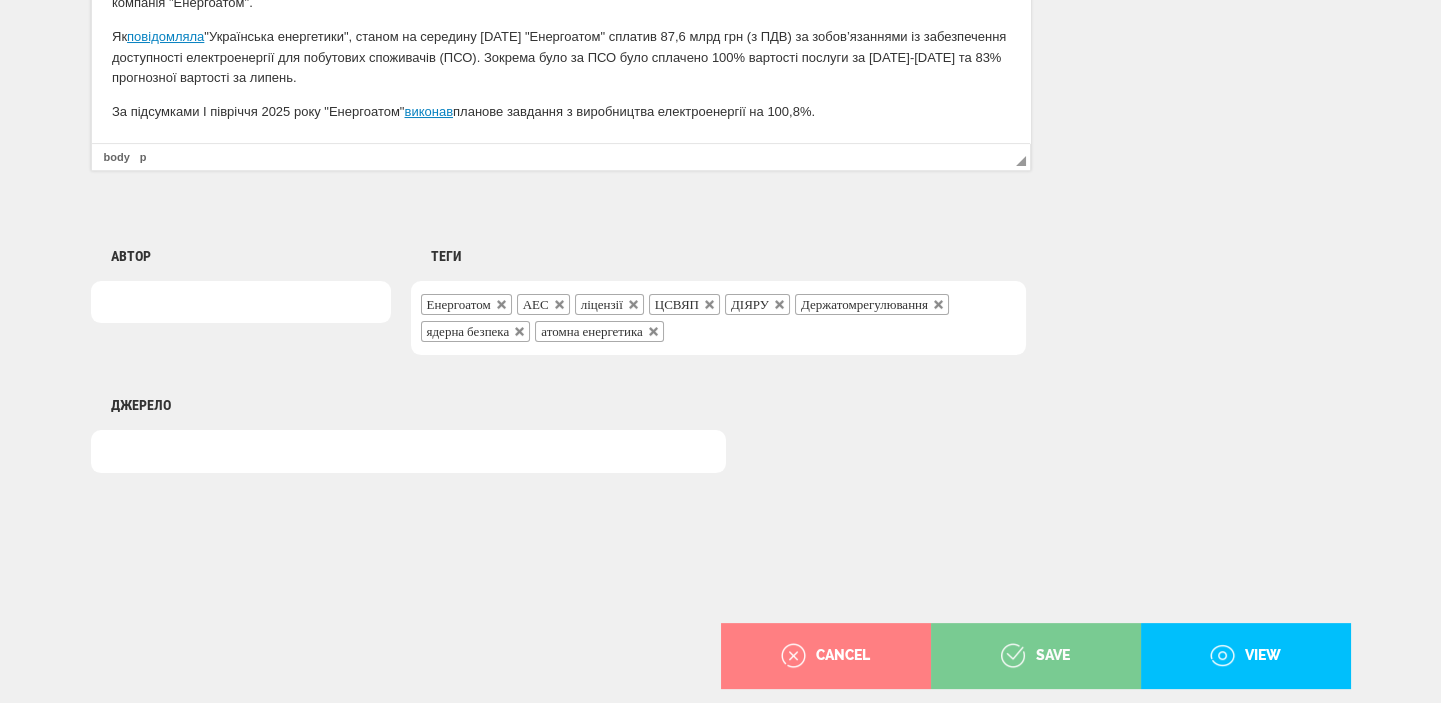 click on "save" at bounding box center [1035, 656] 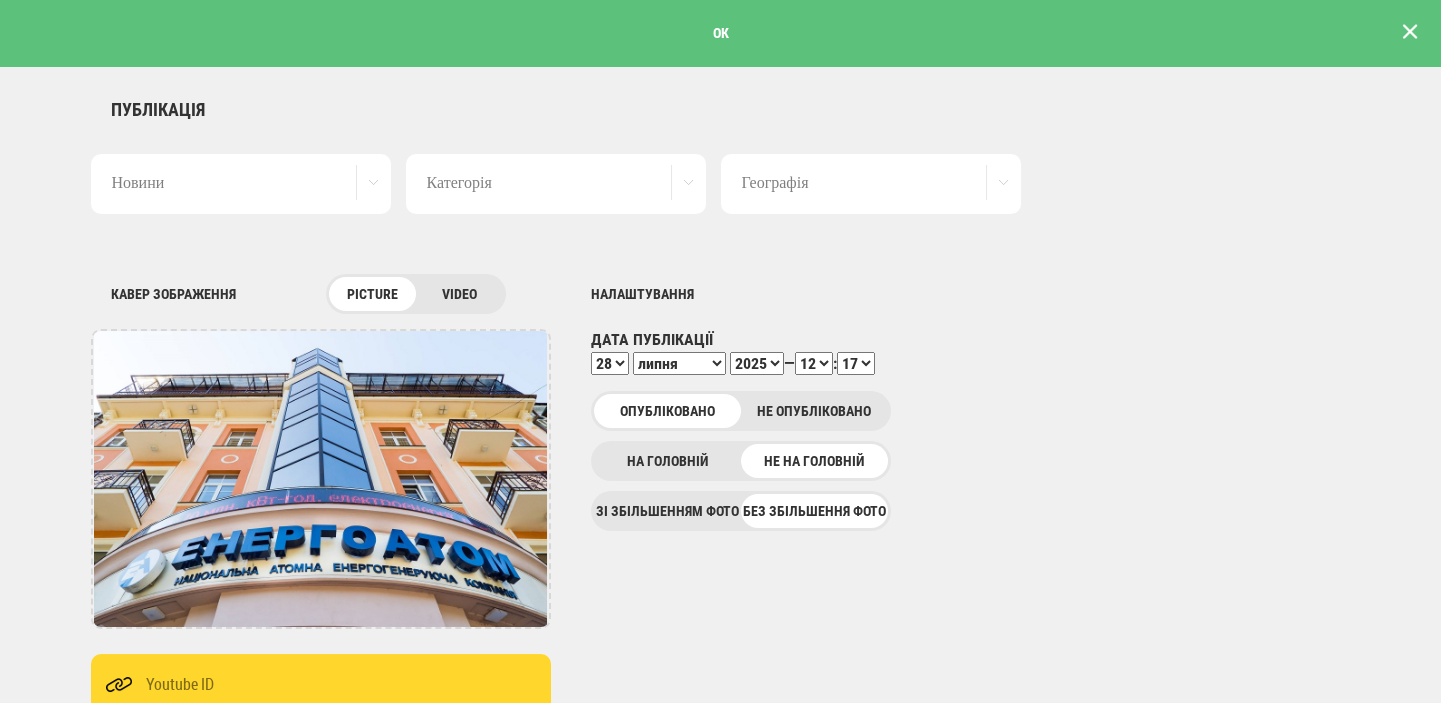 scroll, scrollTop: 0, scrollLeft: 0, axis: both 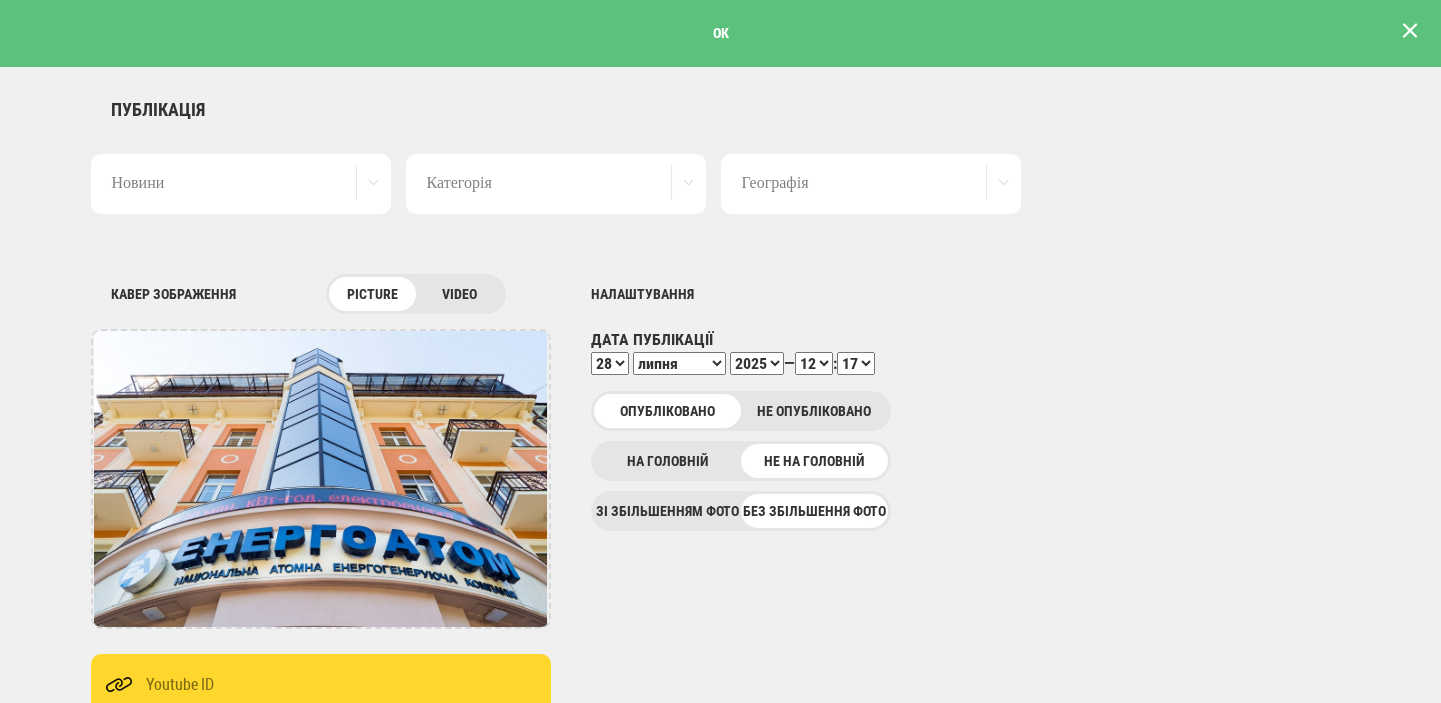 click at bounding box center [1410, 31] 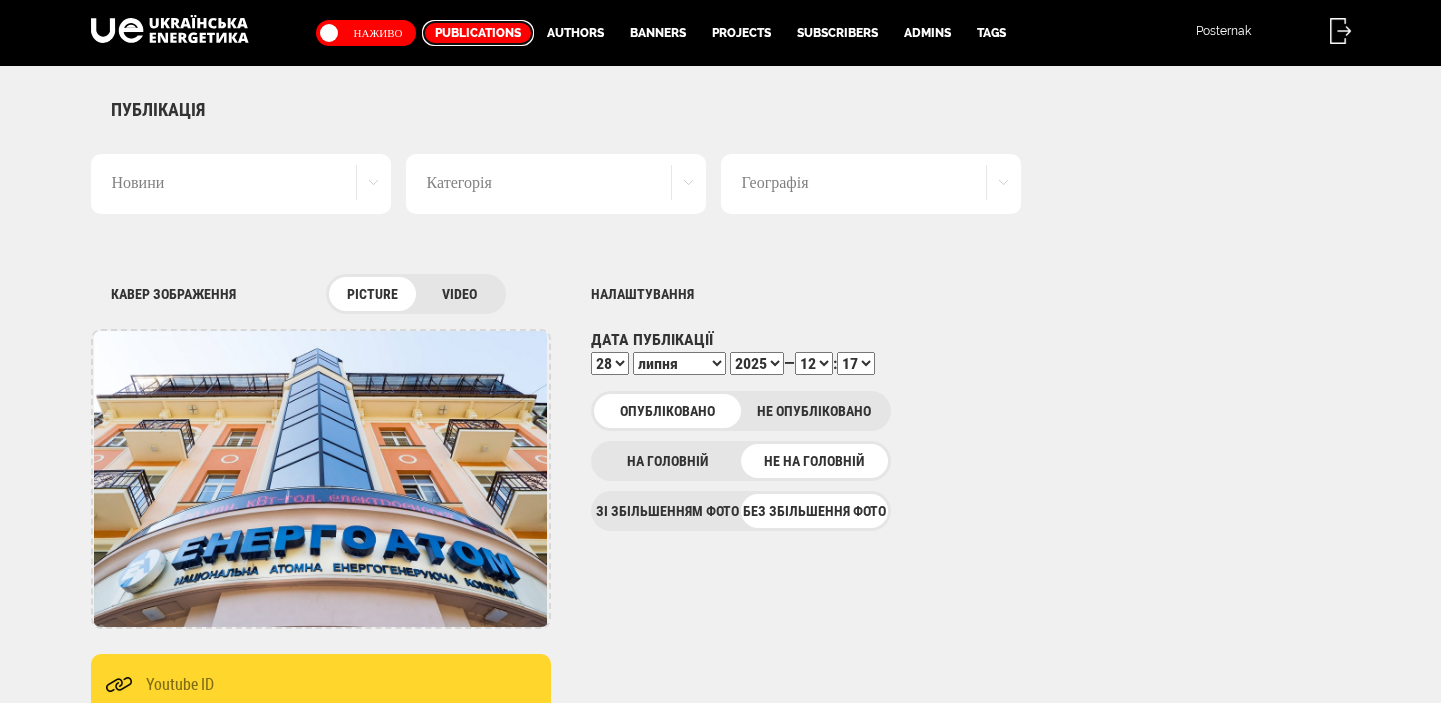 click on "Publications" at bounding box center [478, 33] 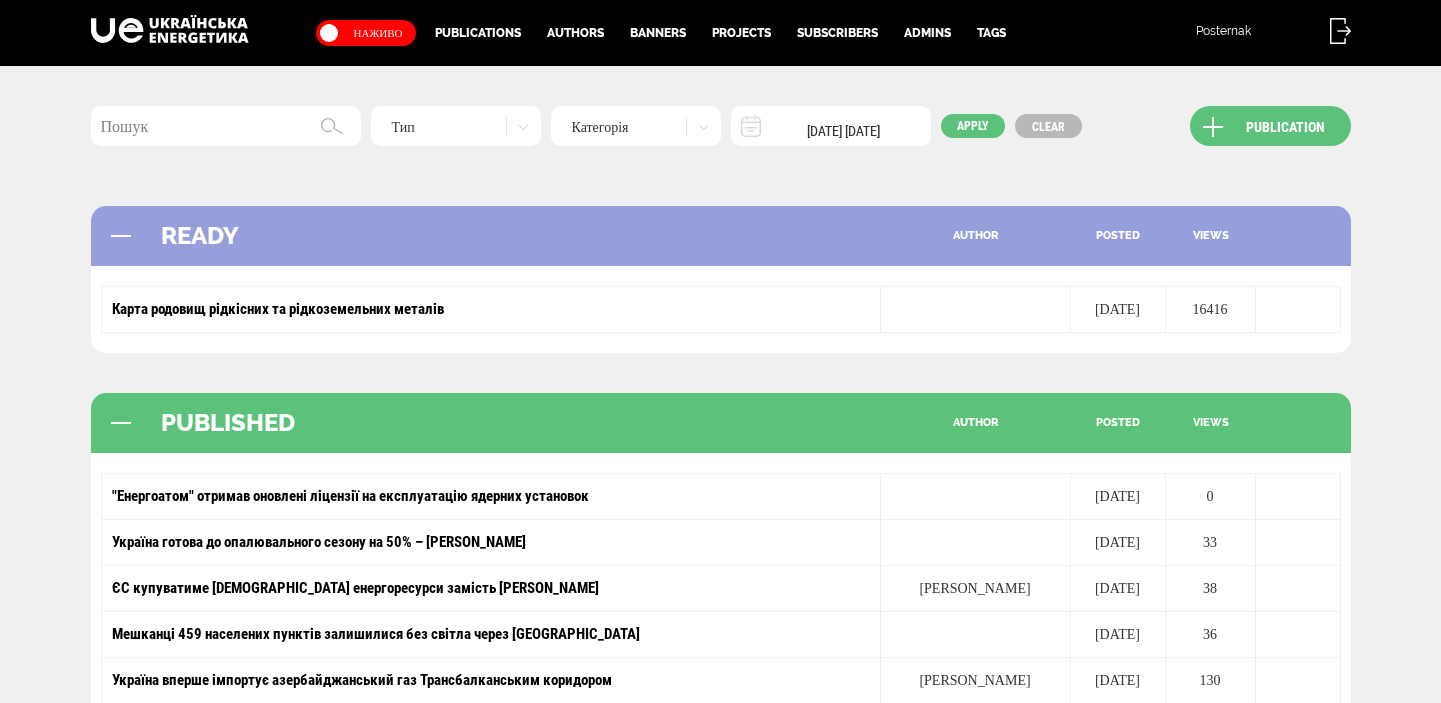 scroll, scrollTop: 0, scrollLeft: 0, axis: both 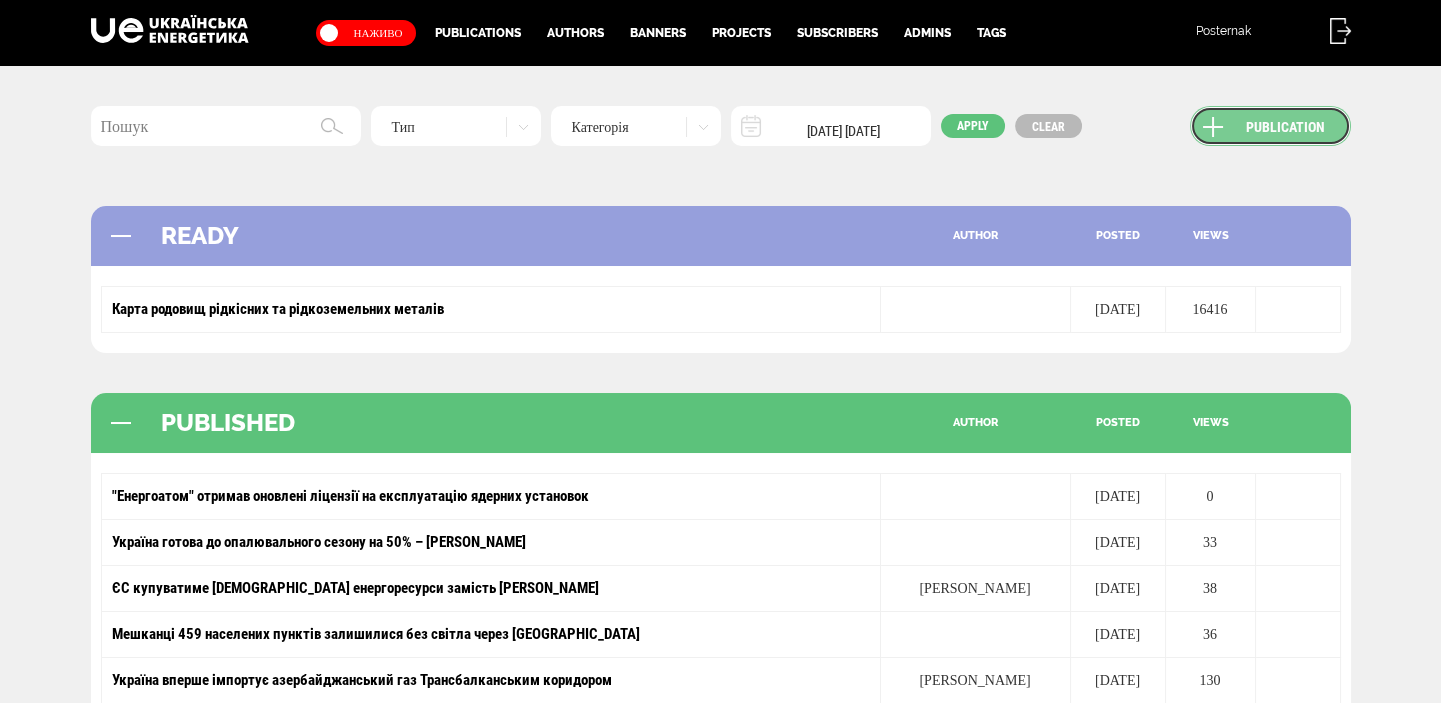 click on "Publication" at bounding box center [1270, 126] 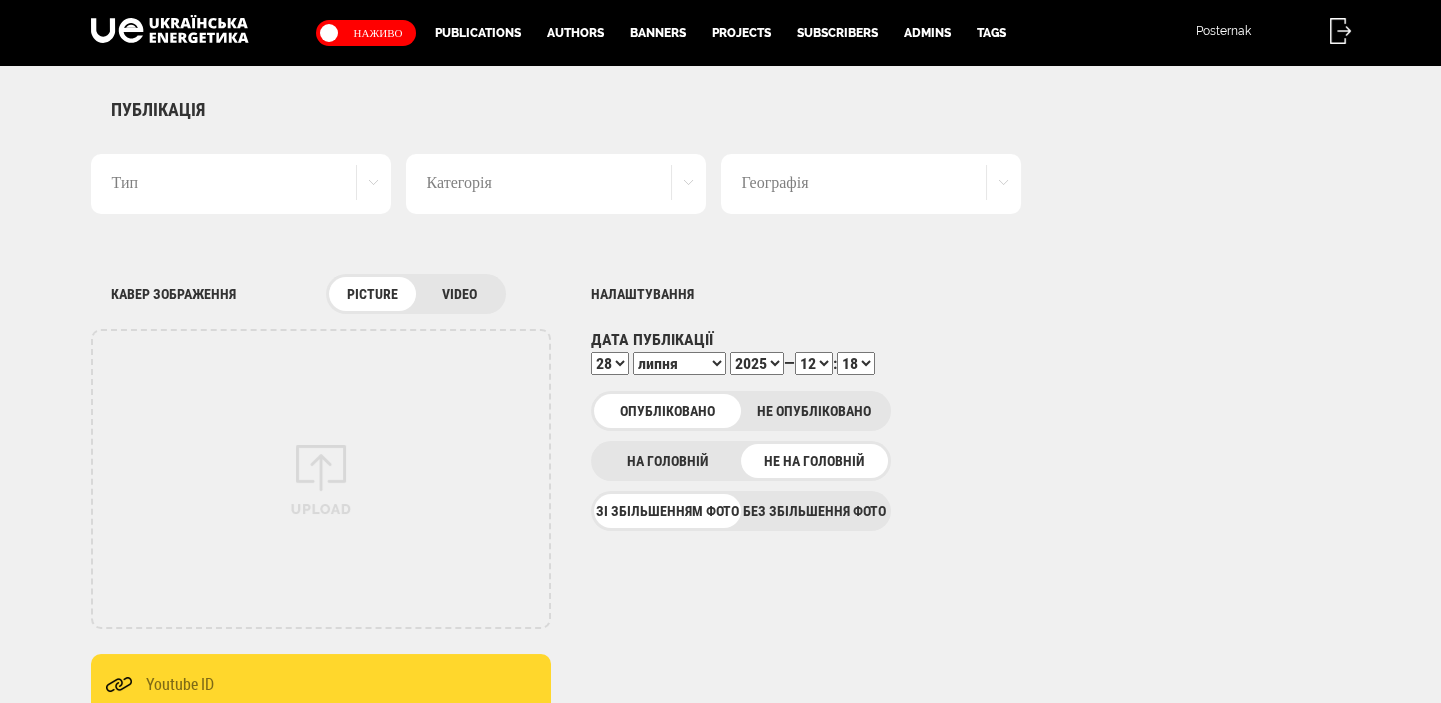 scroll, scrollTop: 0, scrollLeft: 0, axis: both 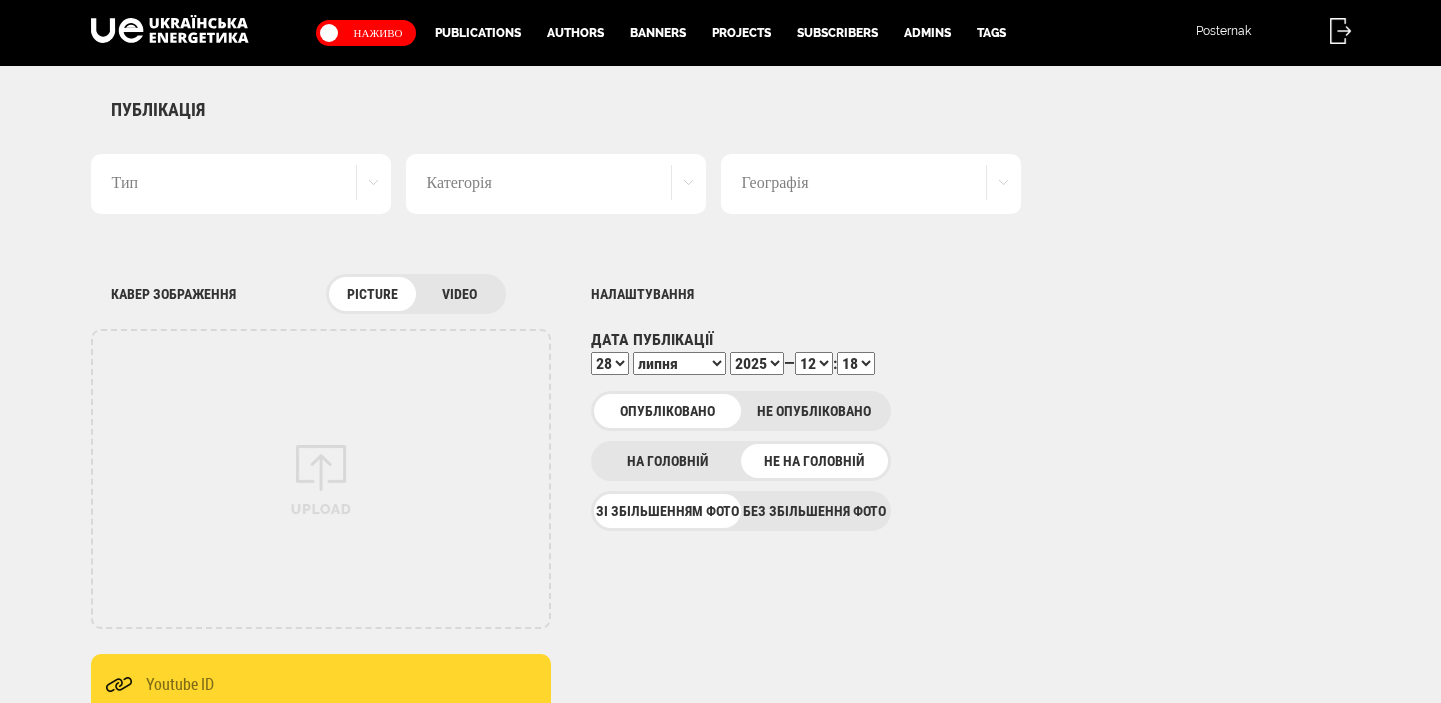 click on "Тип" at bounding box center (241, 184) 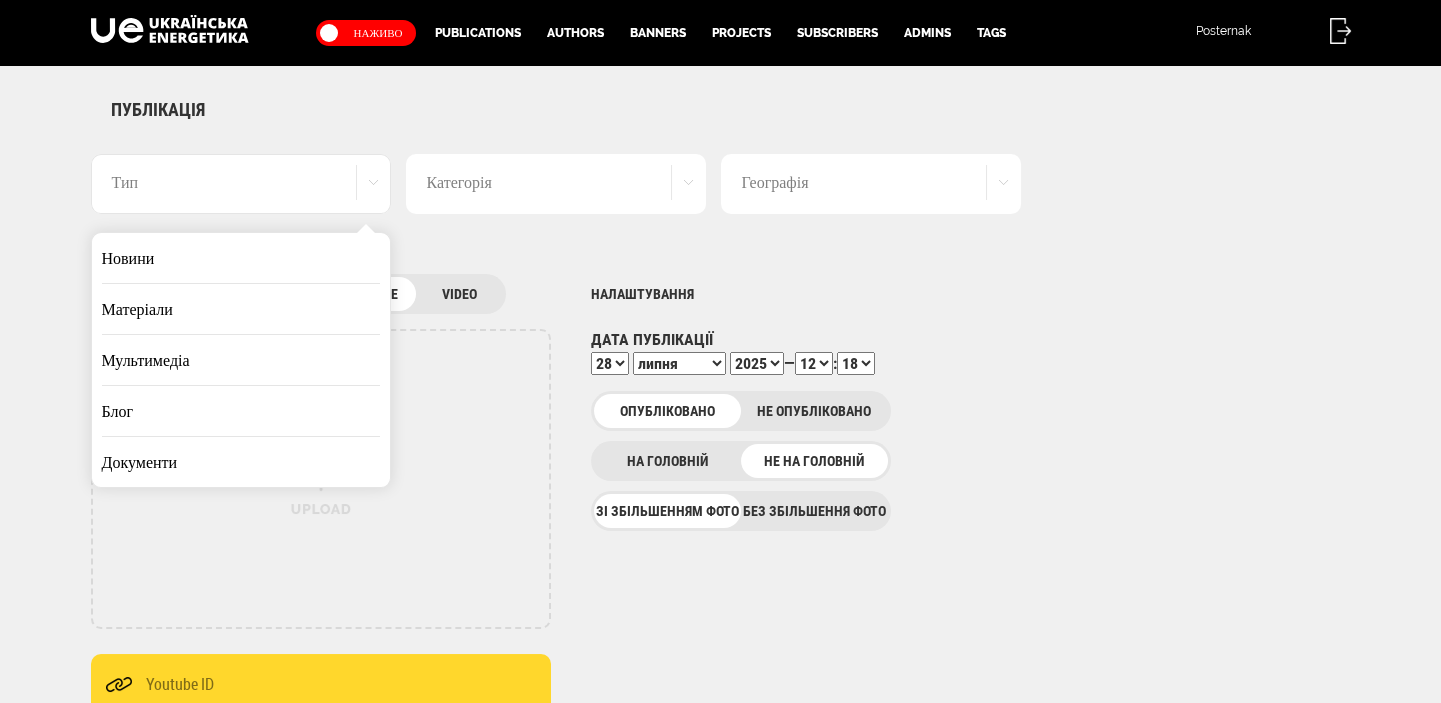 click on "Новини" at bounding box center (241, 258) 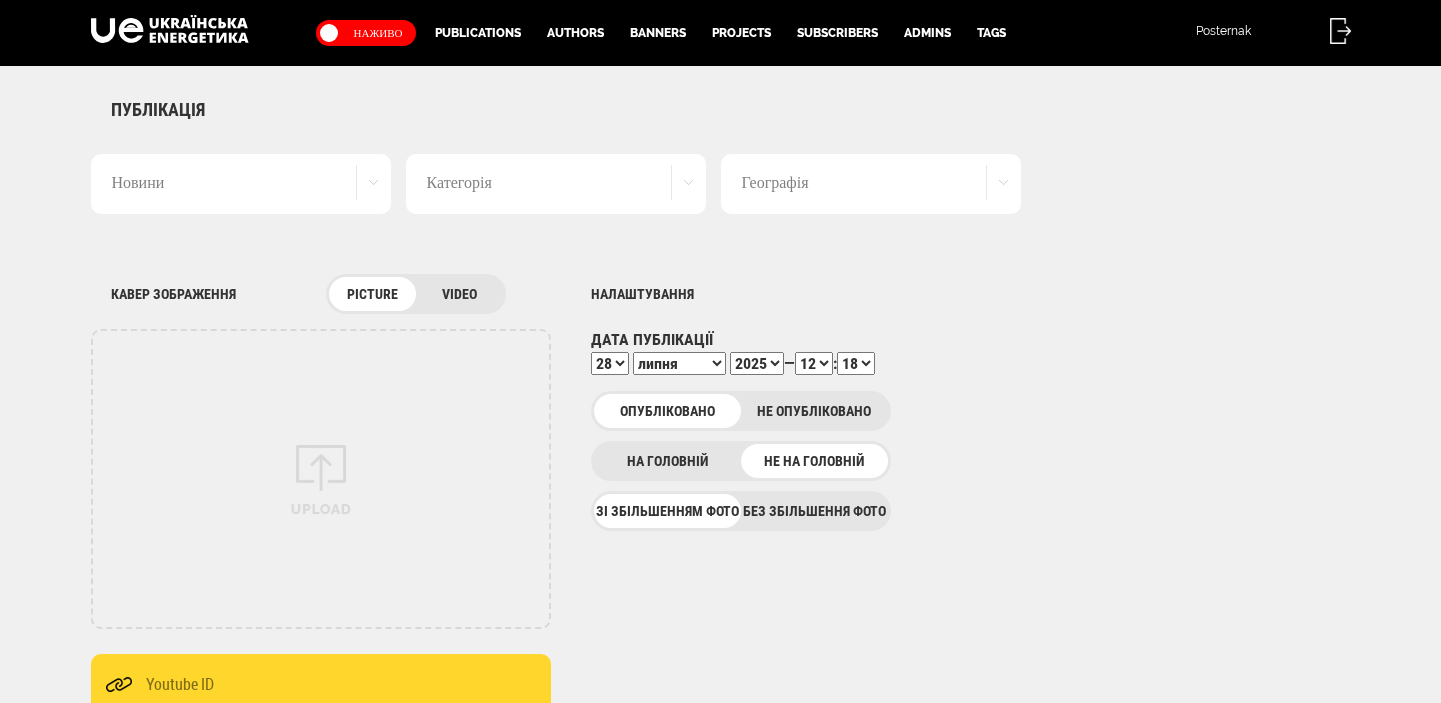 click on "Без збільшення фото" at bounding box center [814, 511] 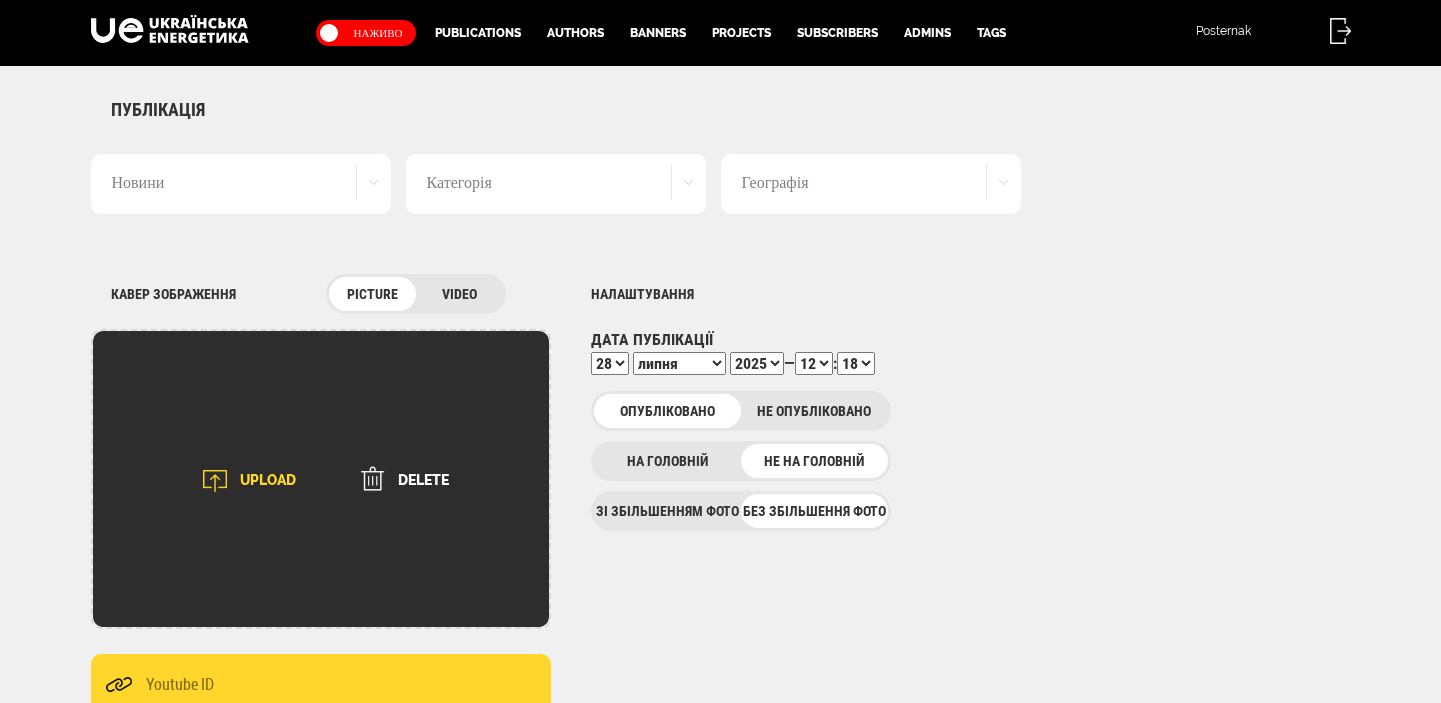 click on "UPLOAD" at bounding box center (243, 481) 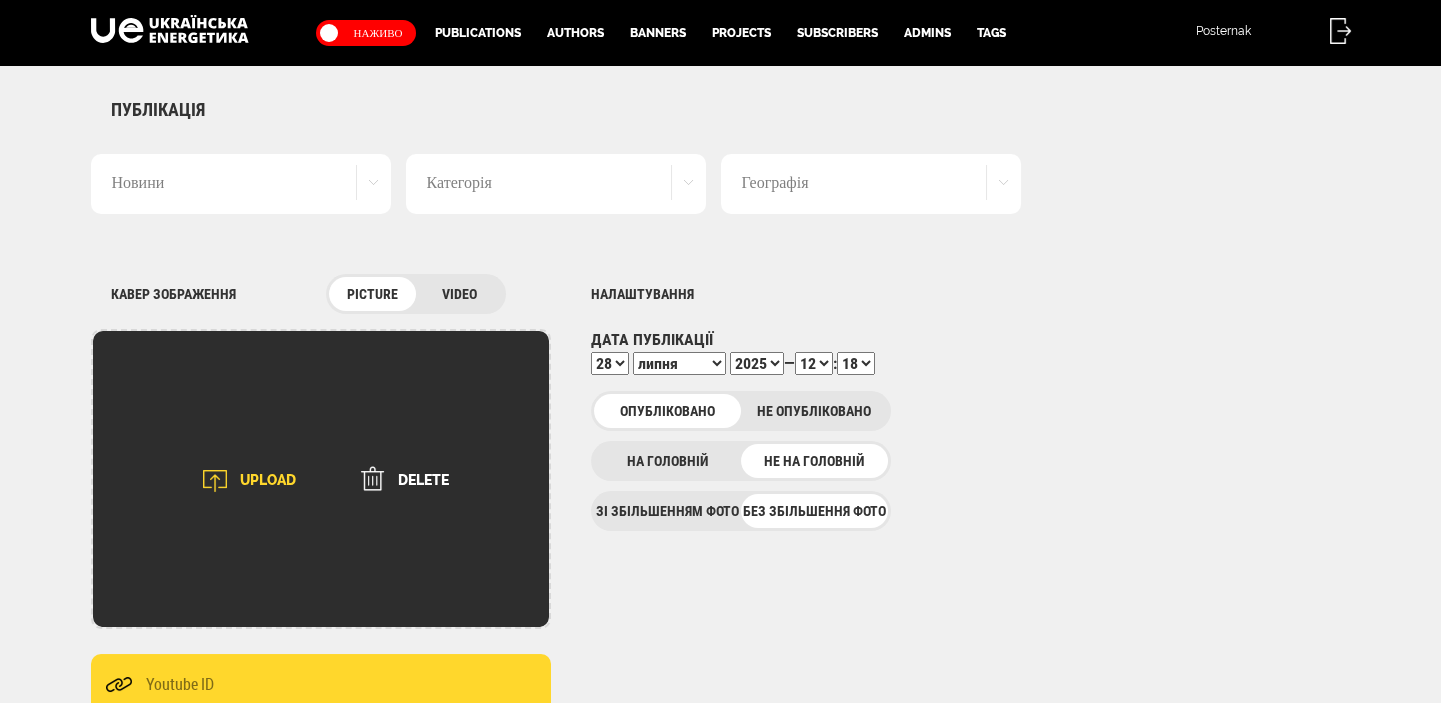 click at bounding box center (215, 481) 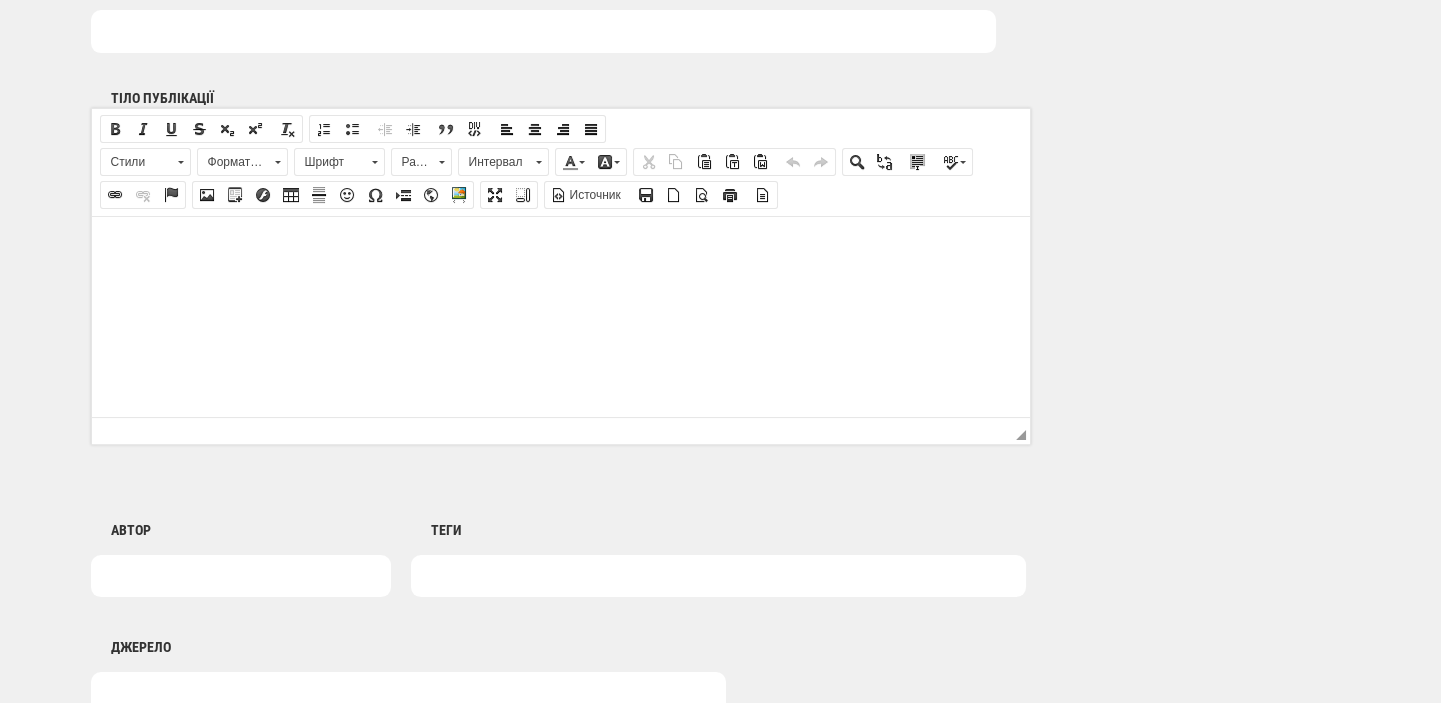 scroll, scrollTop: 1060, scrollLeft: 0, axis: vertical 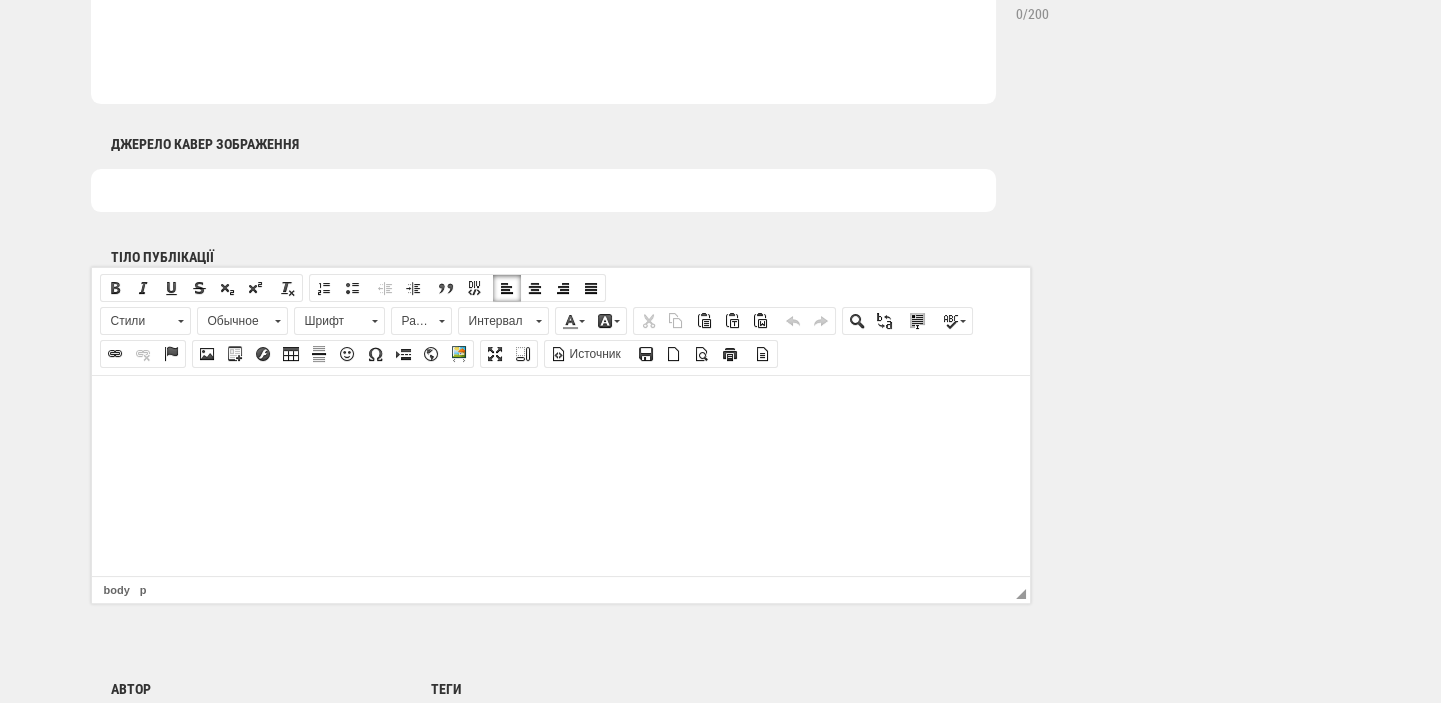 click at bounding box center (560, 405) 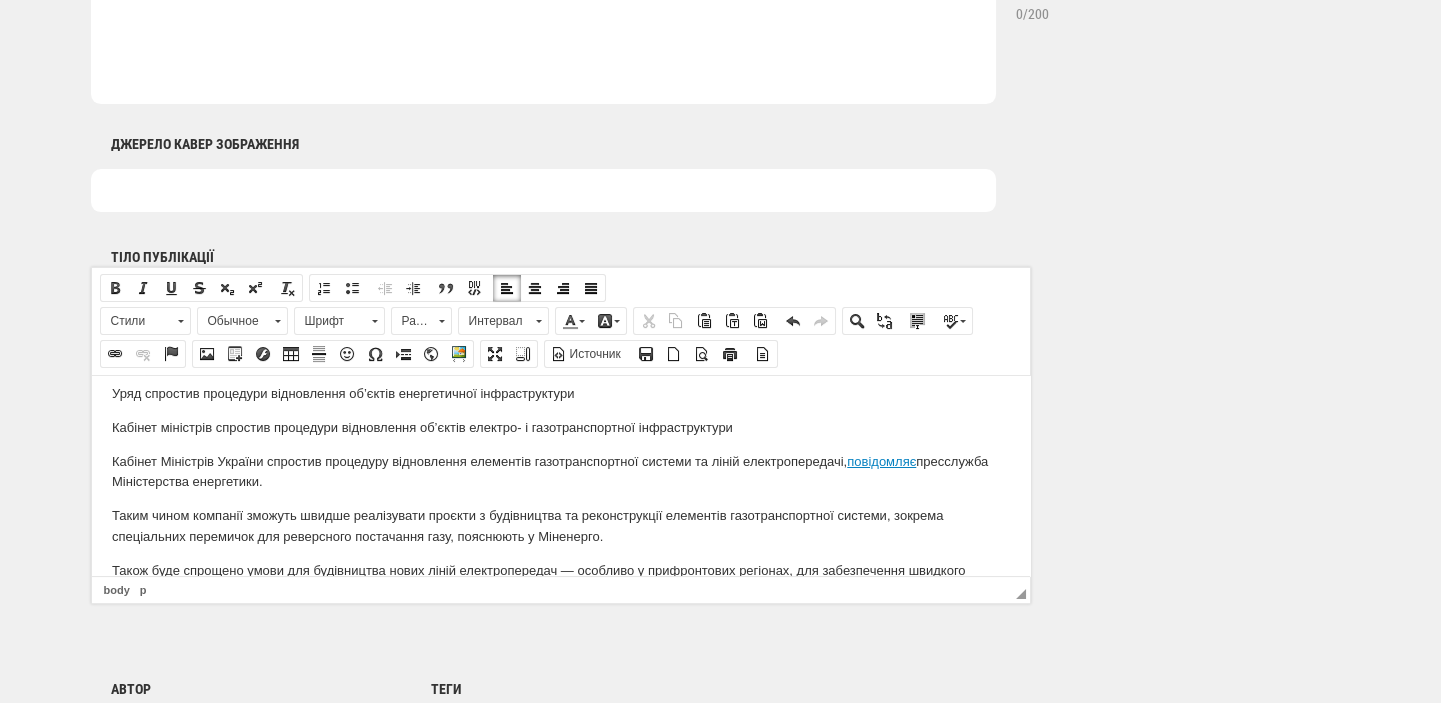 scroll, scrollTop: 0, scrollLeft: 0, axis: both 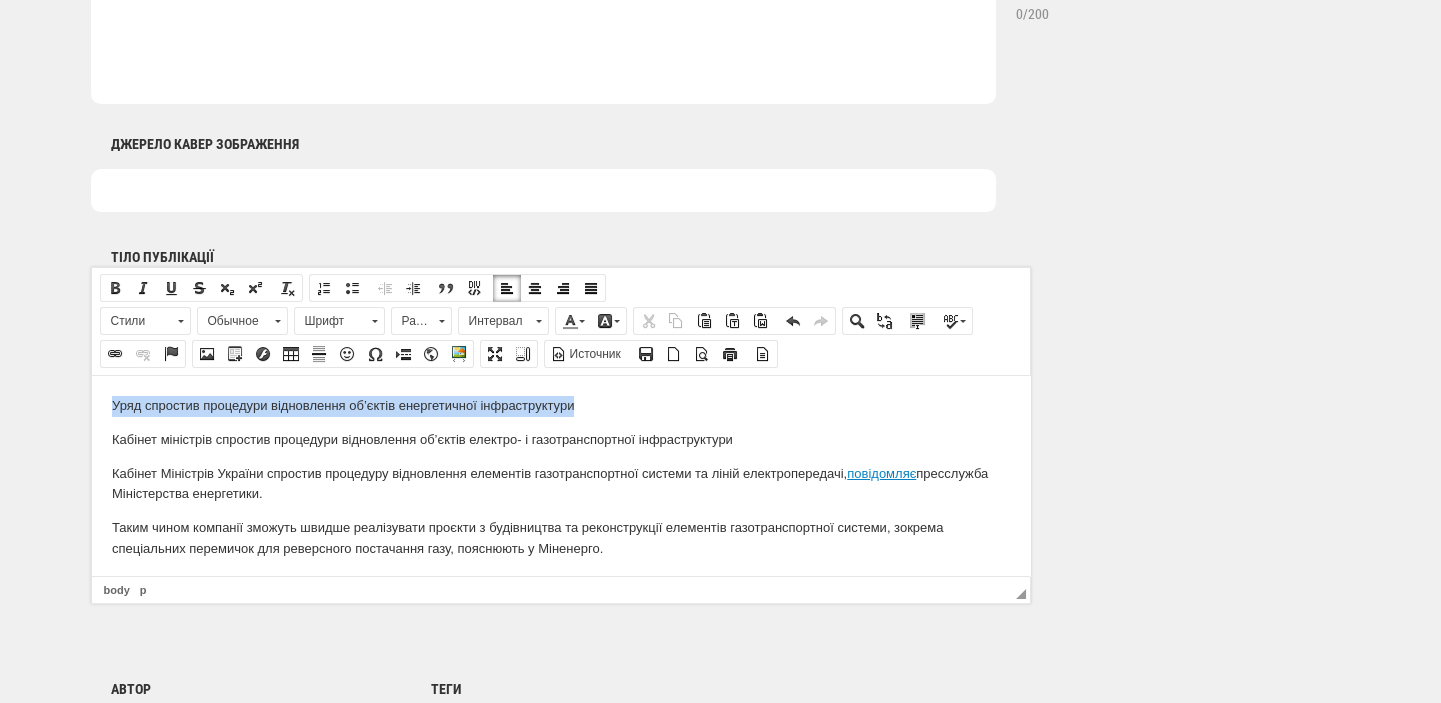 drag, startPoint x: 598, startPoint y: 405, endPoint x: 106, endPoint y: 779, distance: 618.01294 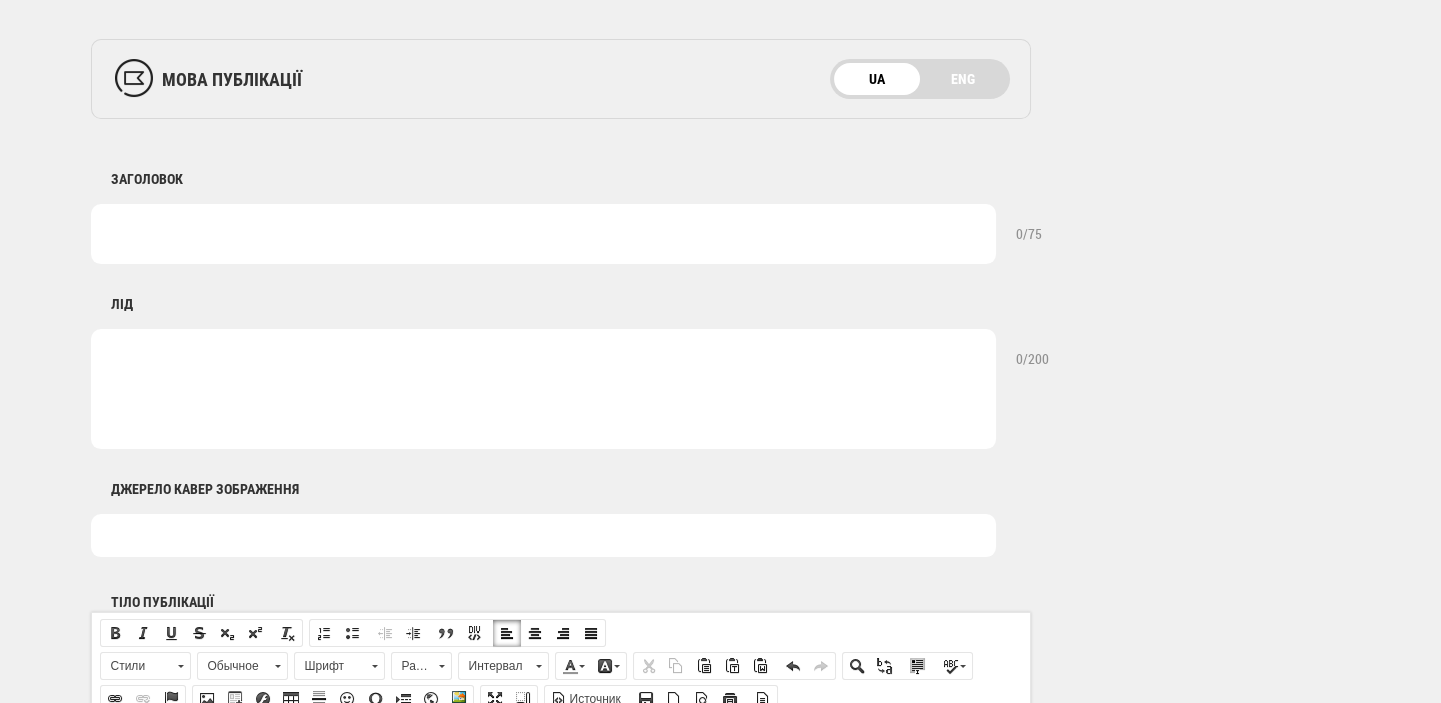 scroll, scrollTop: 636, scrollLeft: 0, axis: vertical 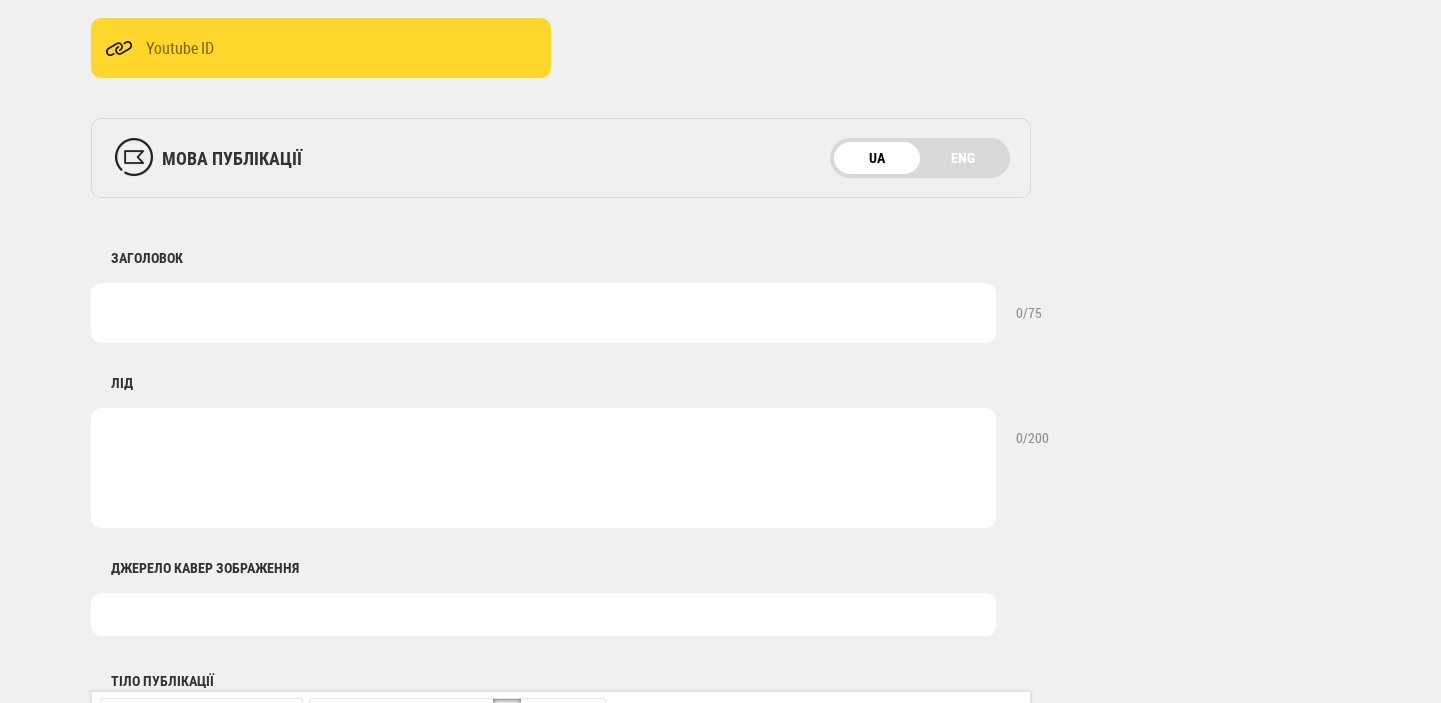 click at bounding box center (543, 313) 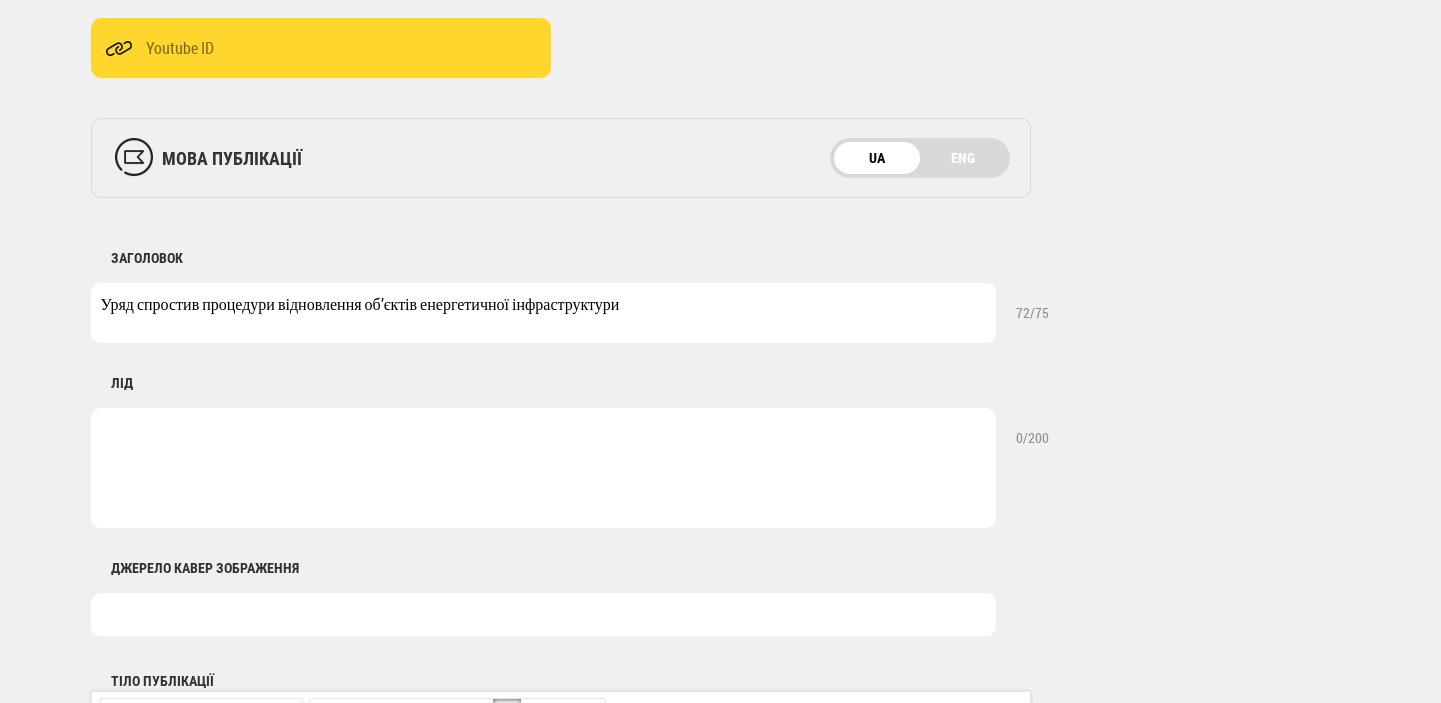 scroll, scrollTop: 1060, scrollLeft: 0, axis: vertical 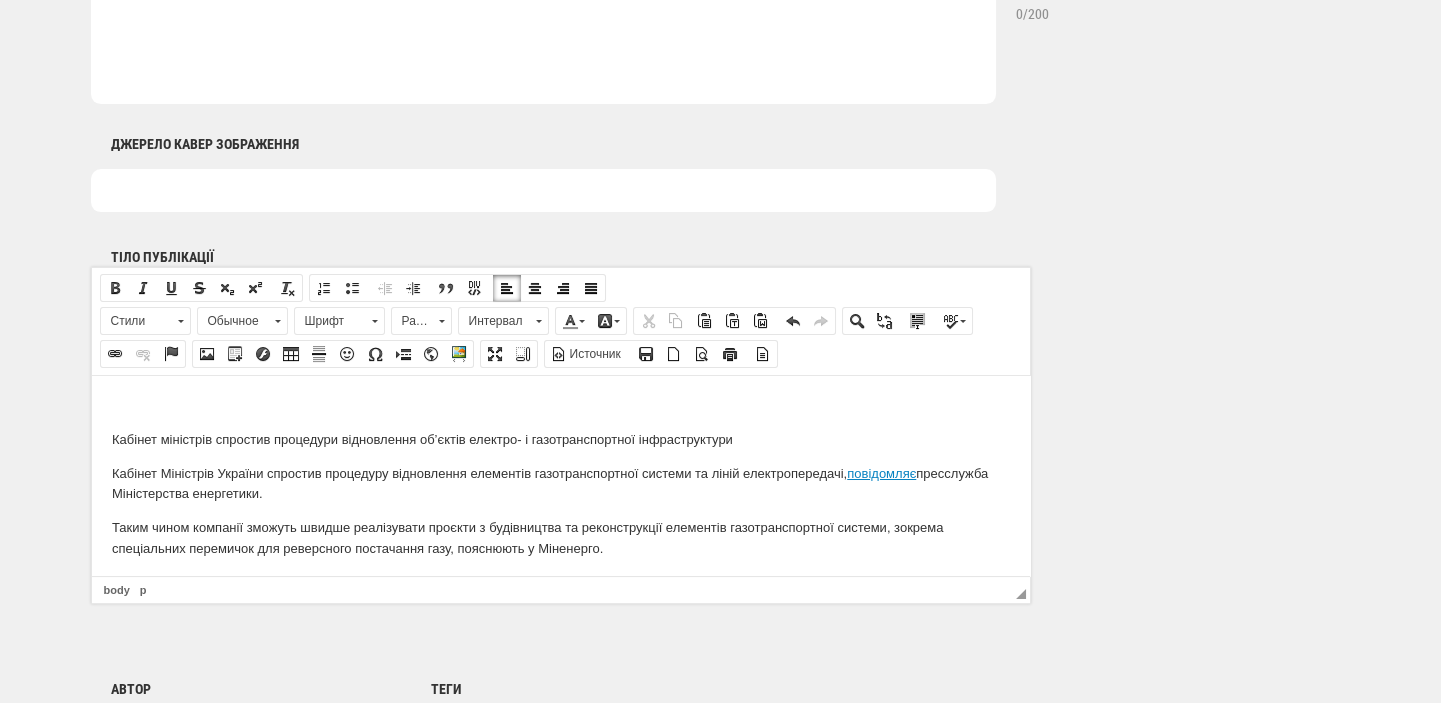 type on "Уряд спростив процедури відновлення об’єктів енергетичної інфраструктури" 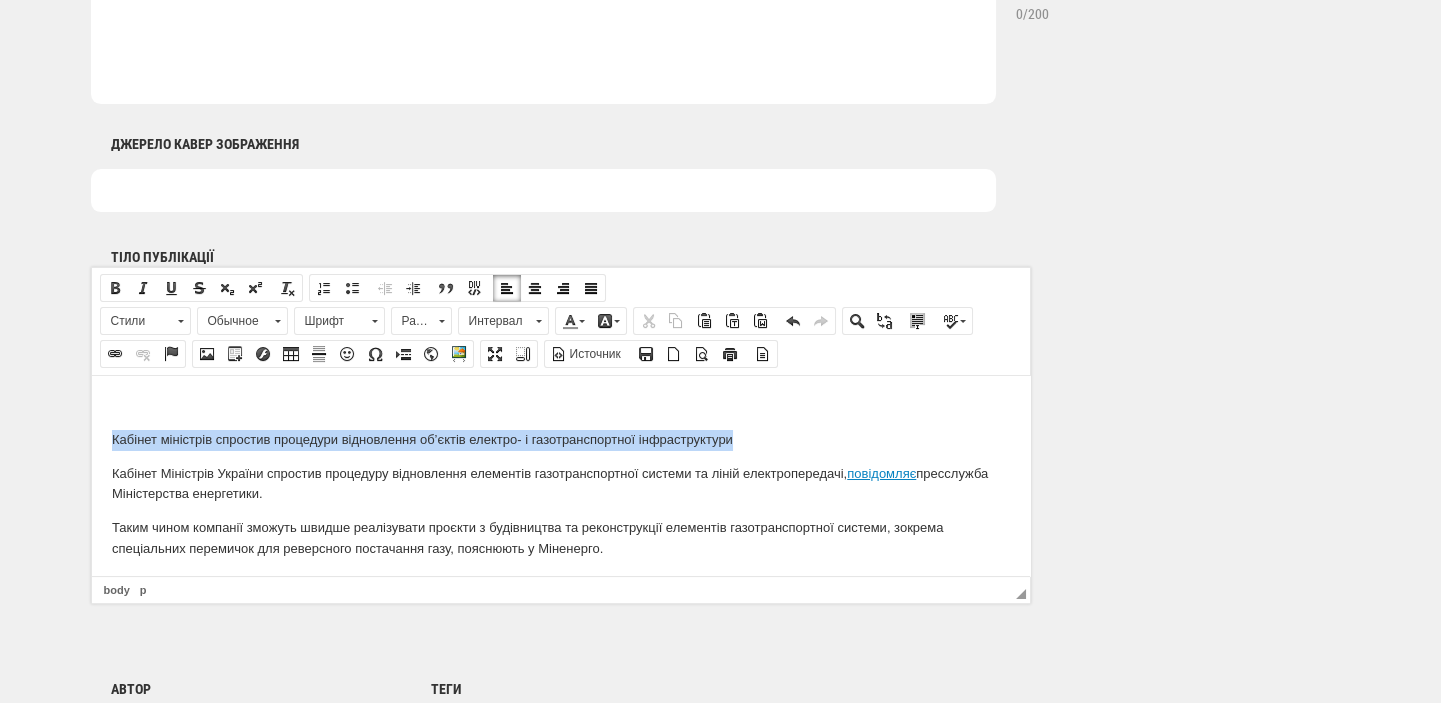 drag, startPoint x: 741, startPoint y: 440, endPoint x: 134, endPoint y: 842, distance: 728.04736 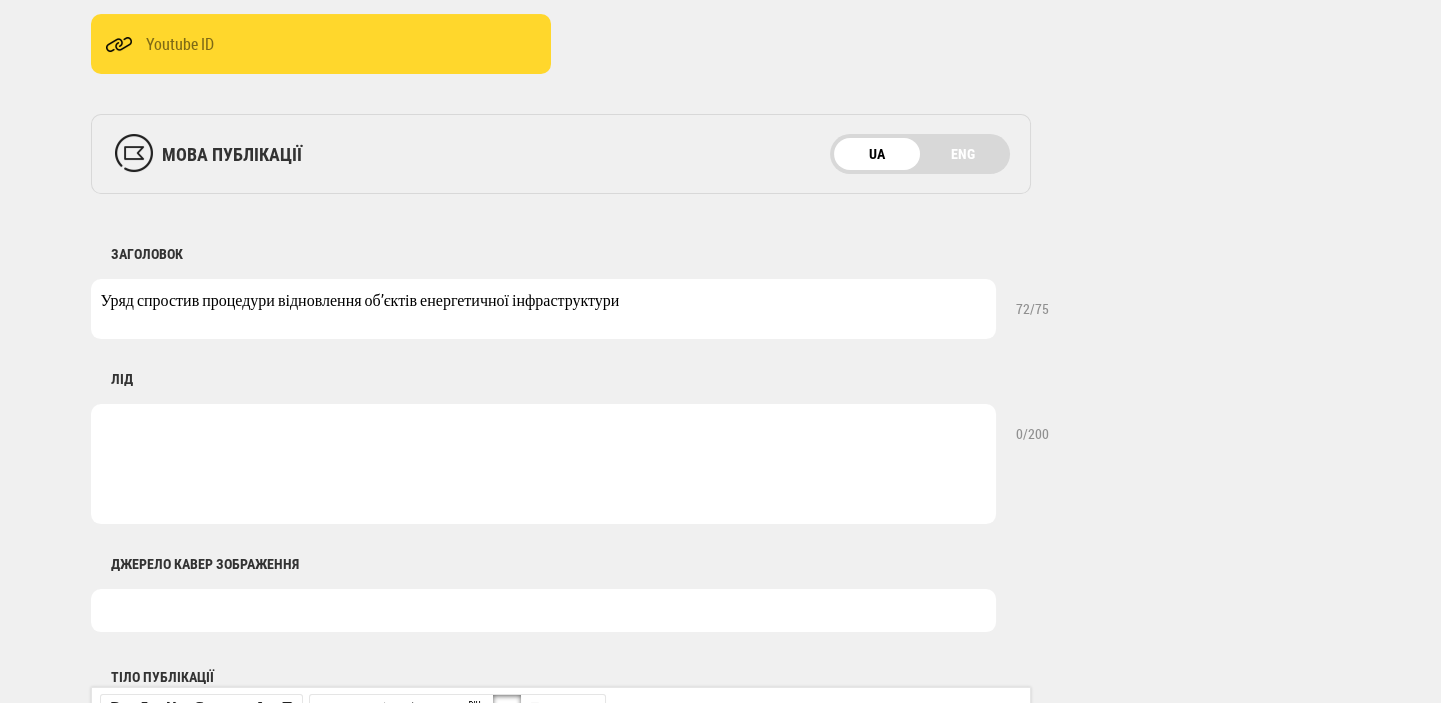 scroll, scrollTop: 636, scrollLeft: 0, axis: vertical 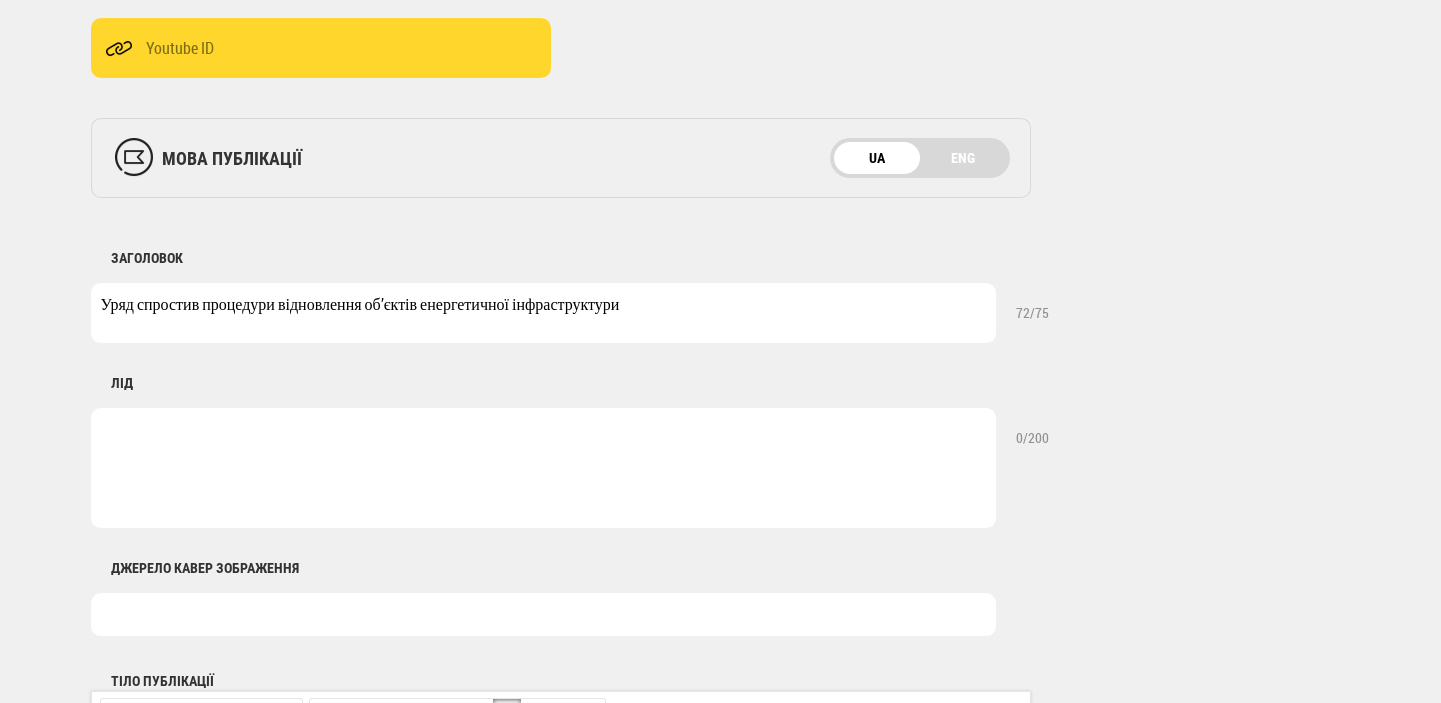 click at bounding box center (543, 468) 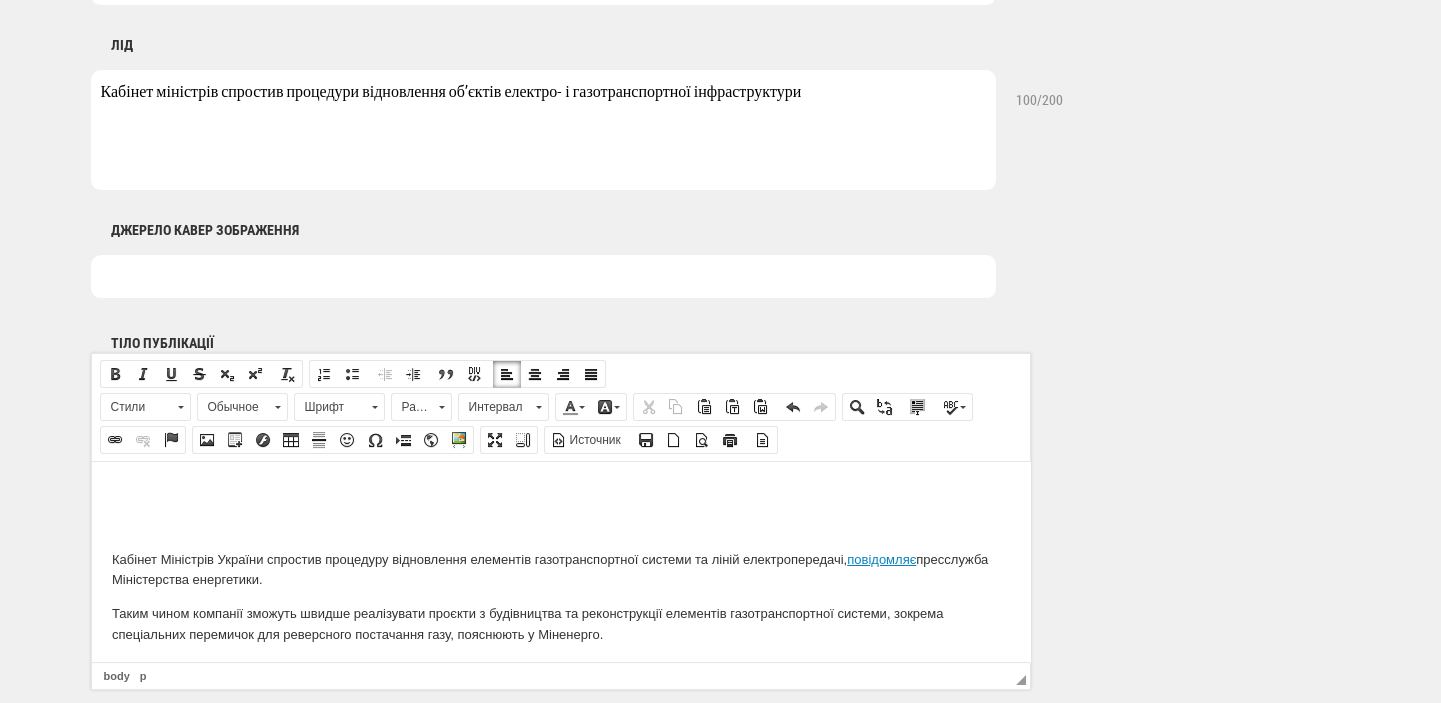 scroll, scrollTop: 1060, scrollLeft: 0, axis: vertical 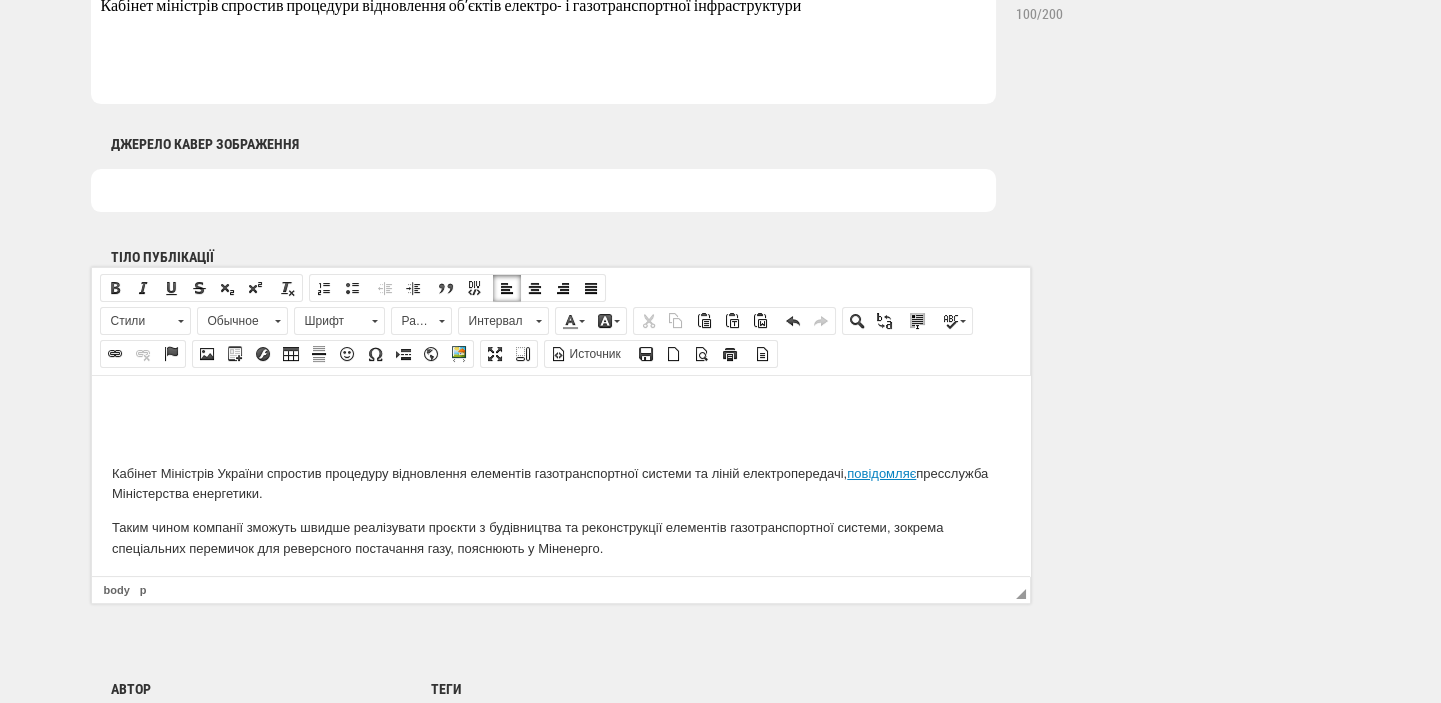 type on "Кабінет міністрів спростив процедури відновлення об’єктів електро- і газотранспортної інфраструктури" 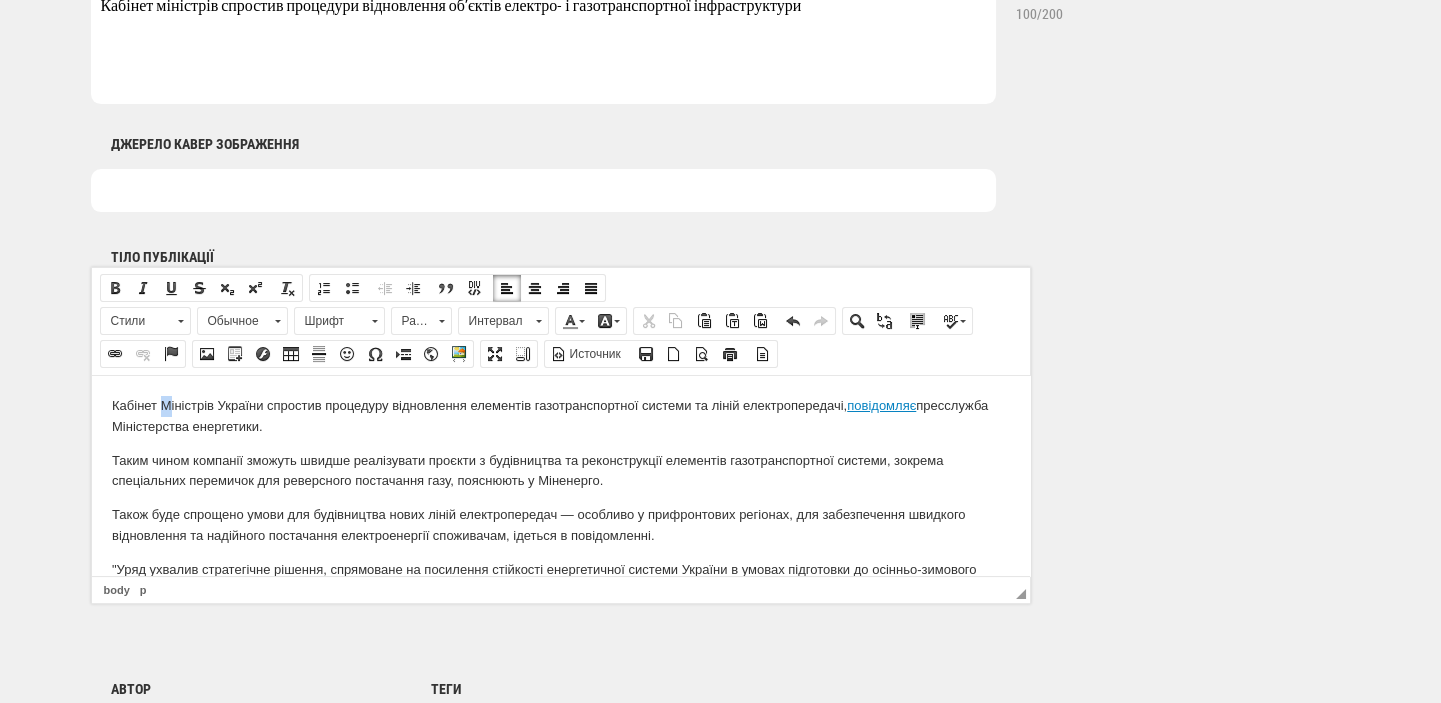 click on "Кабінет Міністрів України спростив процедуру відновлення елементів газотранспортної системи та ліній електропередачі,  повідомляє  пресслужба Міністерства енергетики." at bounding box center [560, 416] 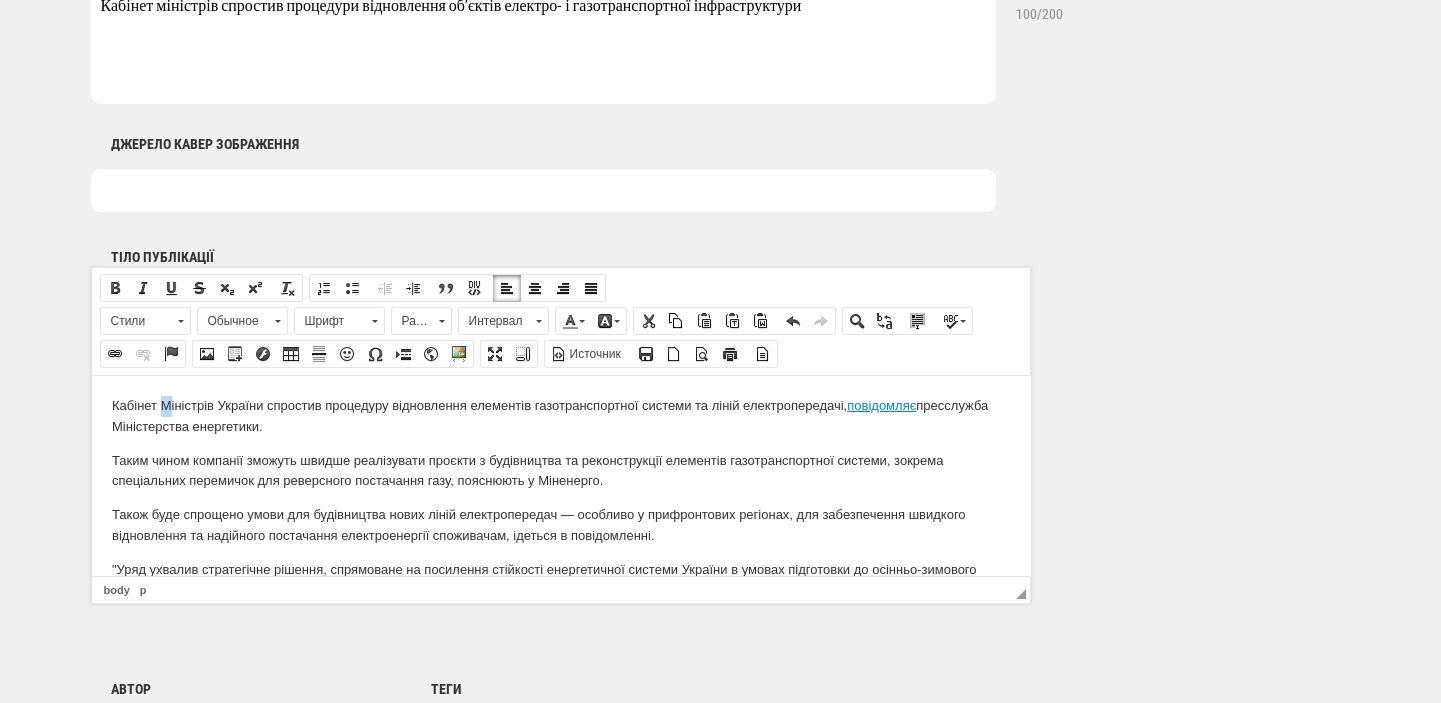 type 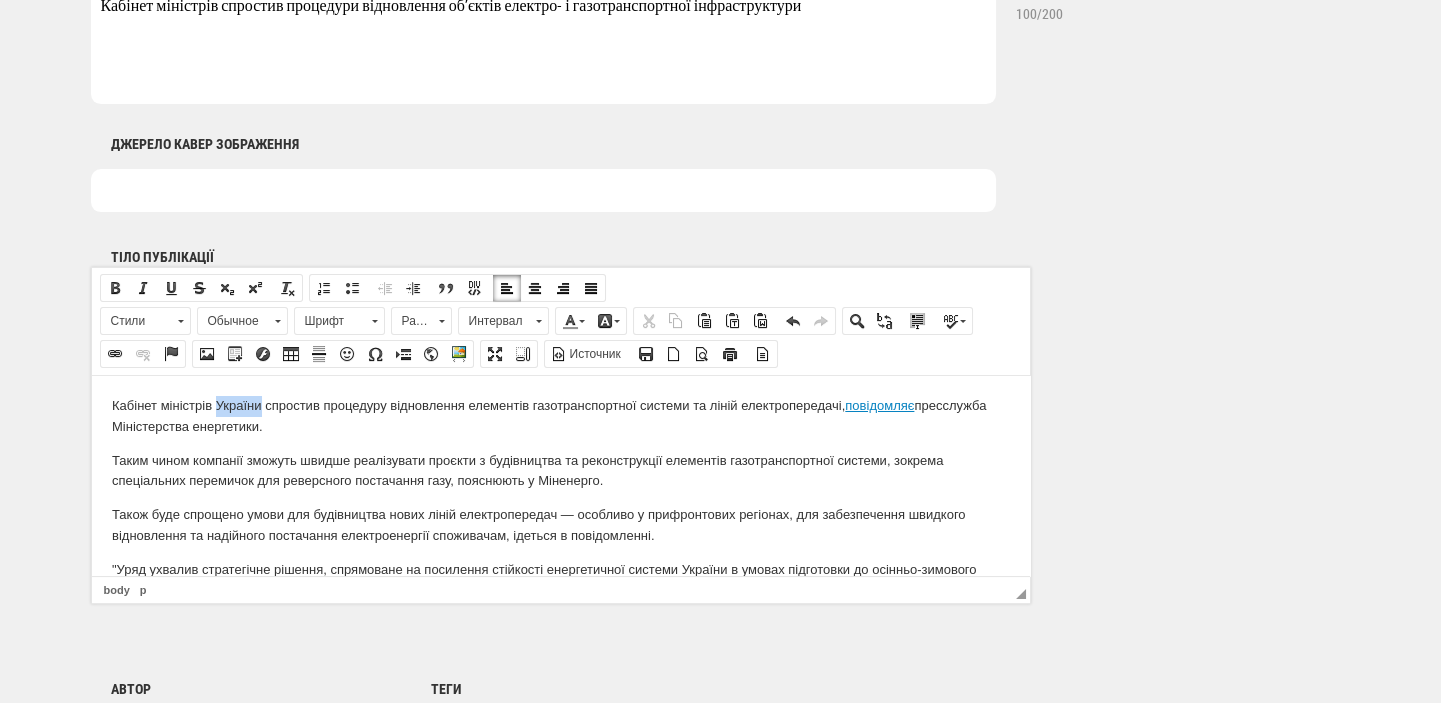 drag, startPoint x: 215, startPoint y: 399, endPoint x: 259, endPoint y: 406, distance: 44.553337 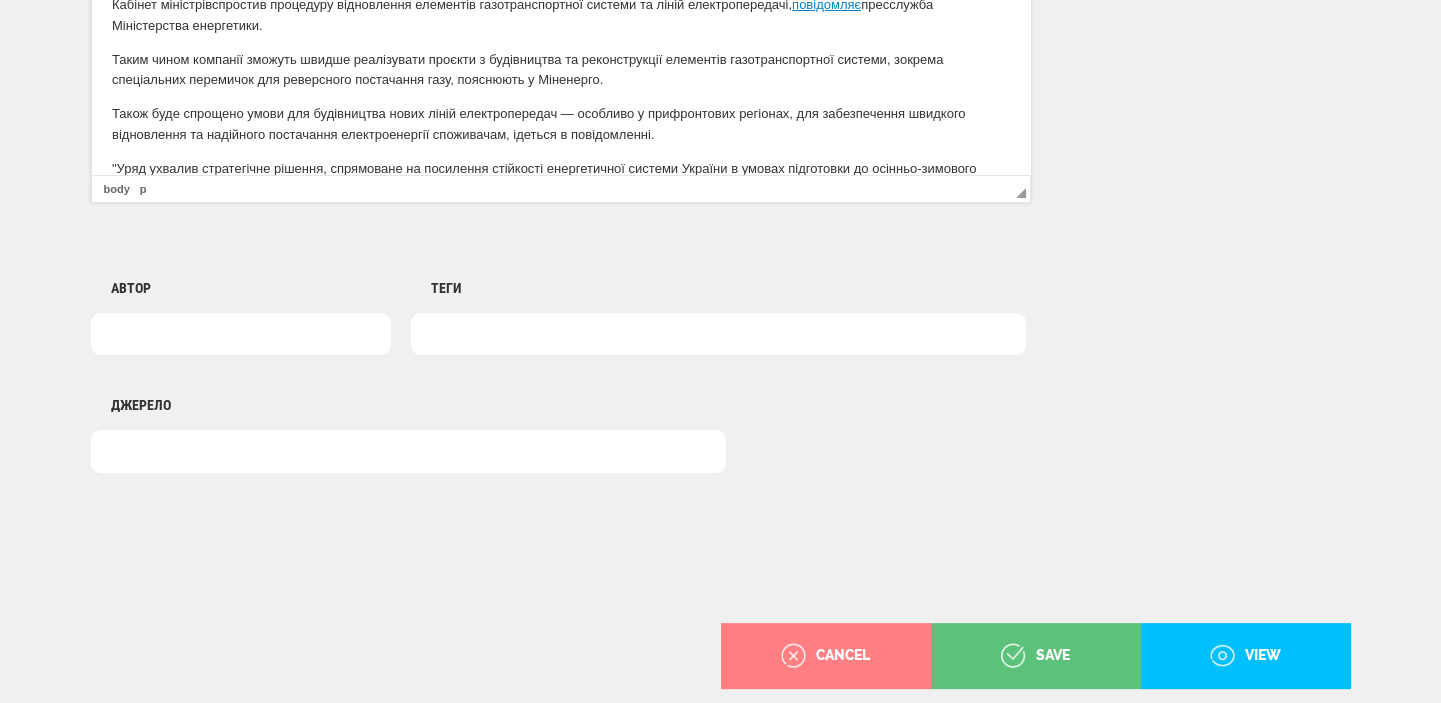 scroll, scrollTop: 1484, scrollLeft: 0, axis: vertical 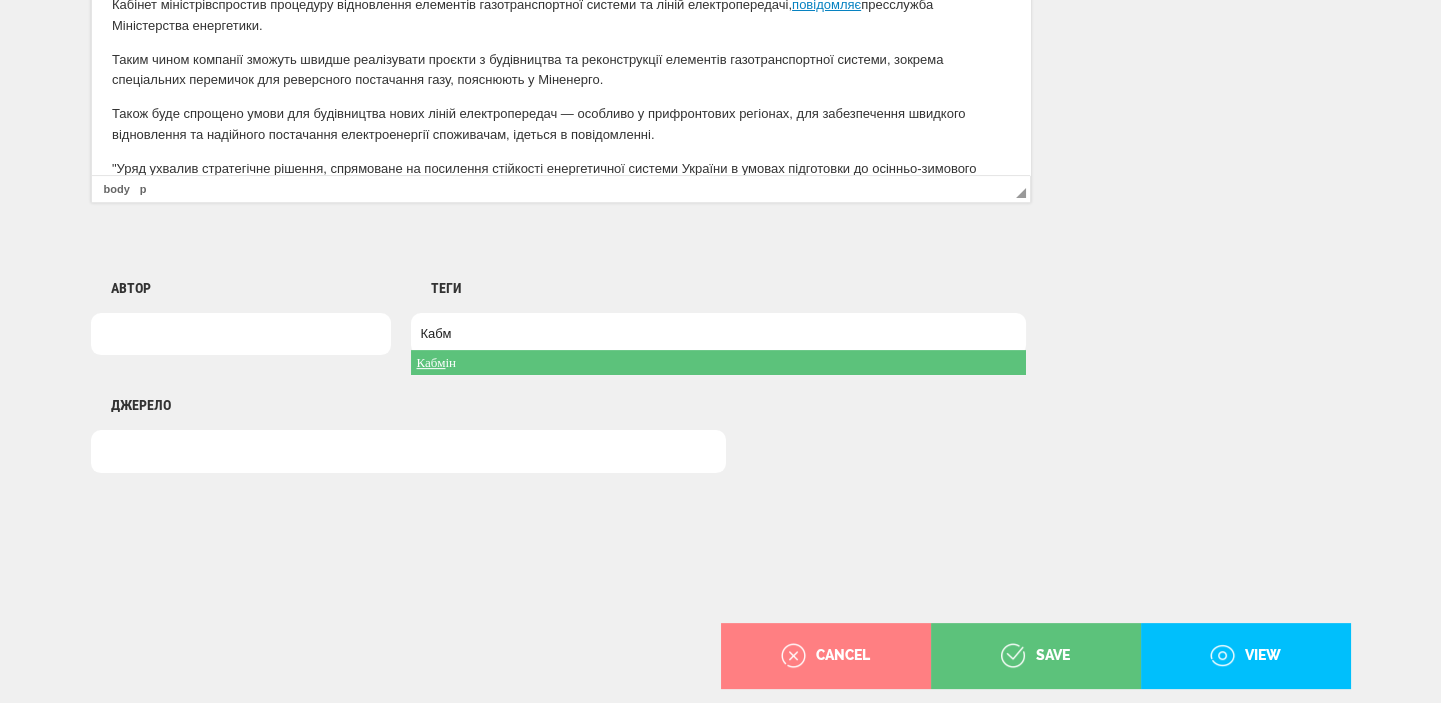 type on "Кабм" 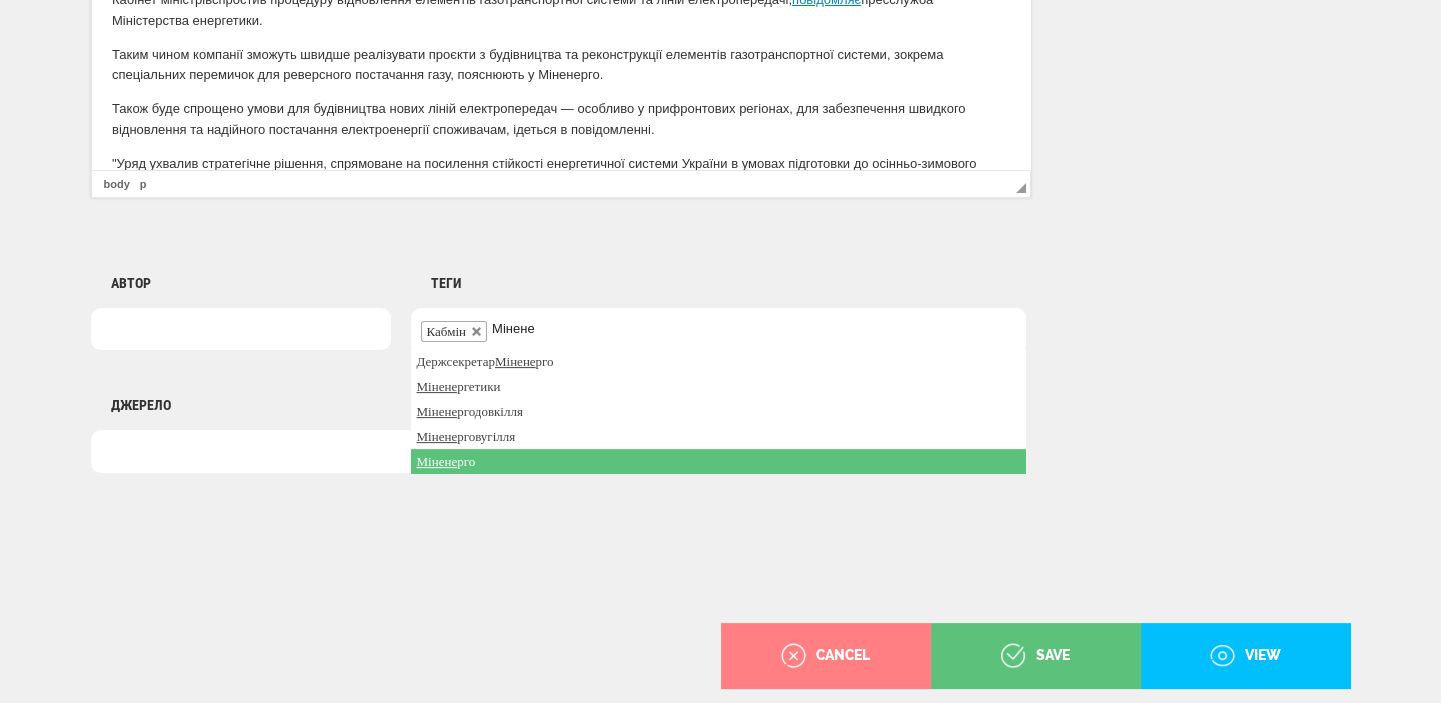 type on "Мінене" 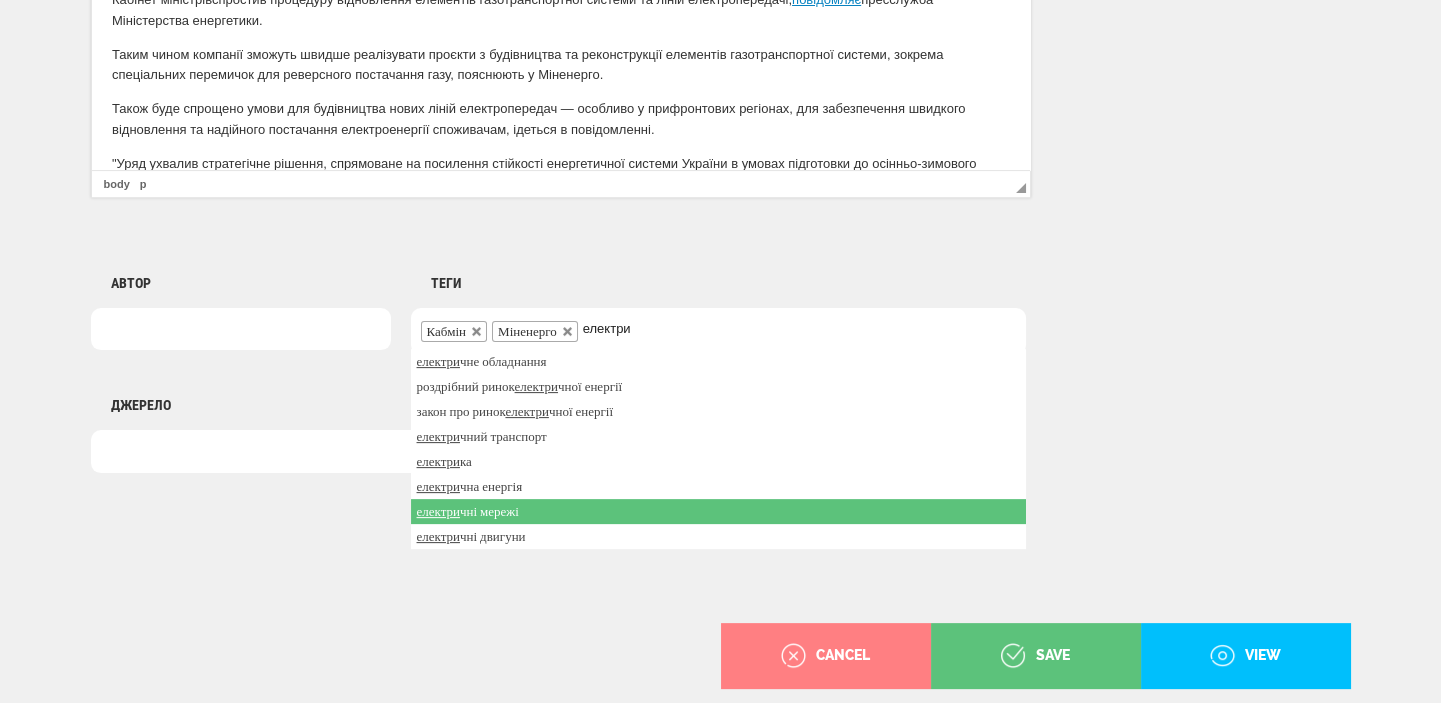 type on "електри" 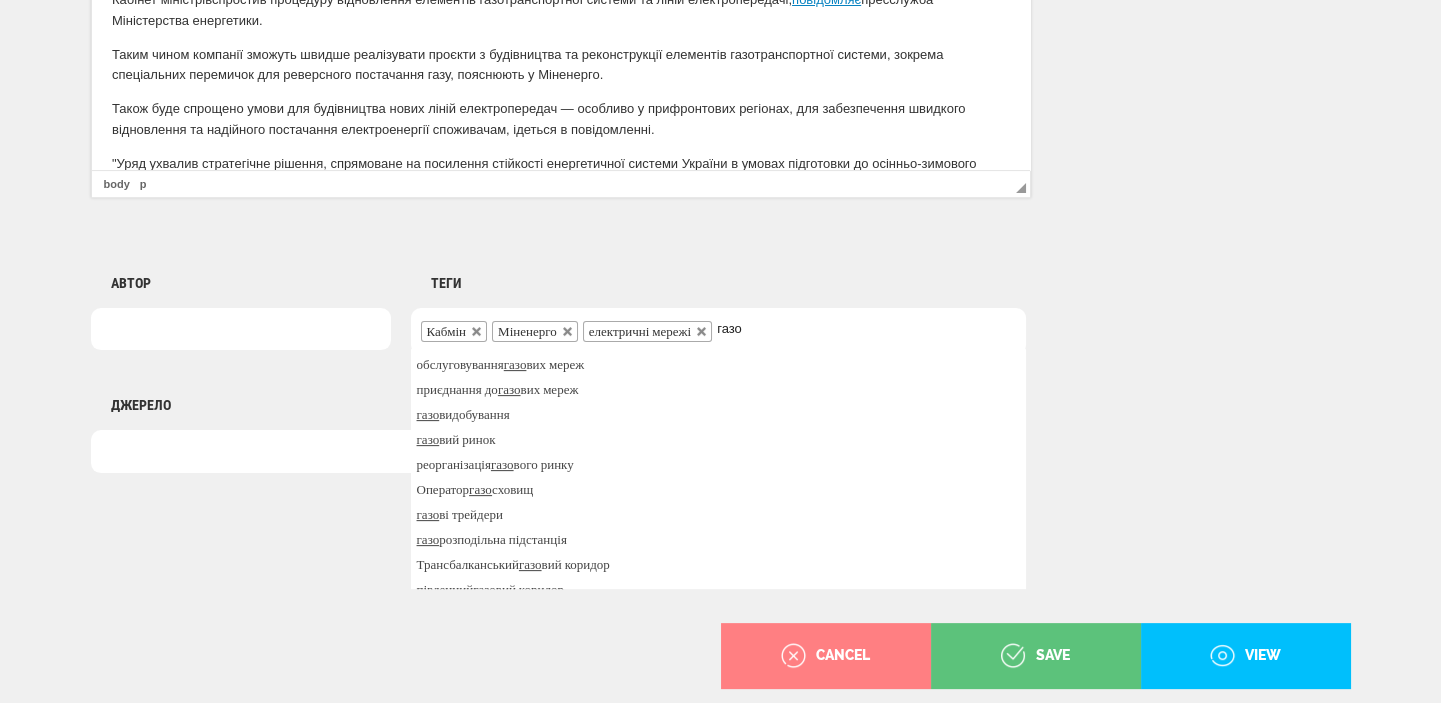 scroll, scrollTop: 0, scrollLeft: 0, axis: both 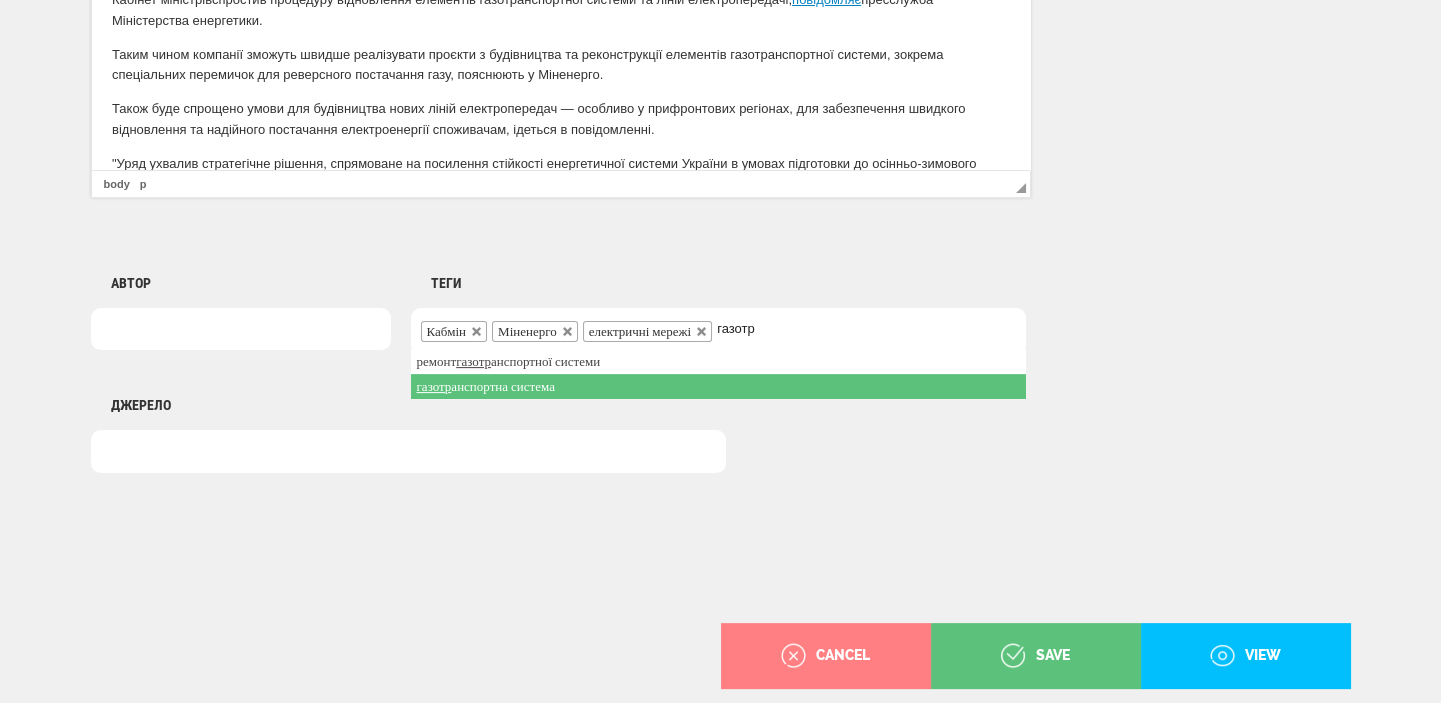 type on "газотр" 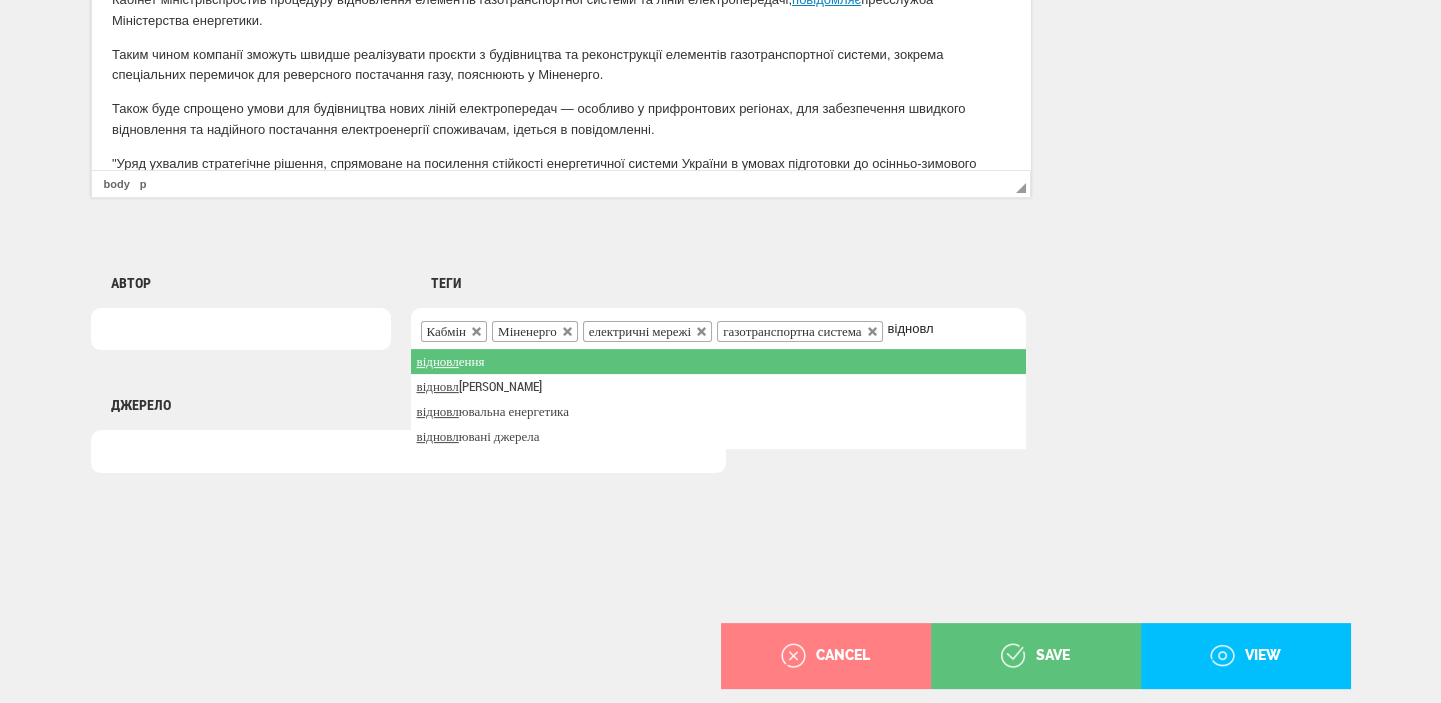 type on "відновл" 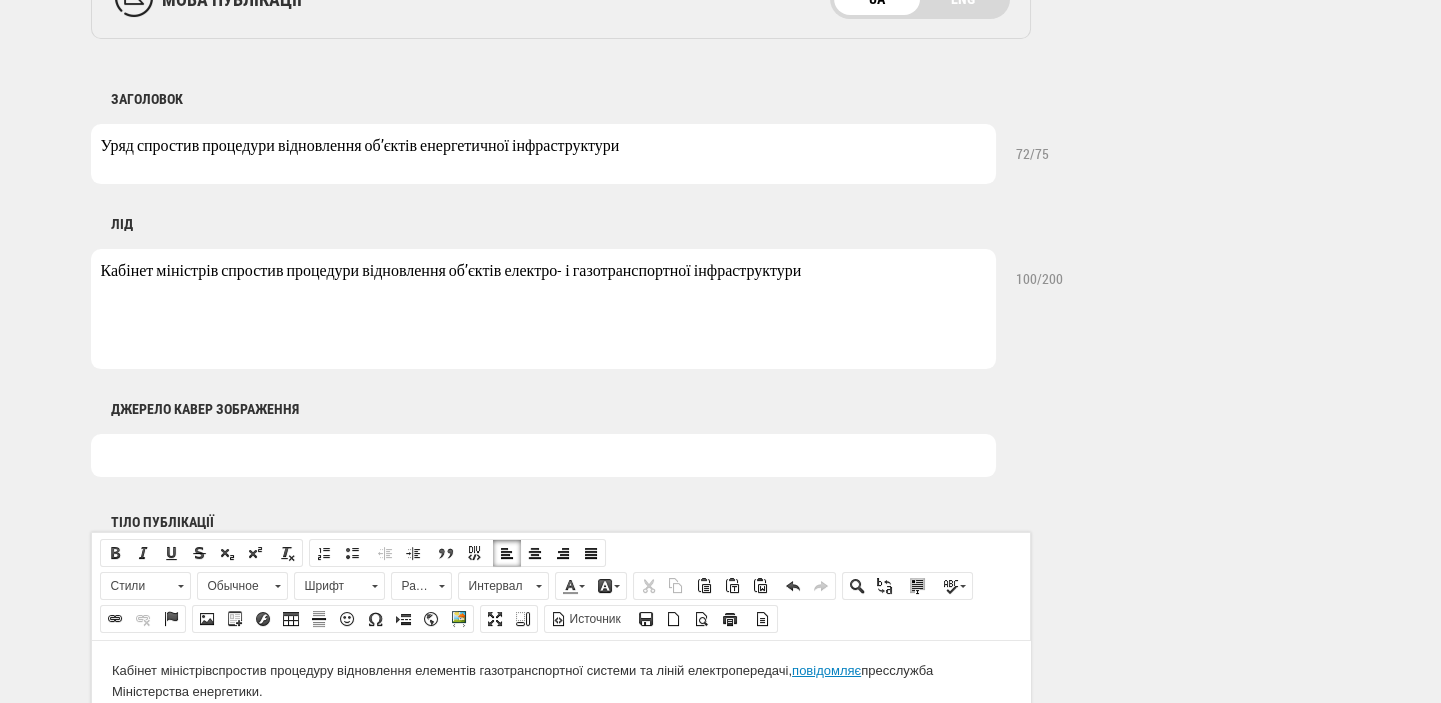 scroll, scrollTop: 650, scrollLeft: 0, axis: vertical 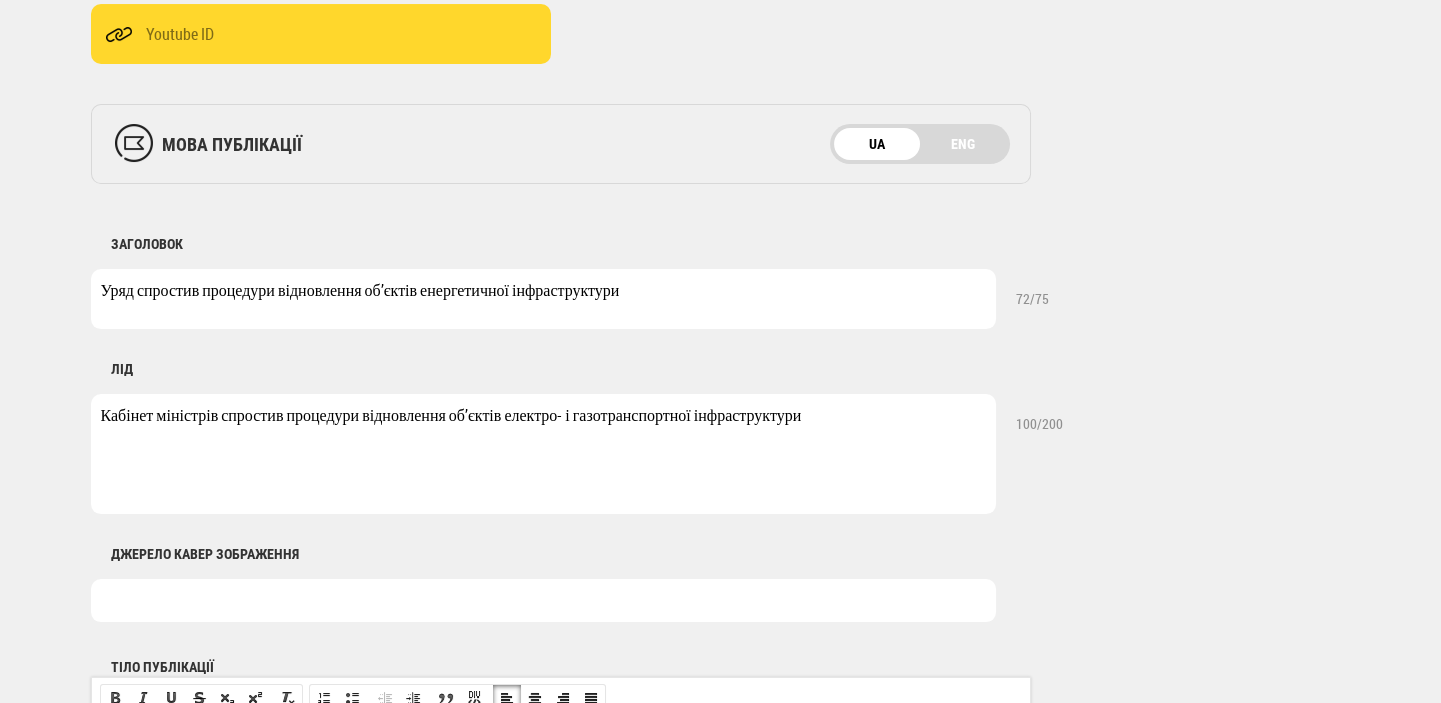 click at bounding box center (543, 600) 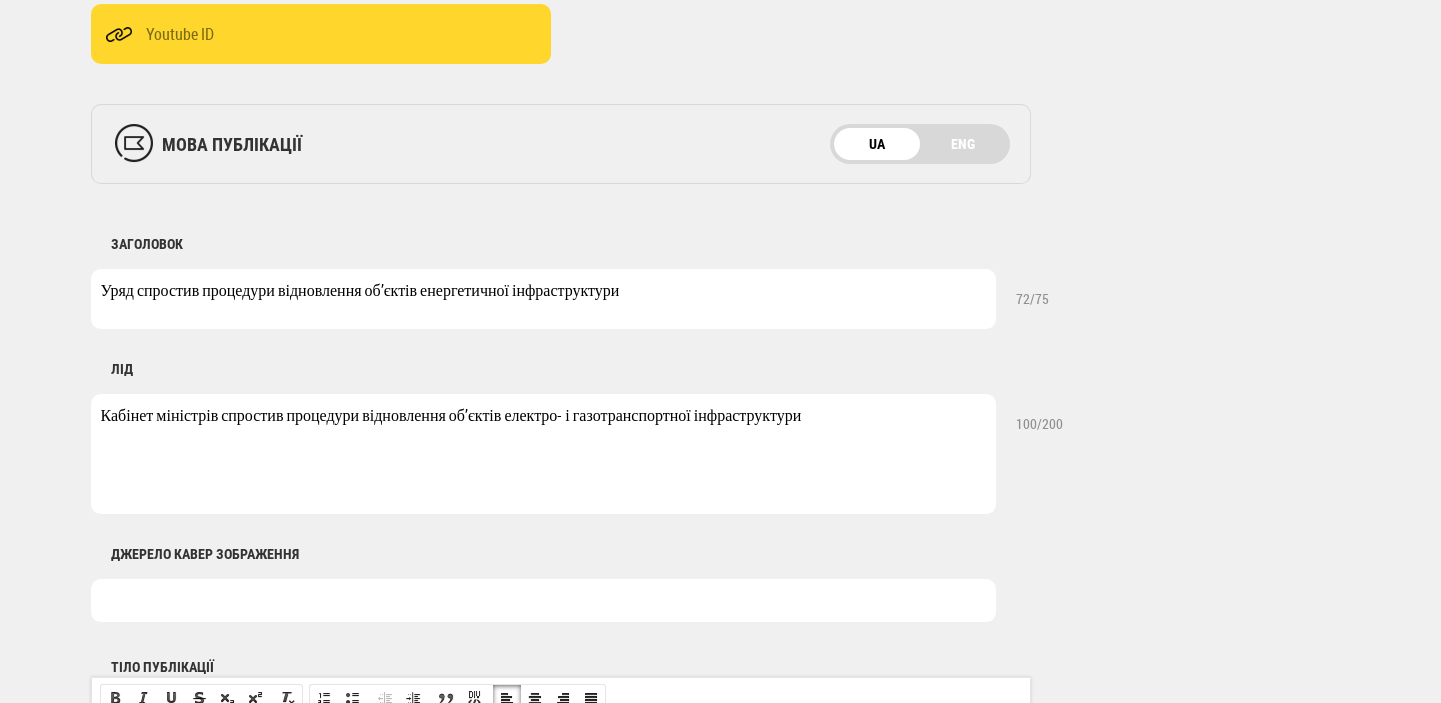 type on "Фото: "Укренерго"" 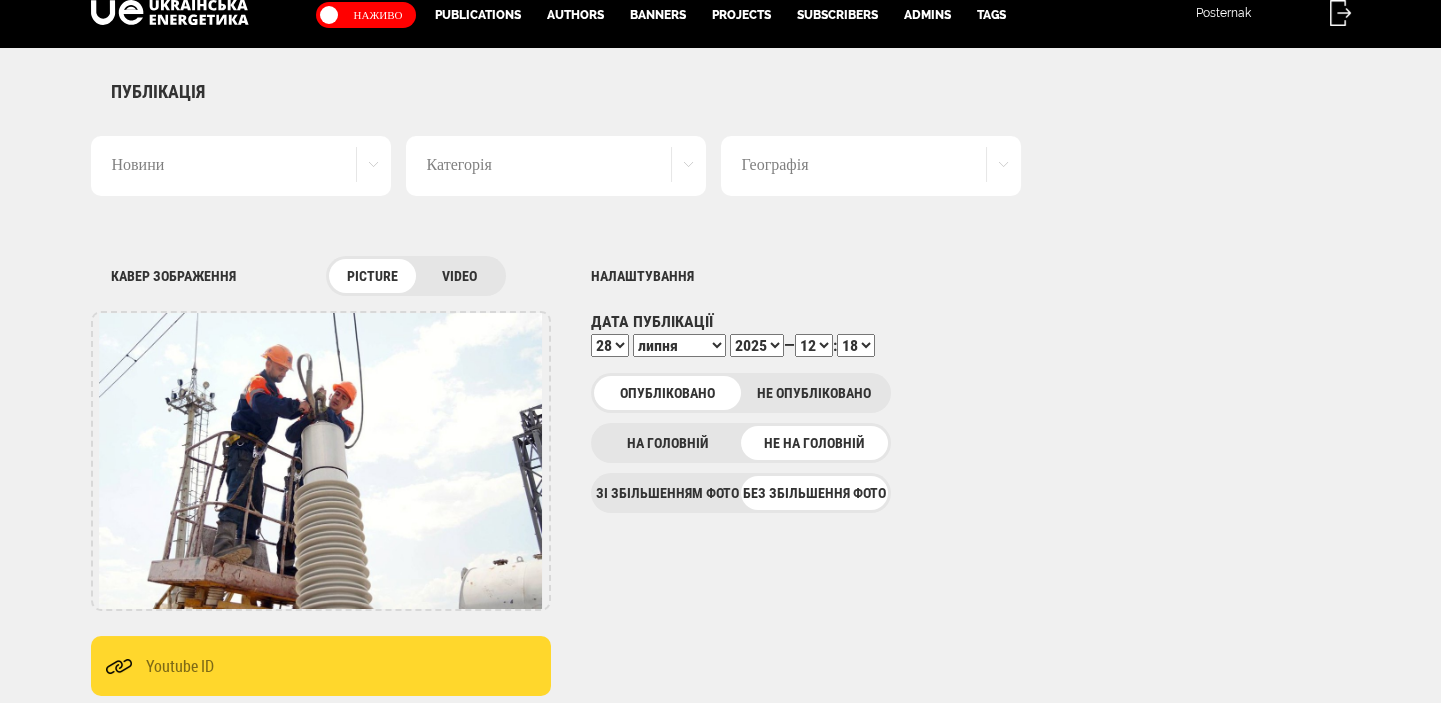 scroll, scrollTop: 13, scrollLeft: 0, axis: vertical 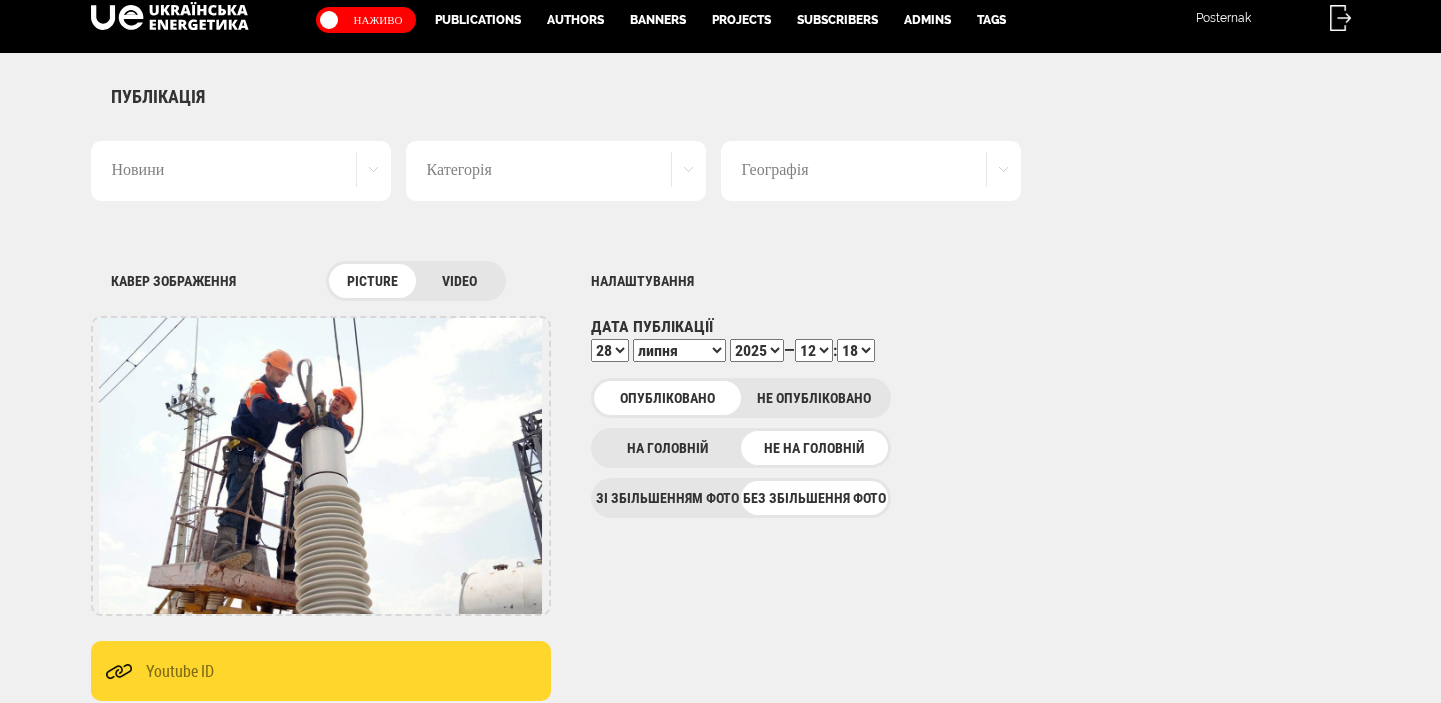 click on "00
01
02
03
04
05
06
07
08
09
10
11
12
13
14
15
16
17
18
19
20
21
22
23
24
25
26
27
28
29
30
31
32
33
34
35
36
37
38
39
40
41
42
43
44
45
46
47
48
49
50
51
52
53
54
55
56
57
58
59" at bounding box center [856, 350] 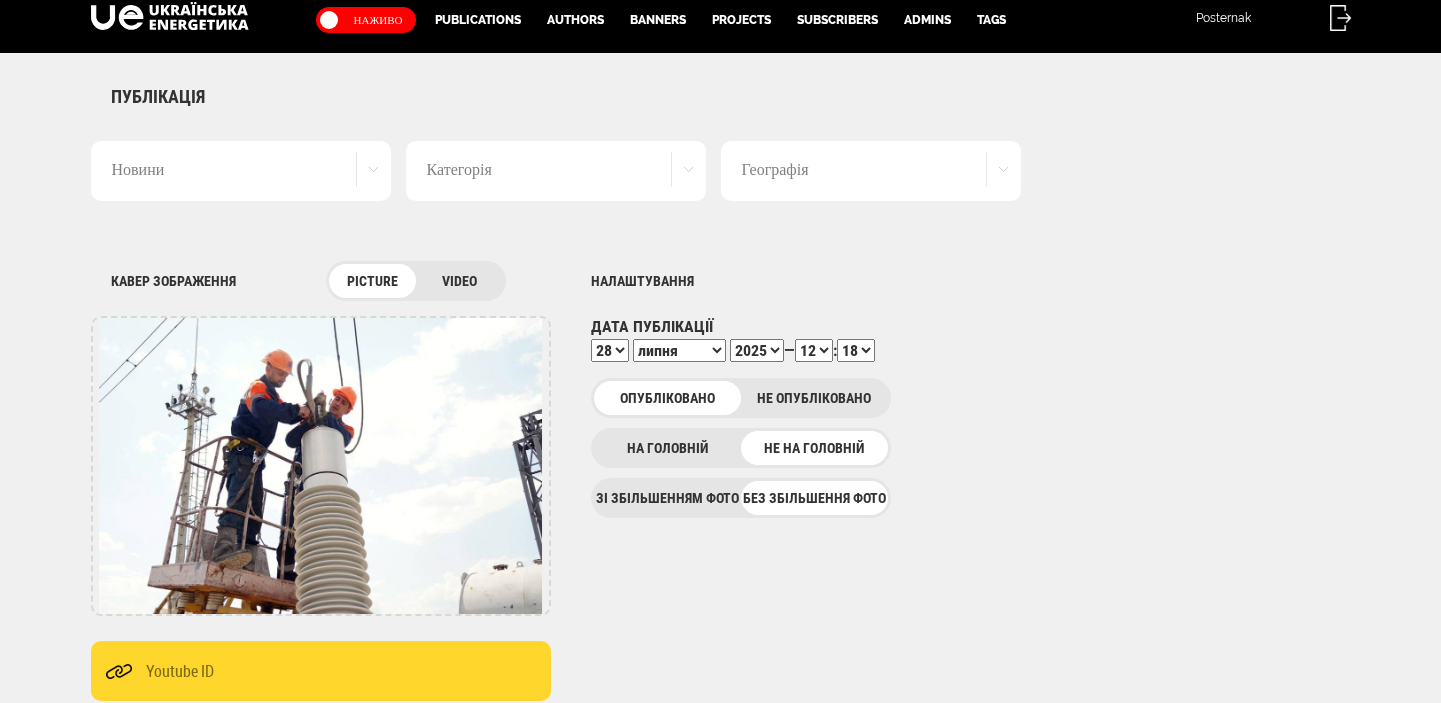 select on "48" 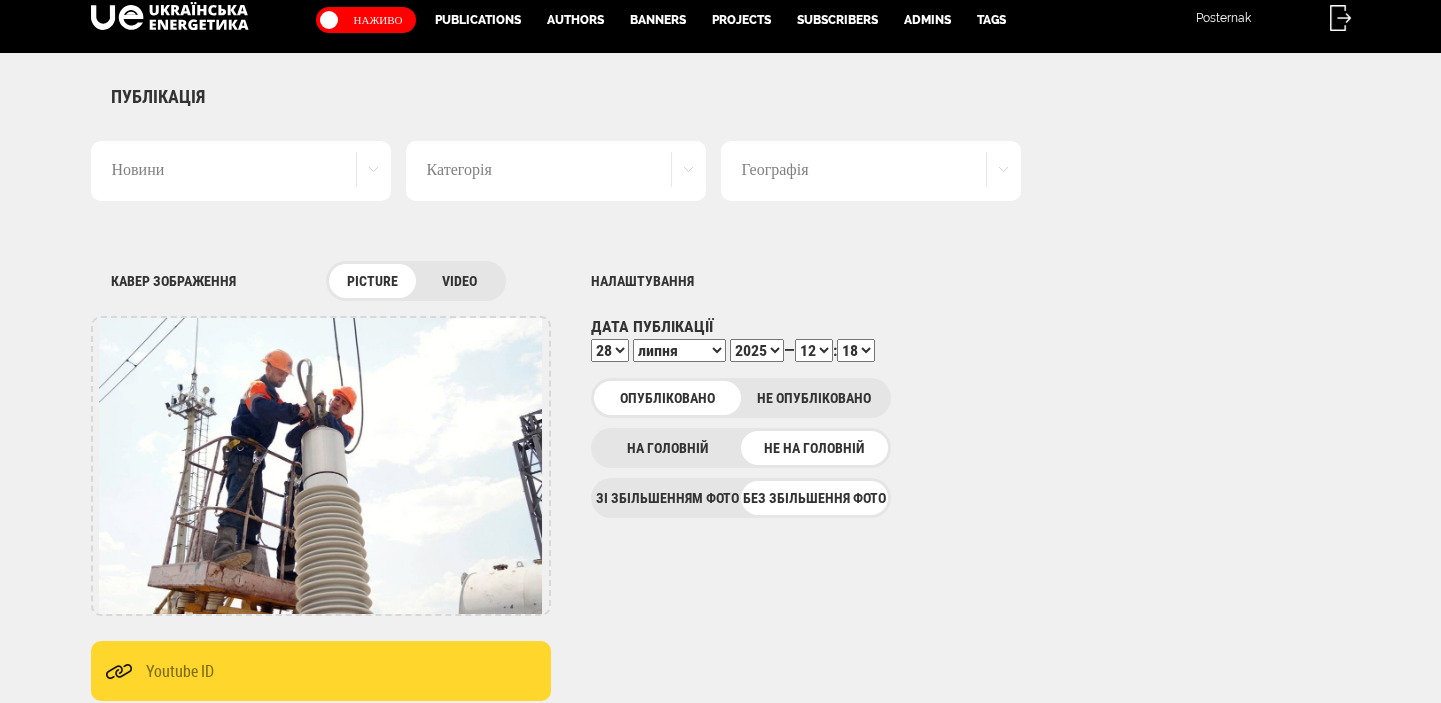 click on "00
01
02
03
04
05
06
07
08
09
10
11
12
13
14
15
16
17
18
19
20
21
22
23
24
25
26
27
28
29
30
31
32
33
34
35
36
37
38
39
40
41
42
43
44
45
46
47
48
49
50
51
52
53
54
55
56
57
58
59" at bounding box center [856, 350] 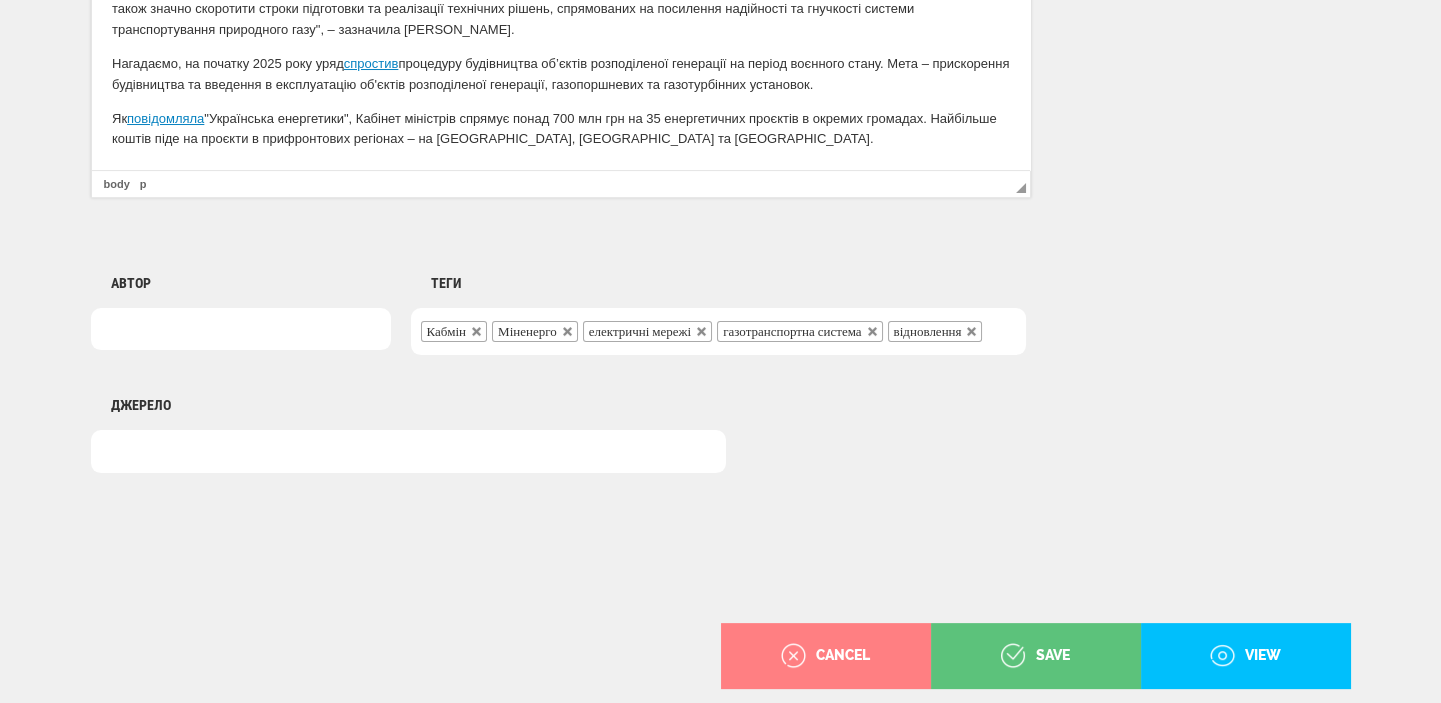 scroll, scrollTop: 1498, scrollLeft: 0, axis: vertical 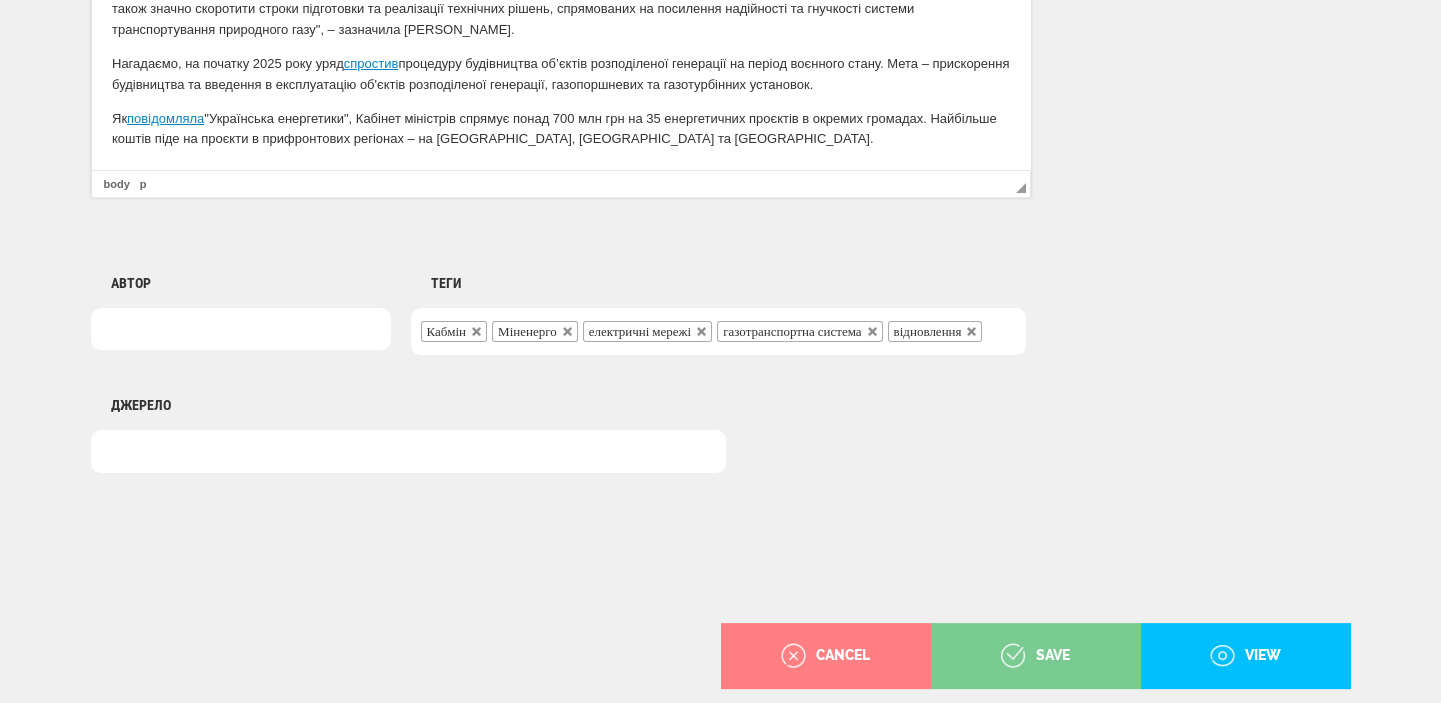 click on "save" at bounding box center (1035, 656) 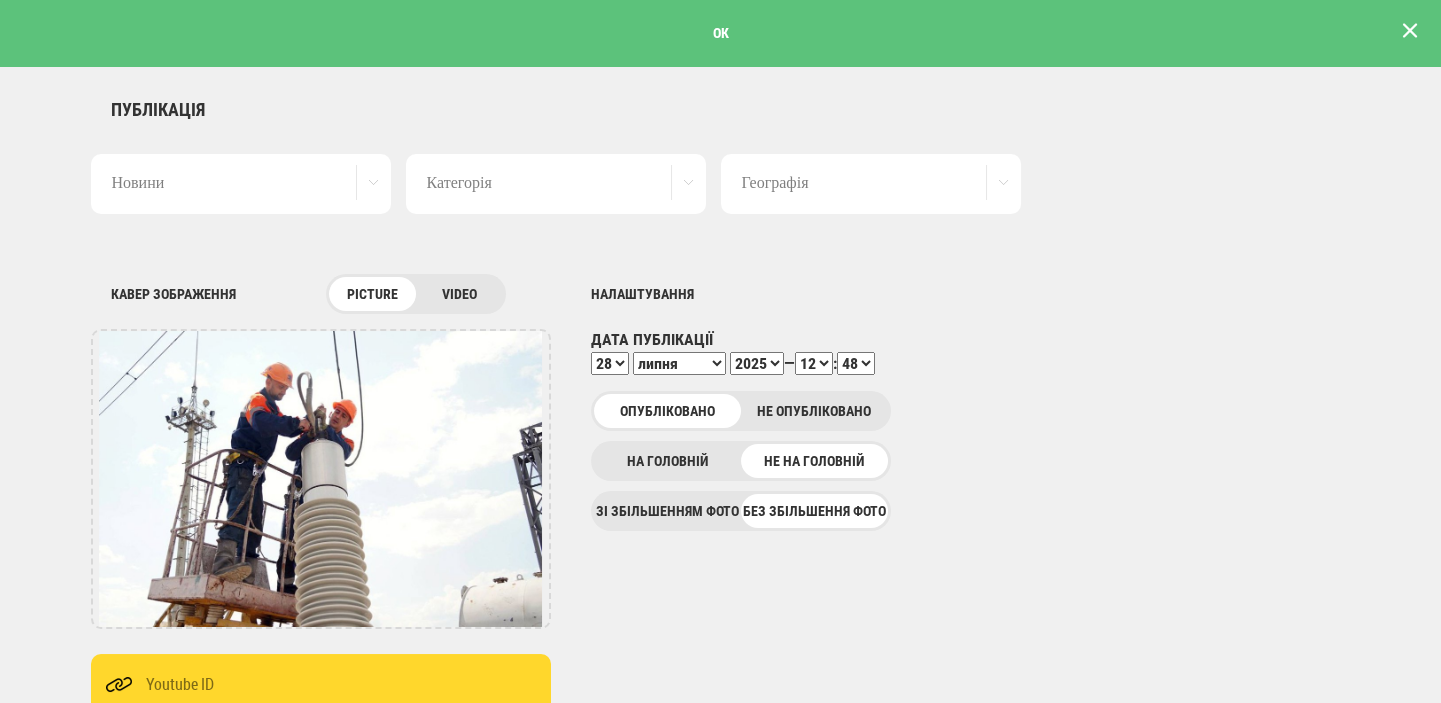 scroll, scrollTop: 0, scrollLeft: 0, axis: both 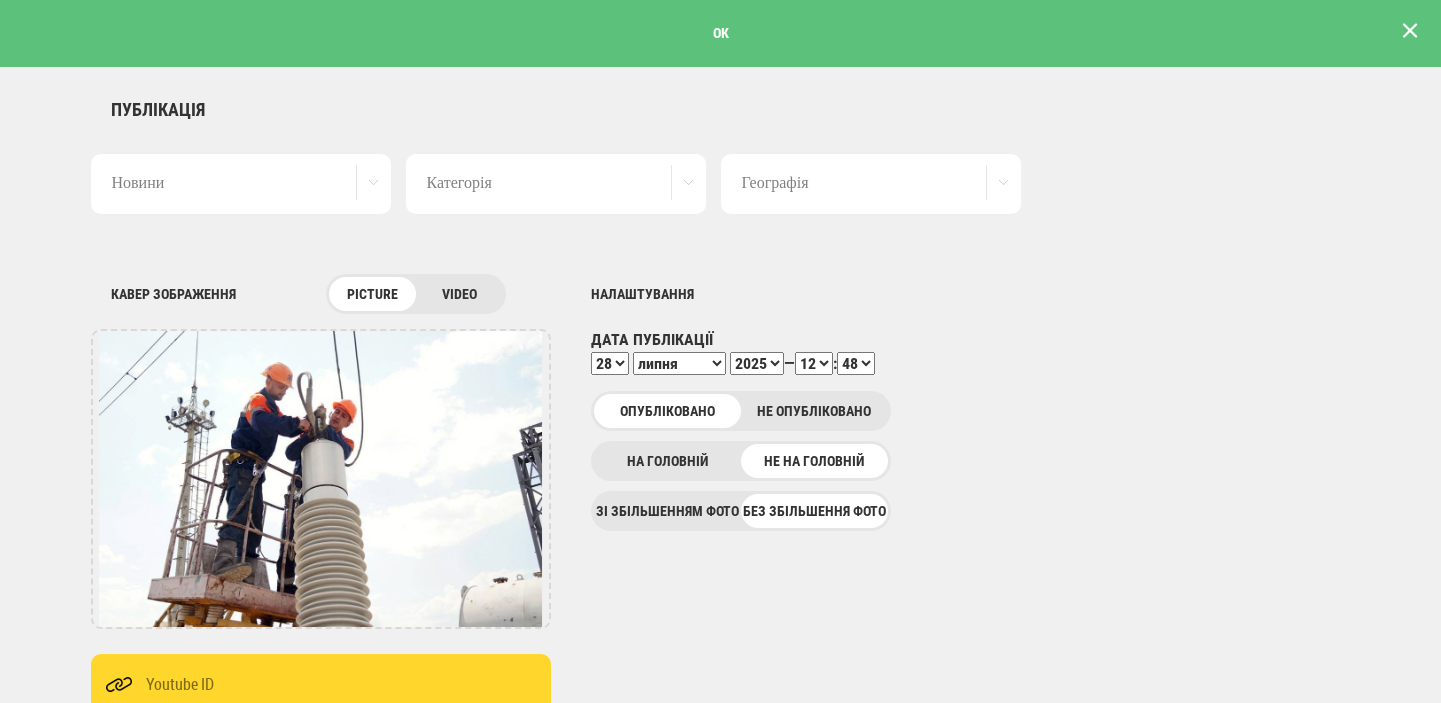 click at bounding box center [1410, 31] 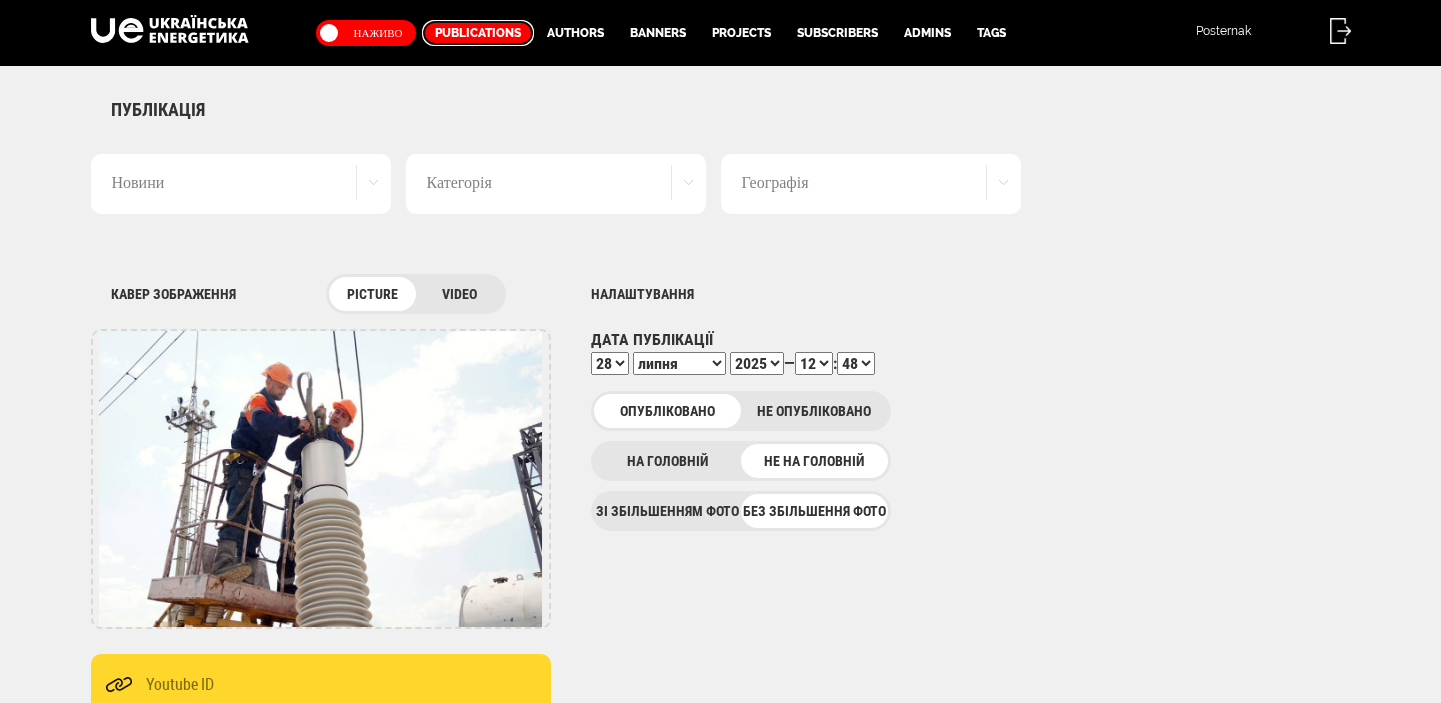 click on "Publications" at bounding box center [478, 33] 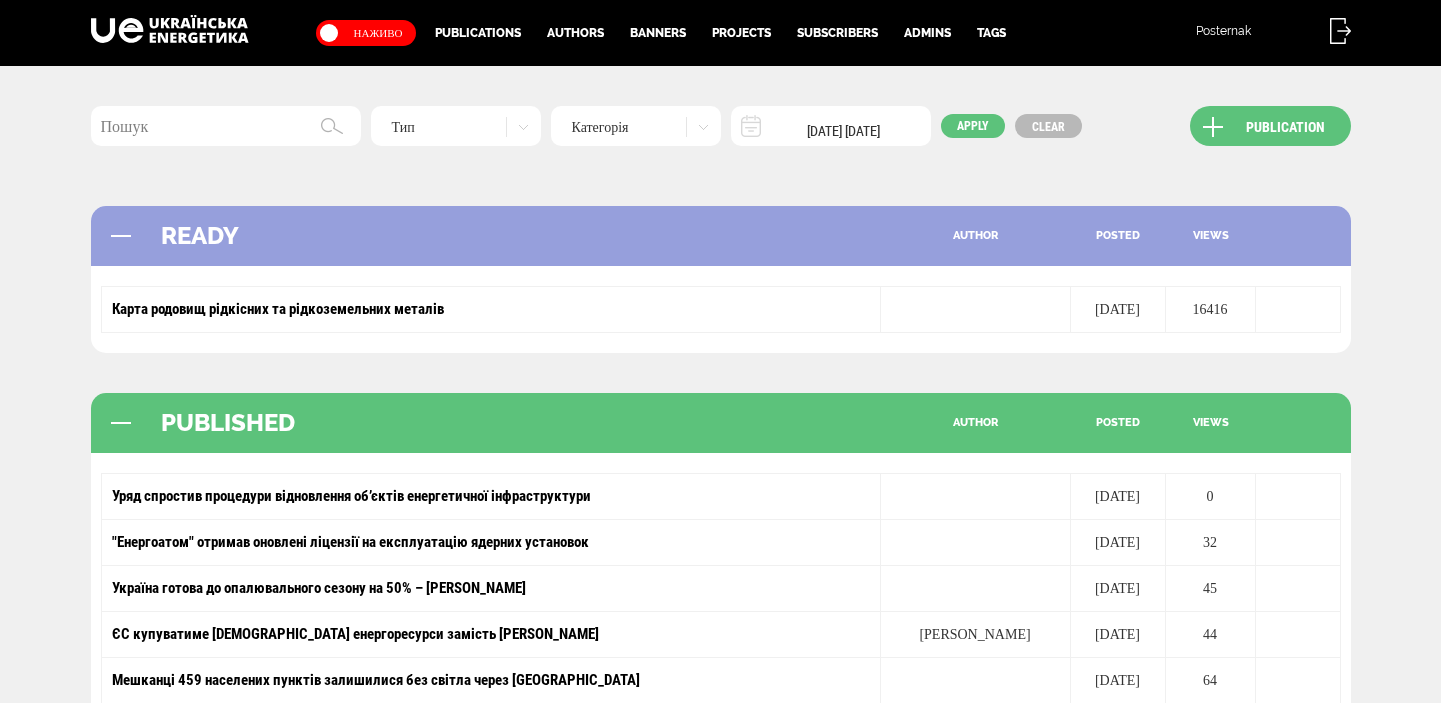 scroll, scrollTop: 0, scrollLeft: 0, axis: both 